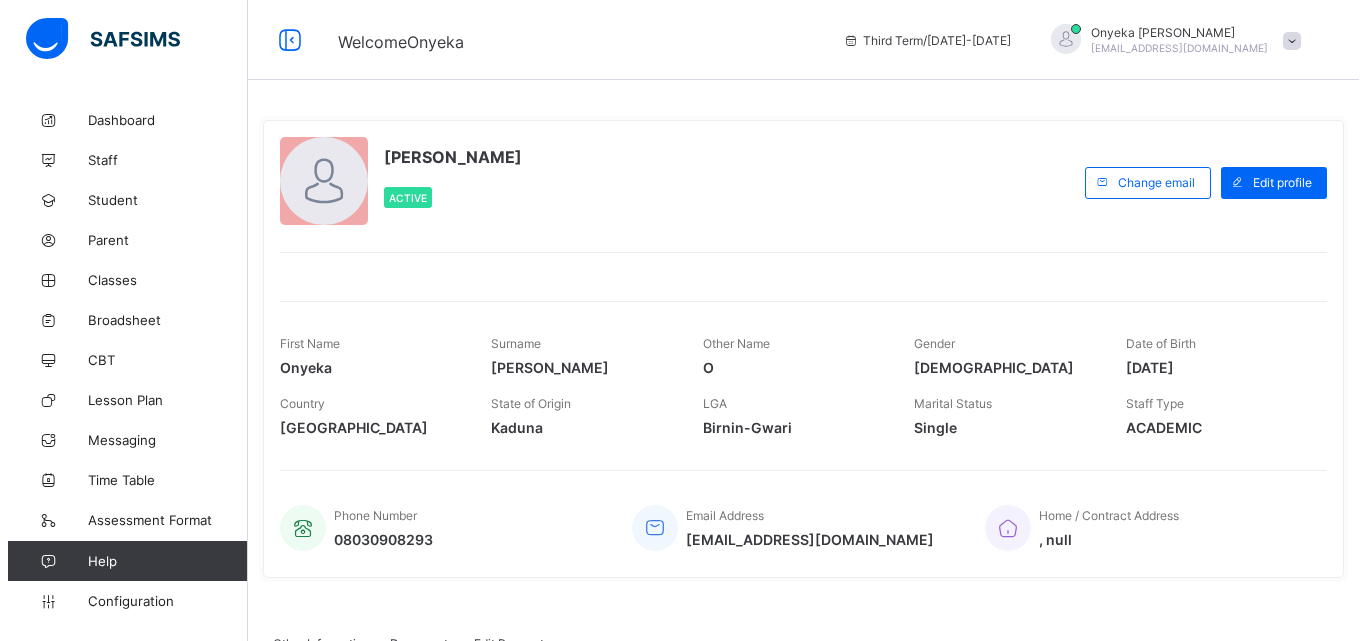 scroll, scrollTop: 0, scrollLeft: 0, axis: both 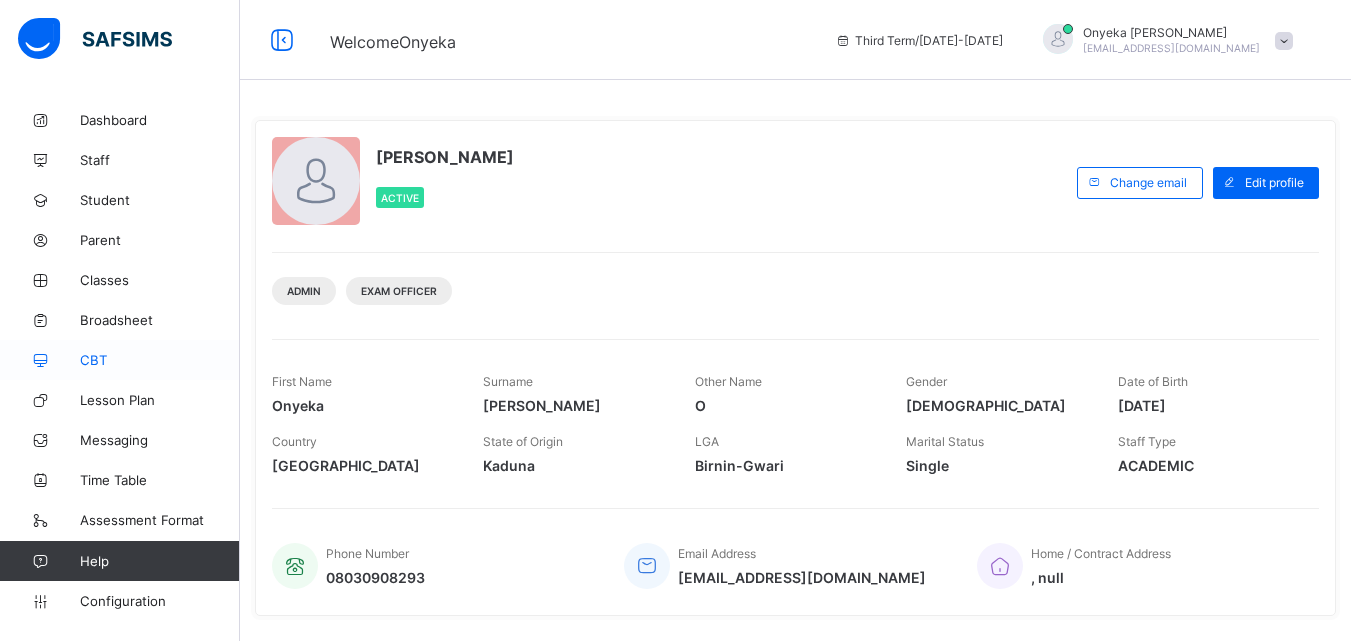 click on "CBT" at bounding box center [160, 360] 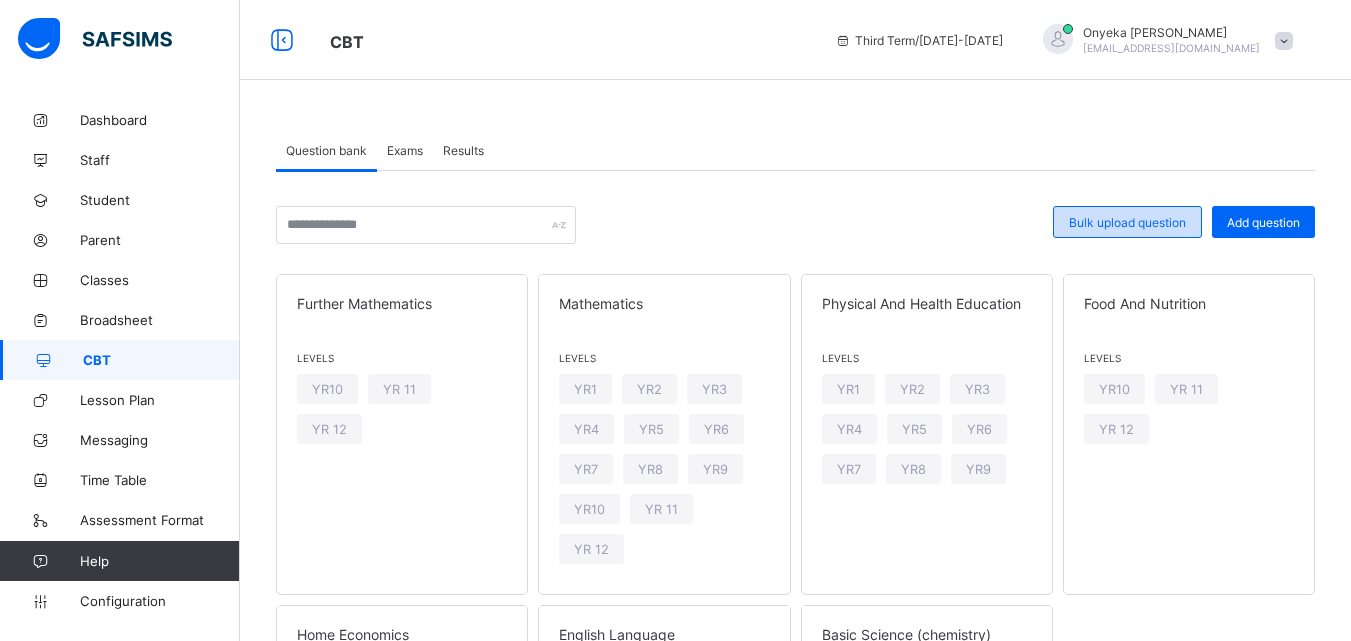 click on "Bulk upload question" at bounding box center [1127, 222] 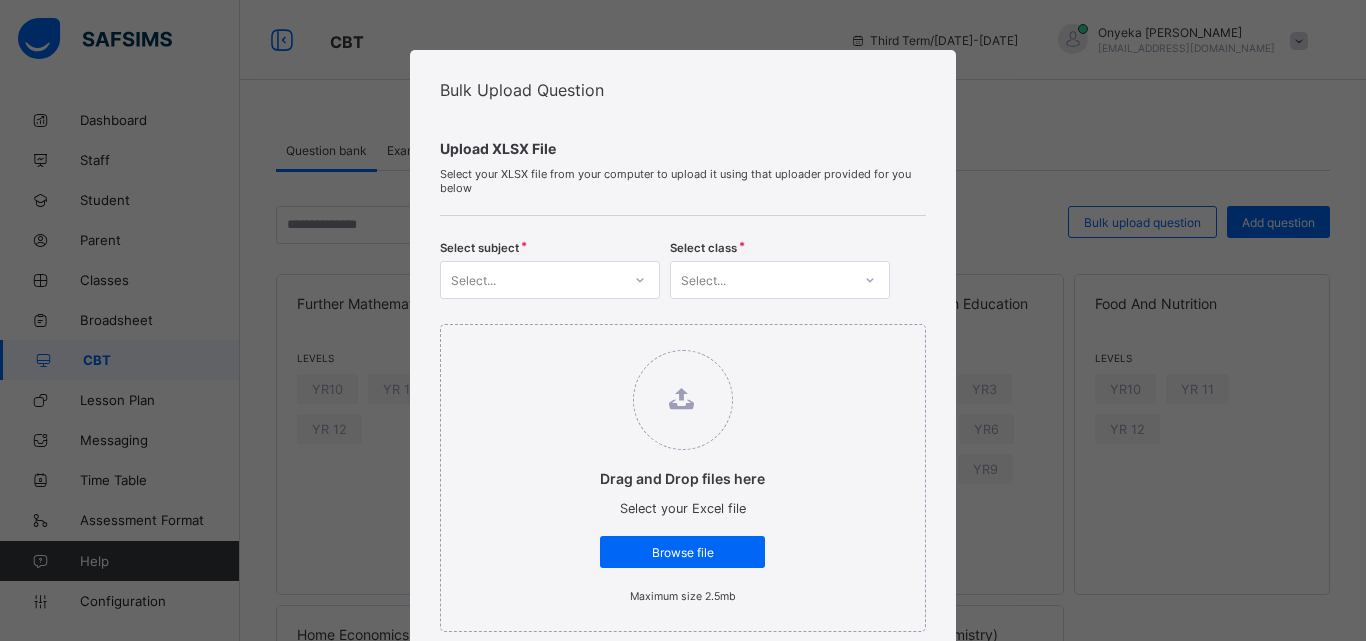 click 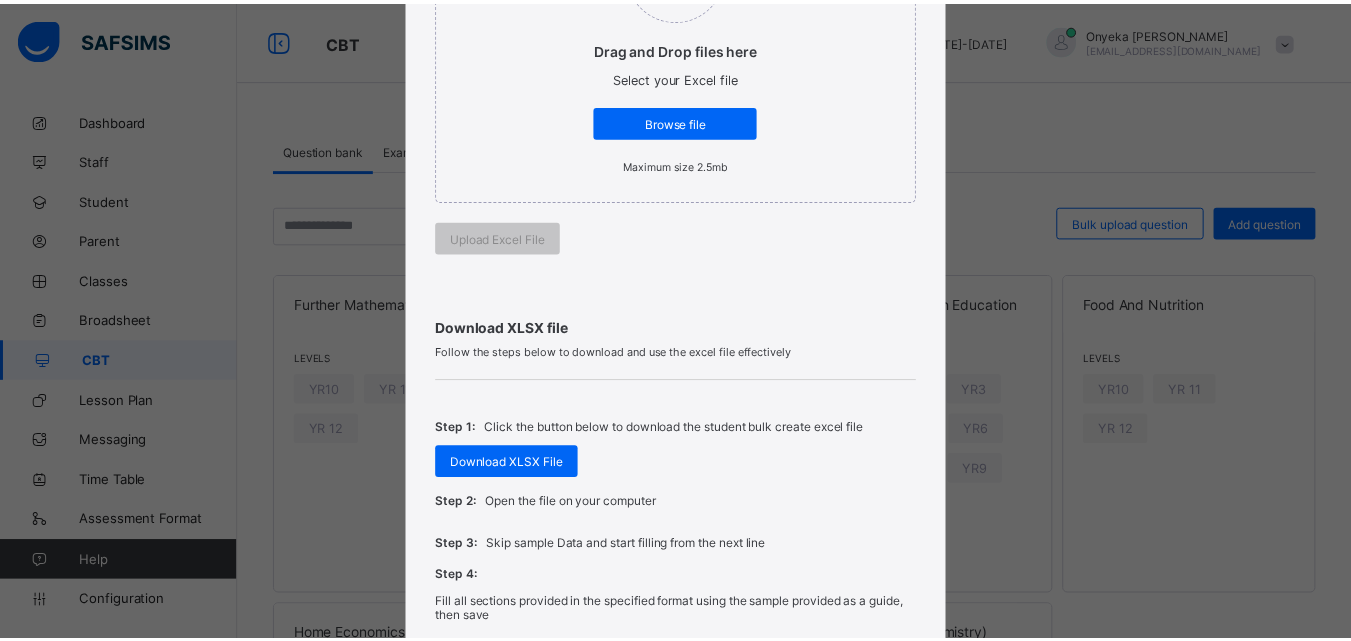 scroll, scrollTop: 780, scrollLeft: 0, axis: vertical 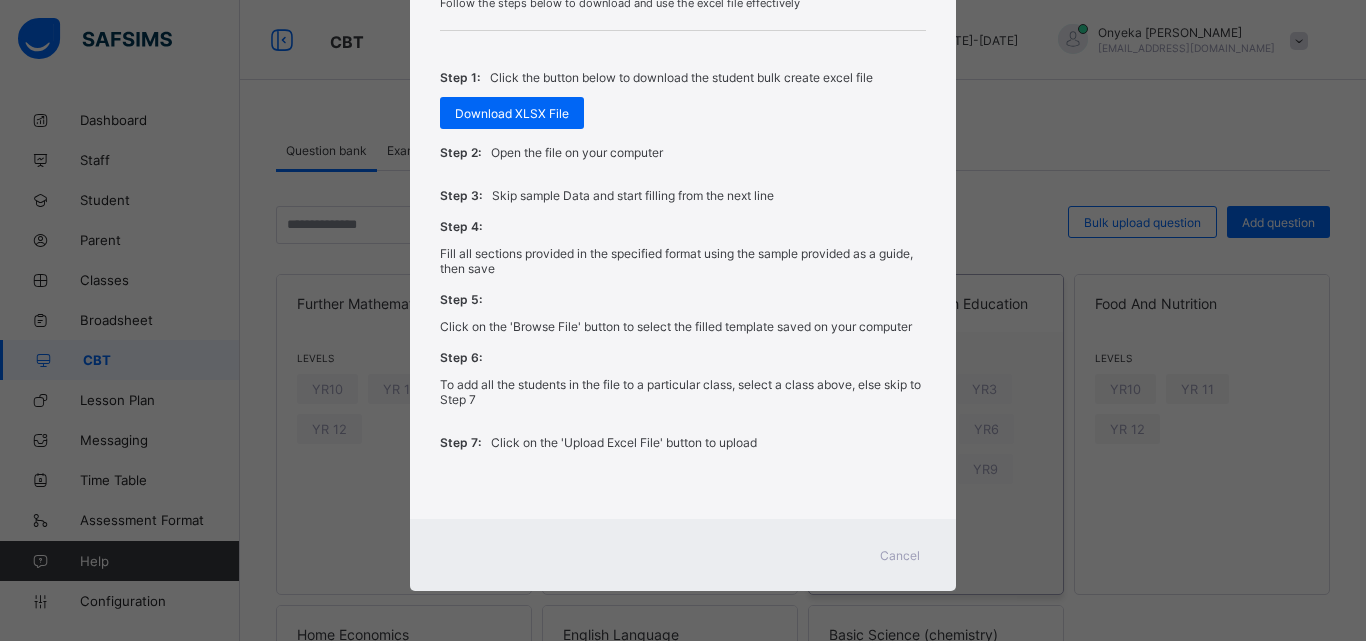 drag, startPoint x: 900, startPoint y: 555, endPoint x: 892, endPoint y: 547, distance: 11.313708 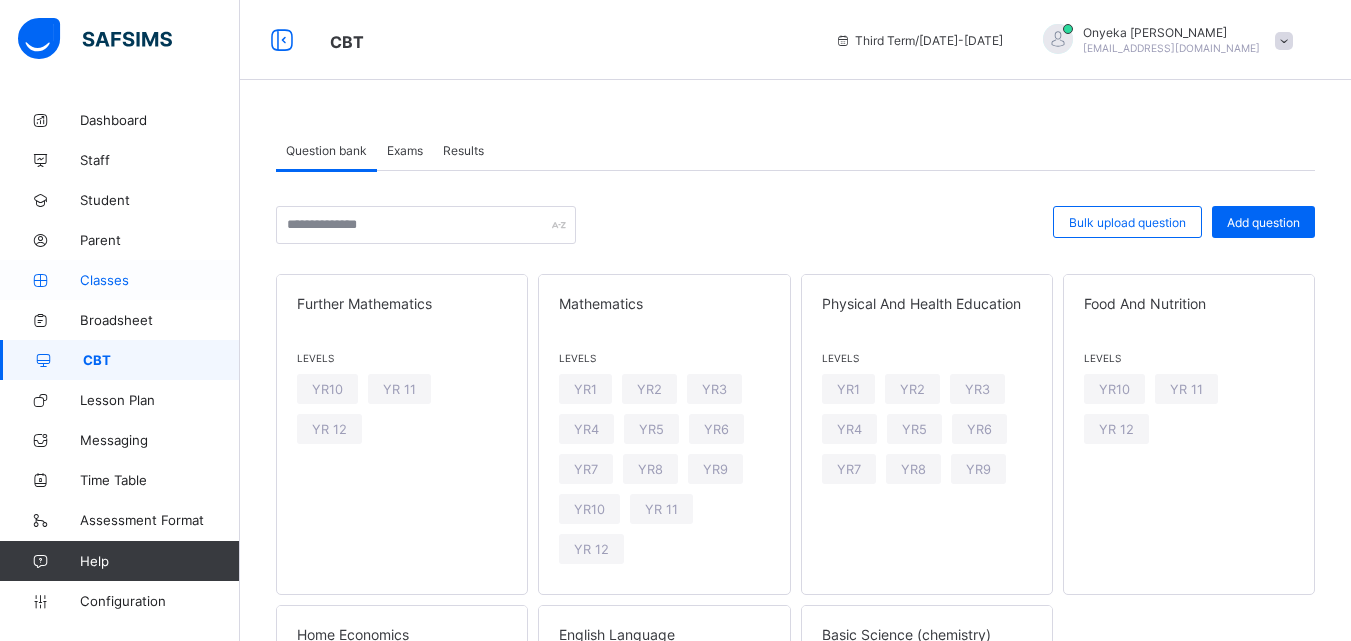 click on "Classes" at bounding box center [160, 280] 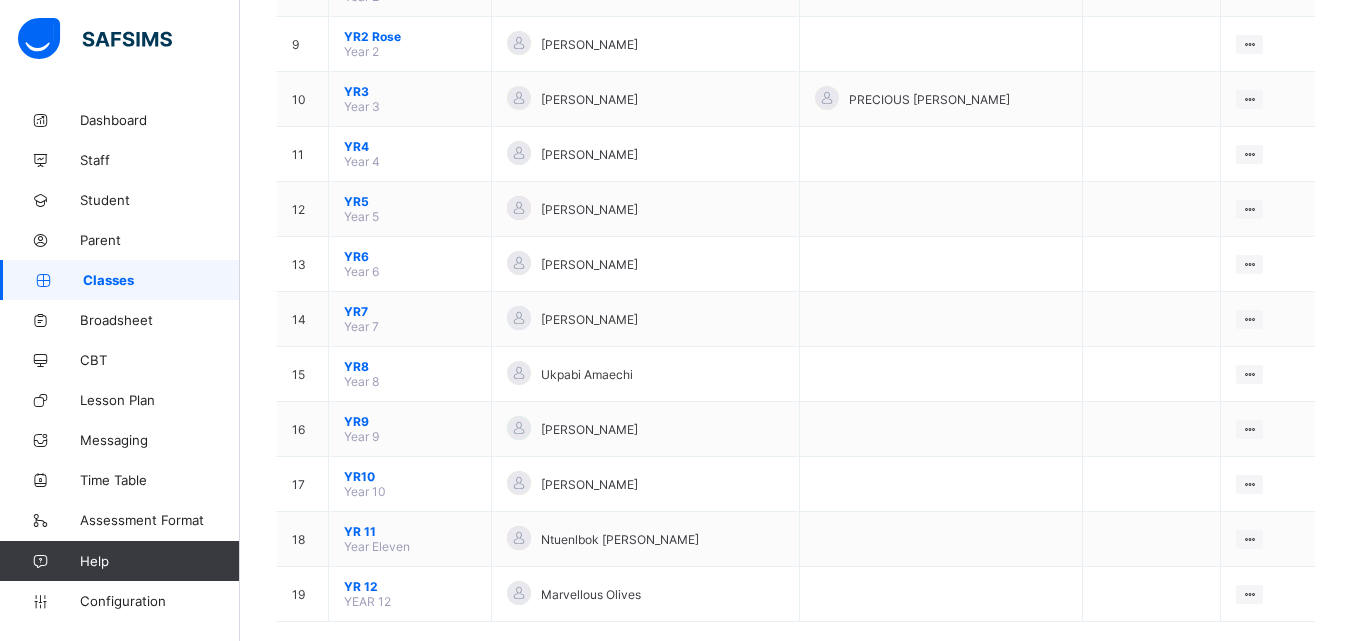 scroll, scrollTop: 689, scrollLeft: 0, axis: vertical 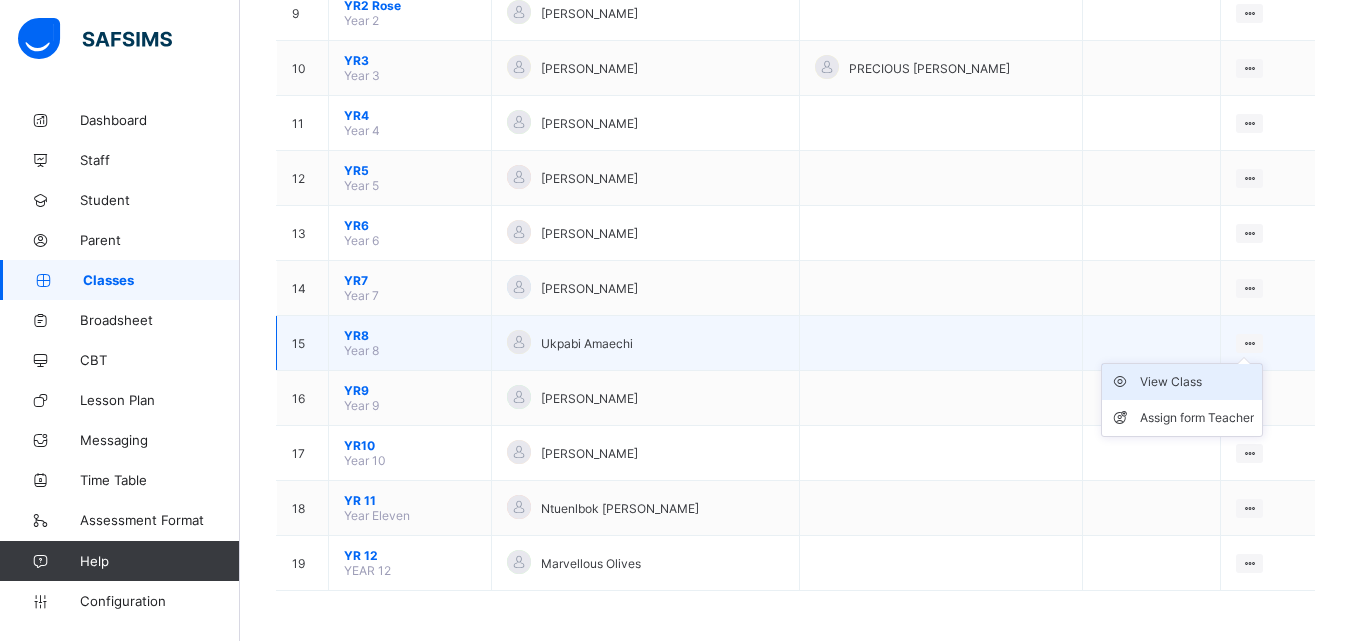 click on "View Class" at bounding box center (1197, 382) 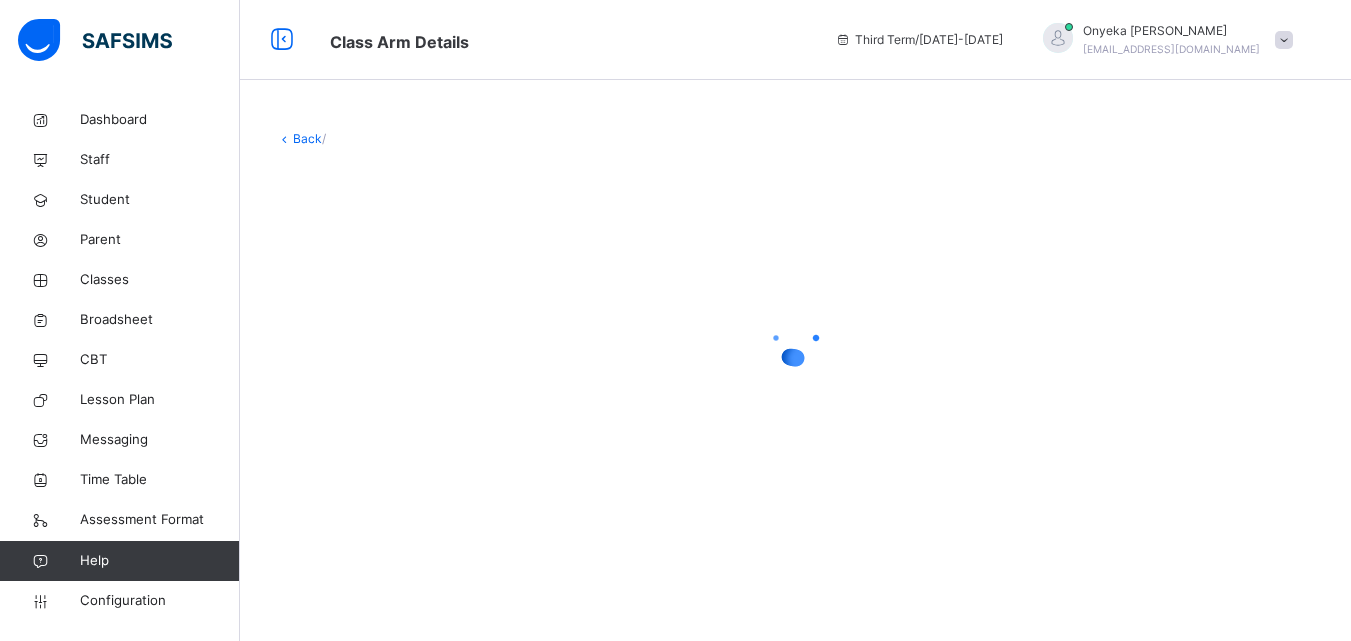scroll, scrollTop: 0, scrollLeft: 0, axis: both 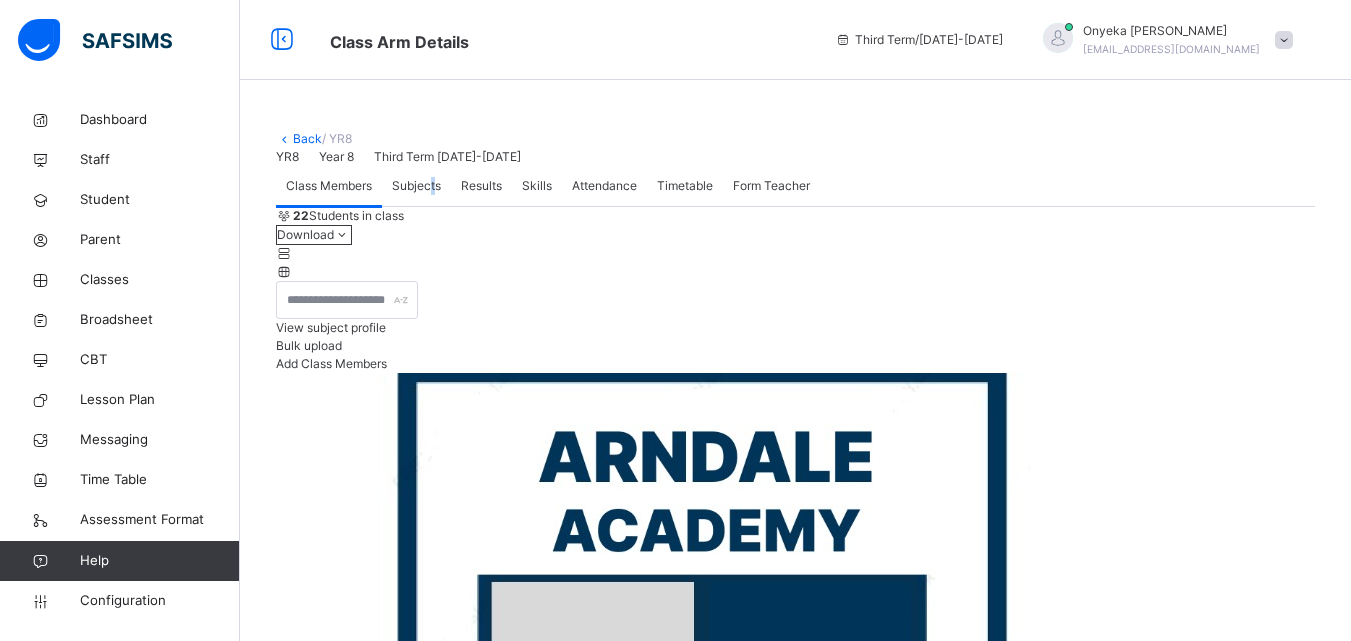 click on "Subjects" at bounding box center [416, 186] 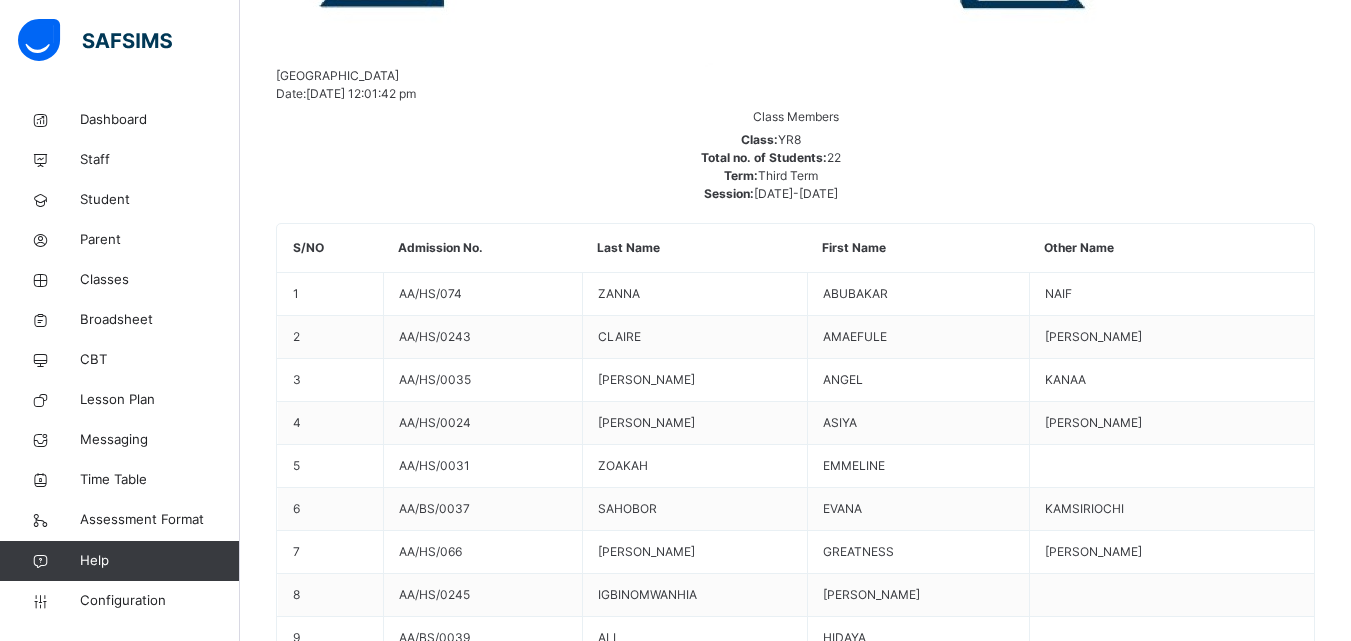 scroll, scrollTop: 1200, scrollLeft: 0, axis: vertical 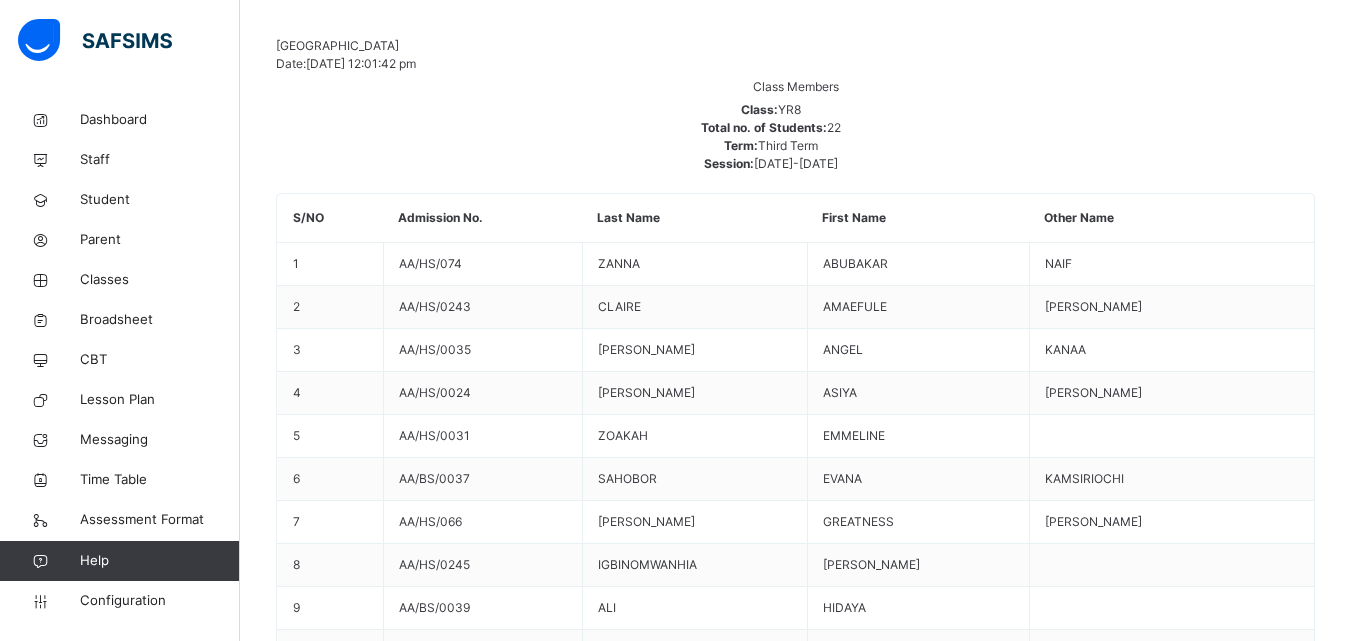 click on "Change Teacher" at bounding box center [1257, 3977] 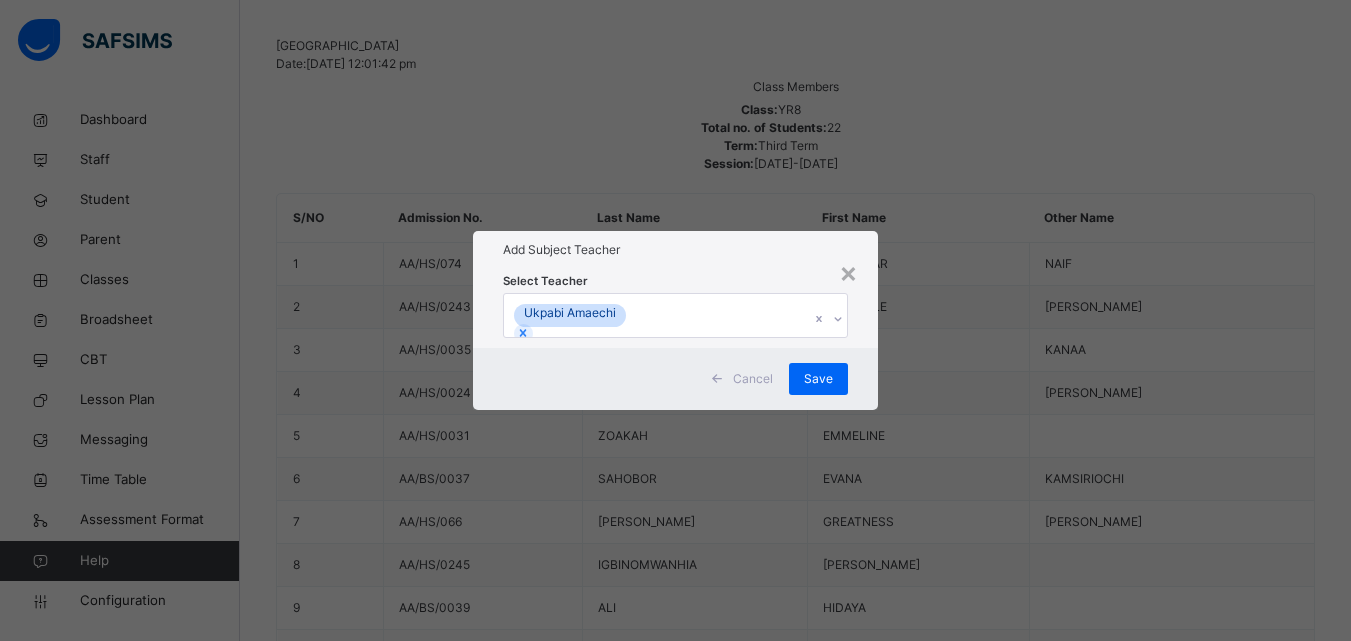click 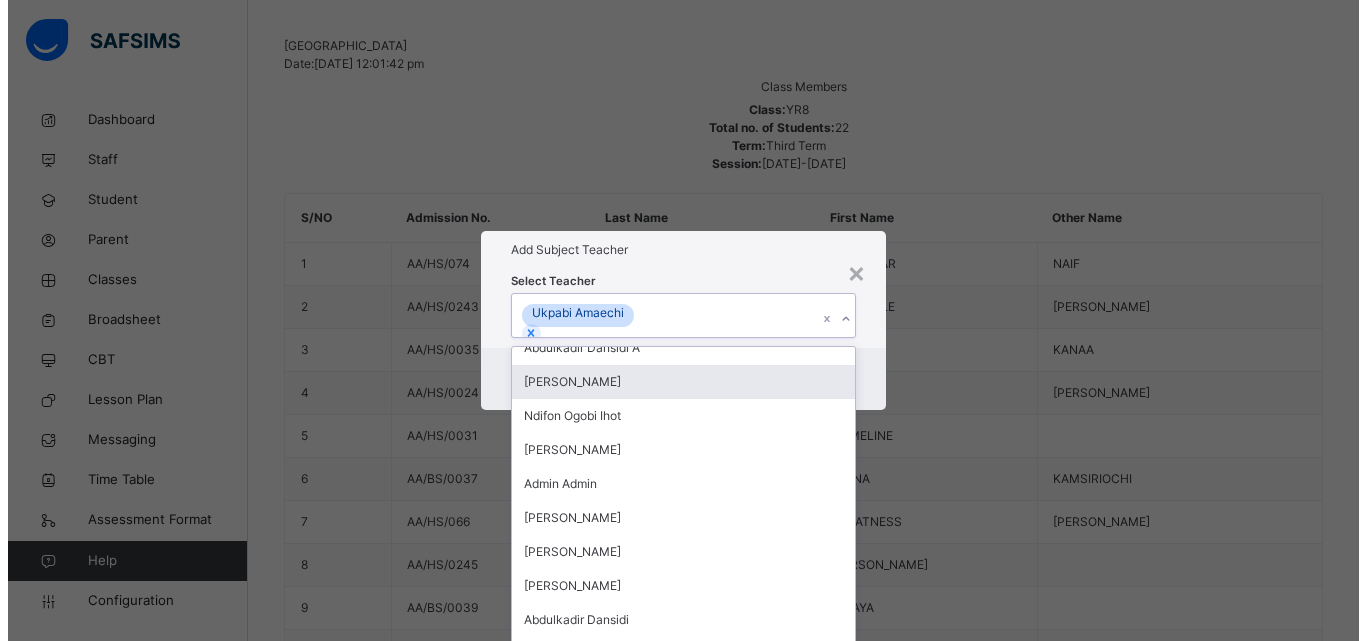 scroll, scrollTop: 1502, scrollLeft: 0, axis: vertical 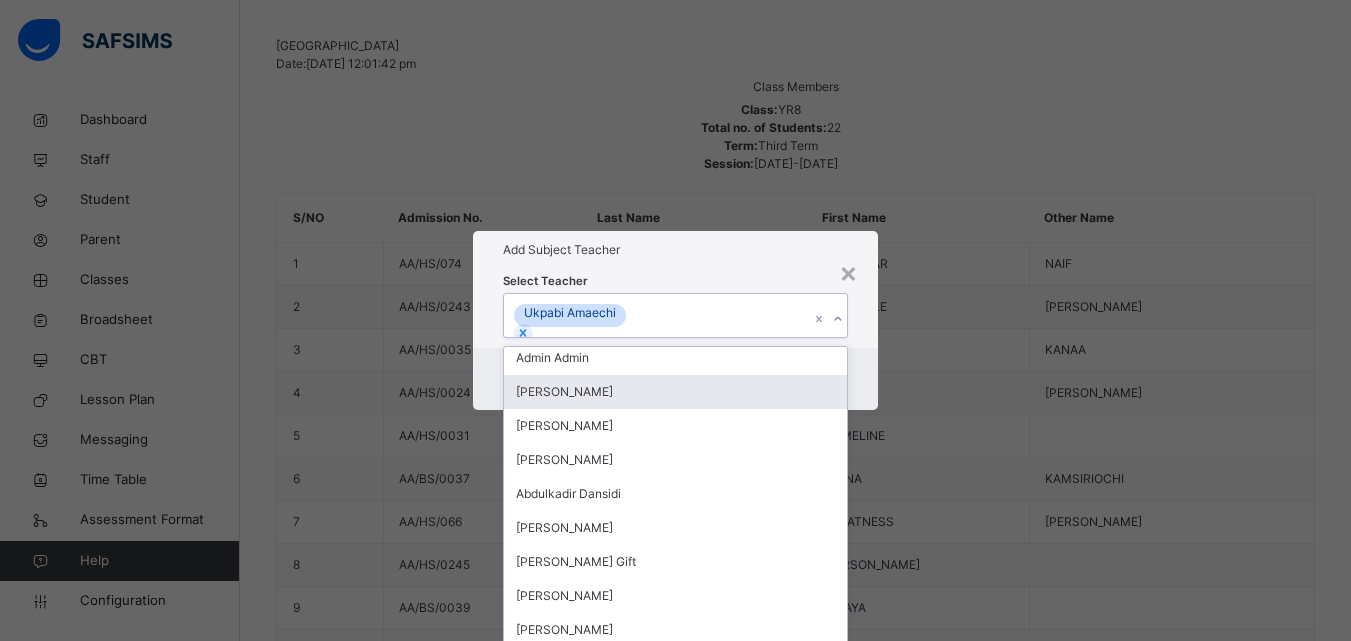 click on "[PERSON_NAME]" at bounding box center [675, 392] 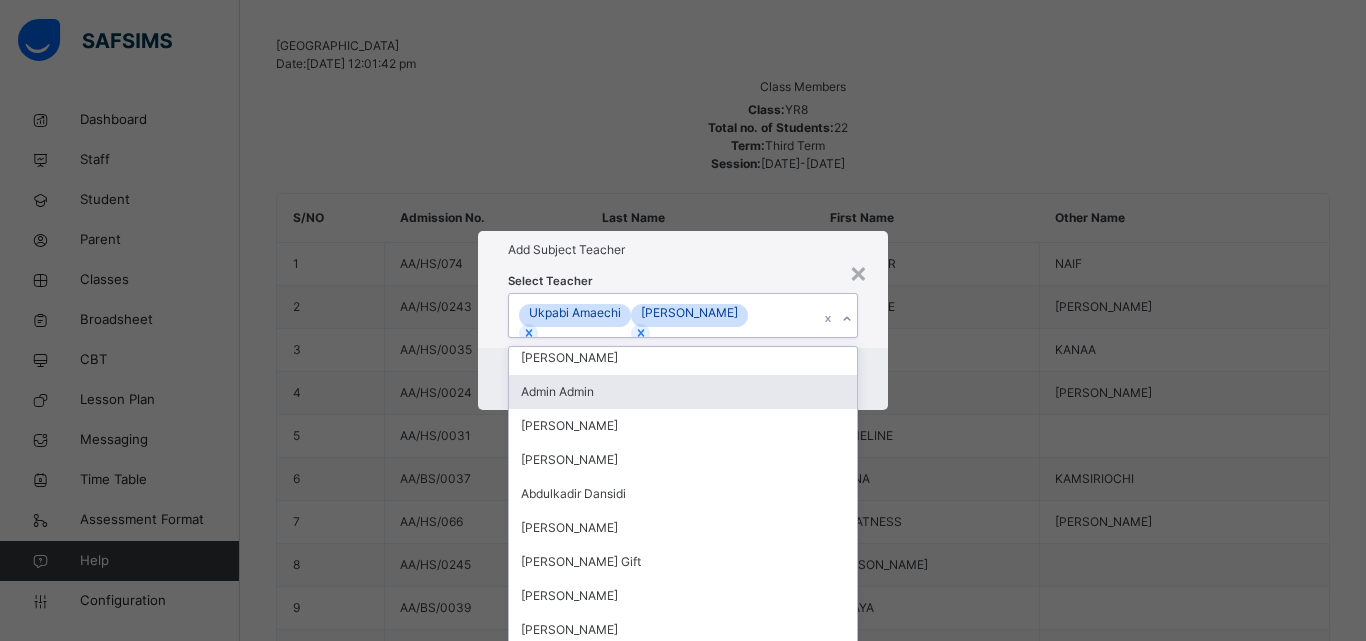 click on "× Add Subject Teacher Select Teacher   option [PERSON_NAME], selected.    option Admin  Admin focused, 46 of 54. 52 results available. Use Up and Down to choose options, press Enter to select the currently focused option, press Escape to exit the menu, press Tab to select the option and exit the menu. [PERSON_NAME]  [PERSON_NAME] [PERSON_NAME] [PERSON_NAME] [PERSON_NAME]  [PERSON_NAME] [PERSON_NAME] BLESSING  ANIEZE [PERSON_NAME] [PERSON_NAME] [PERSON_NAME] Support  Team SASIMS  Support rejoice  chuks Demo  Fees Admin [PERSON_NAME] [PERSON_NAME] [PERSON_NAME] [PERSON_NAME] [PERSON_NAME] [PERSON_NAME]  [PERSON_NAME] [PERSON_NAME] Support  Team [PERSON_NAME] [PERSON_NAME] [PERSON_NAME] [PERSON_NAME]  [PERSON_NAME] [PERSON_NAME] [PERSON_NAME] SENKWOET  [PERSON_NAME] [PERSON_NAME] [PERSON_NAME] [PERSON_NAME] [PERSON_NAME] M [PERSON_NAME] Marvellous  Olives Cancel Save" at bounding box center [683, 320] 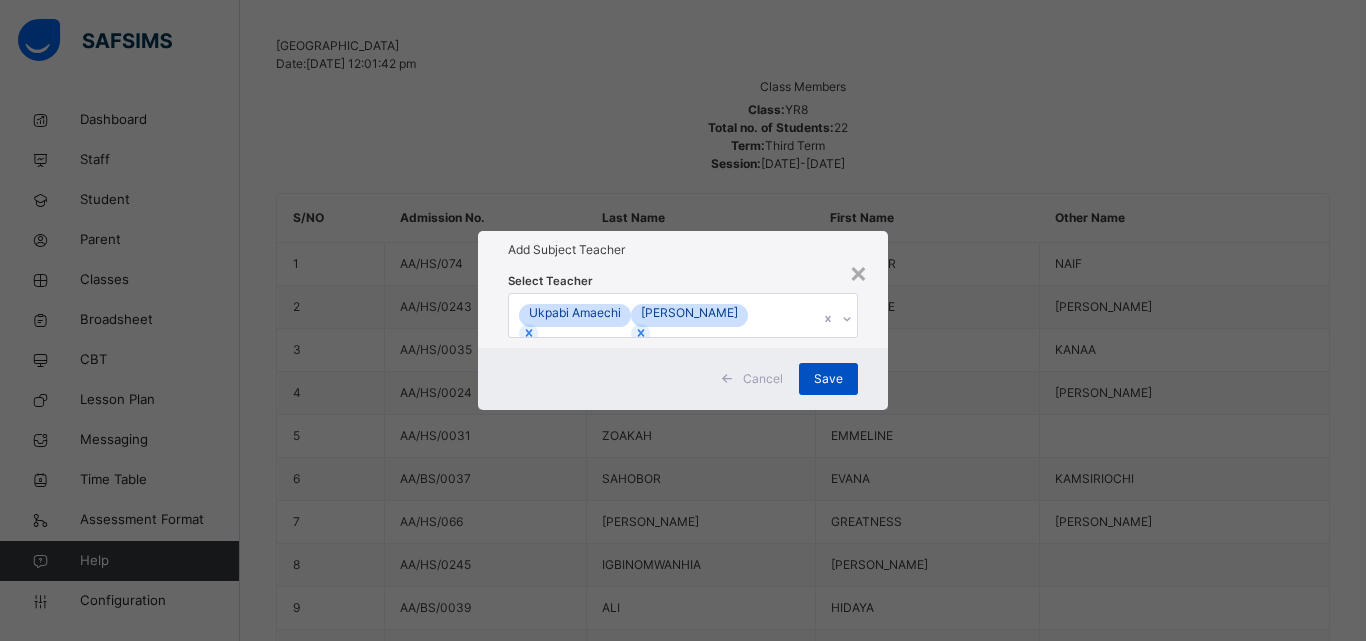 click on "Save" at bounding box center [828, 379] 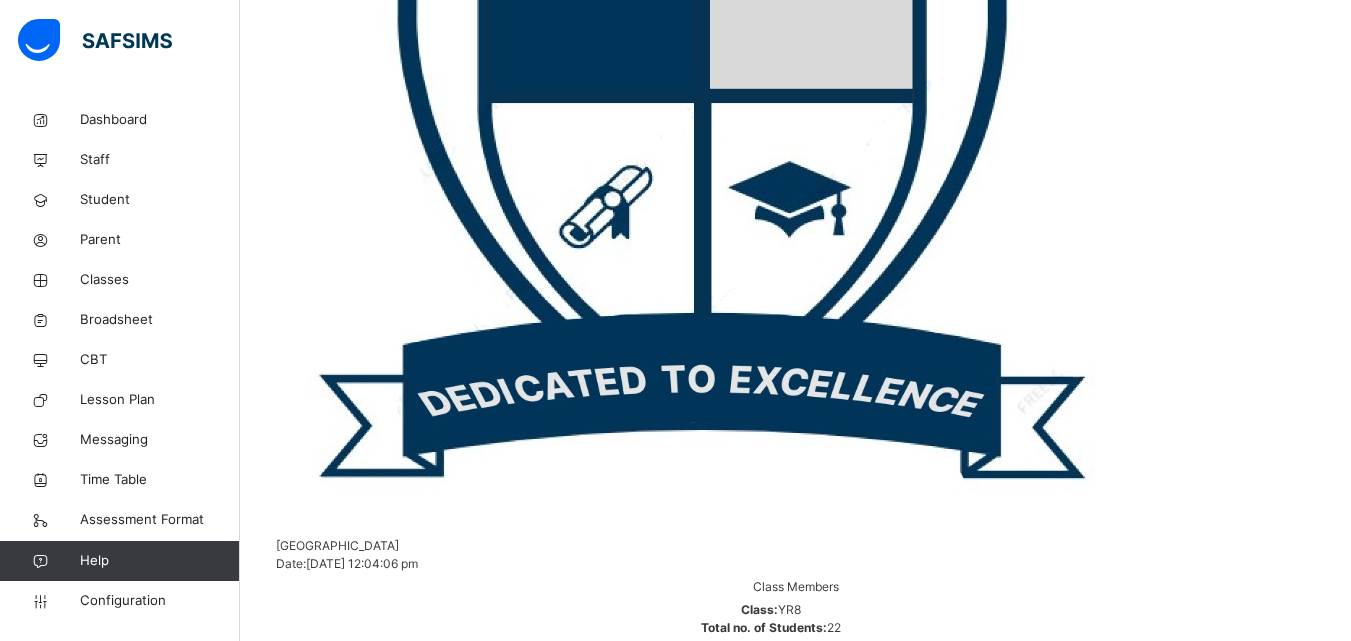 scroll, scrollTop: 100, scrollLeft: 0, axis: vertical 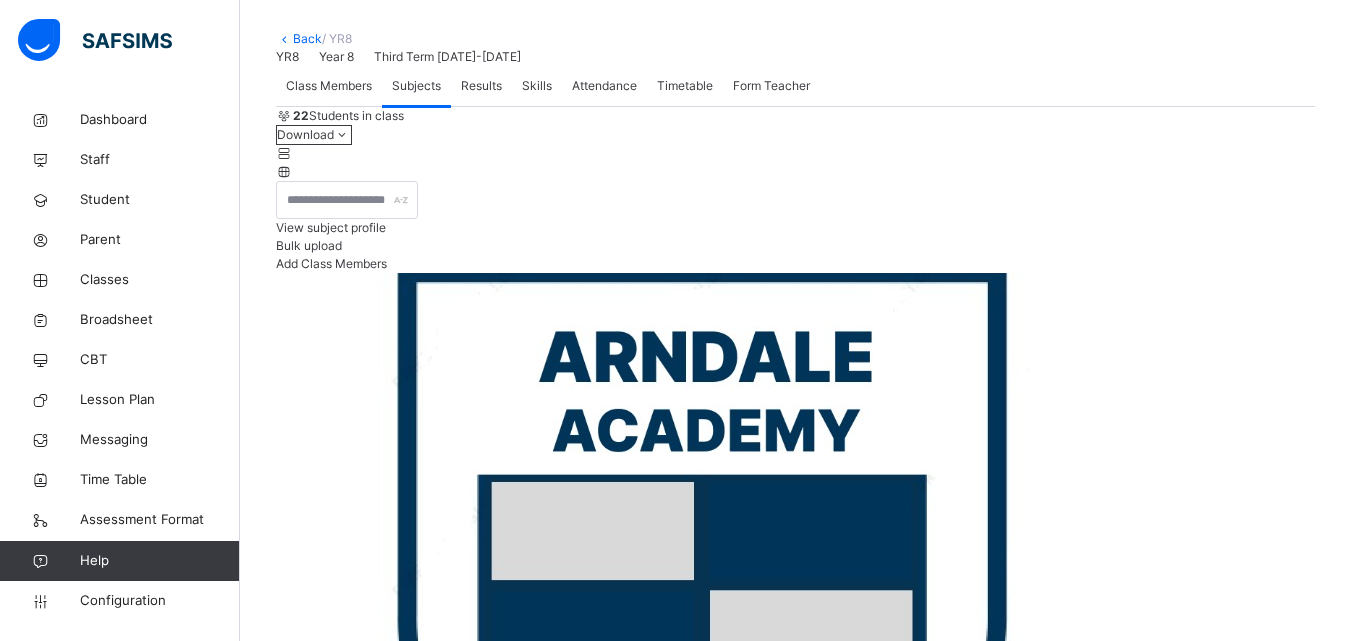 click on "Back" at bounding box center (307, 38) 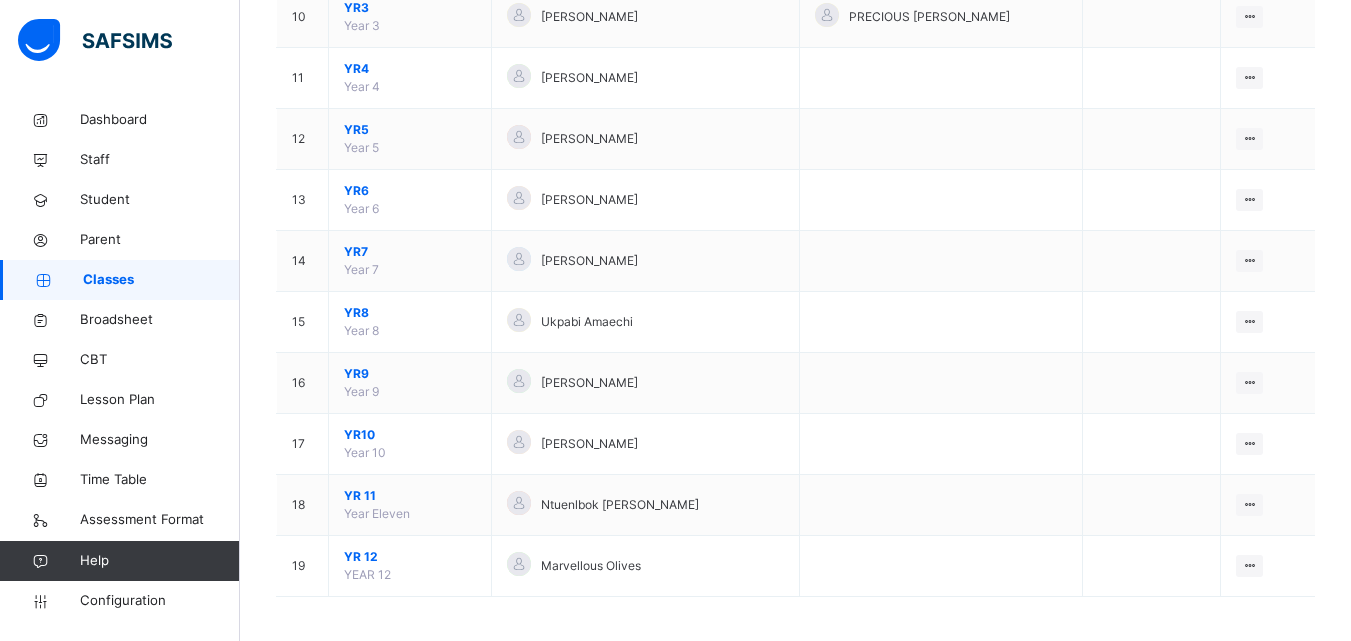scroll, scrollTop: 806, scrollLeft: 0, axis: vertical 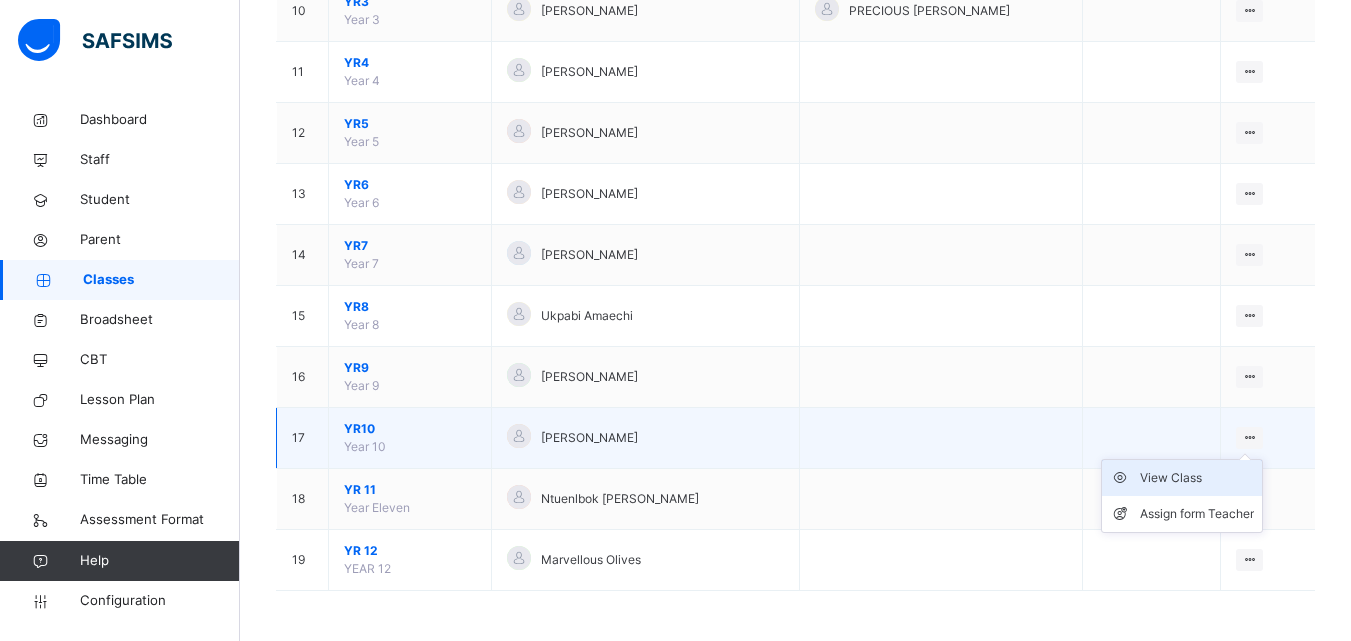 click on "View Class" at bounding box center (1197, 478) 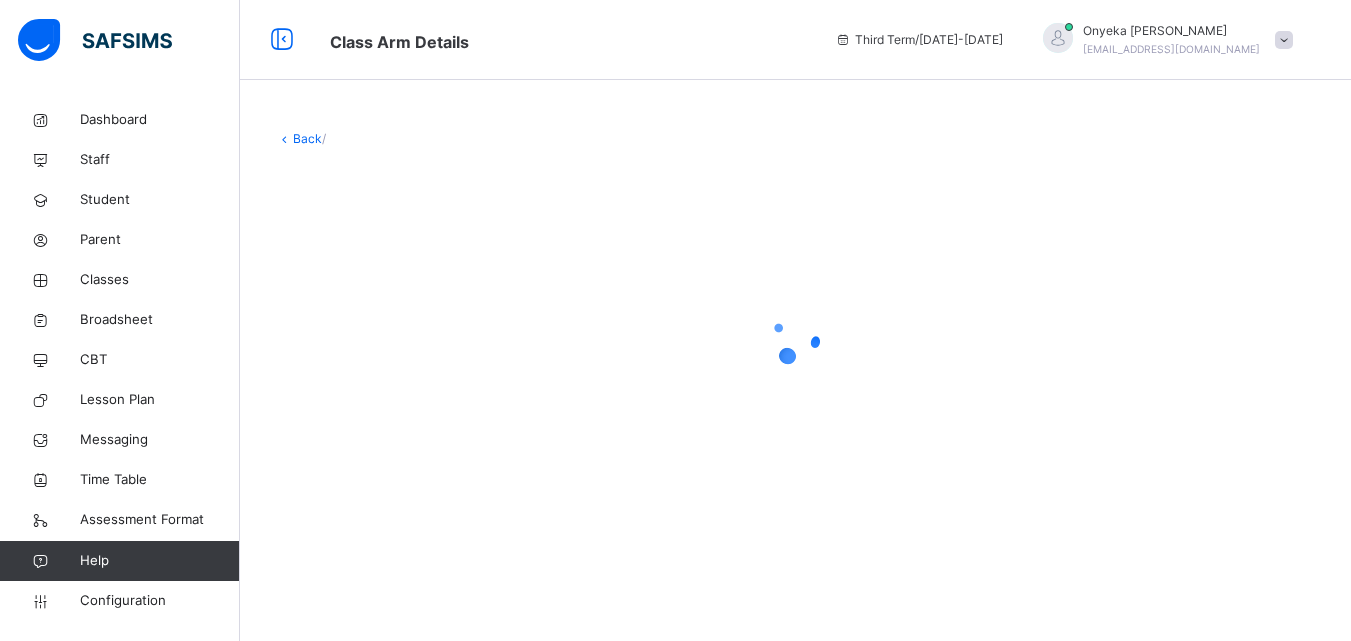 scroll, scrollTop: 0, scrollLeft: 0, axis: both 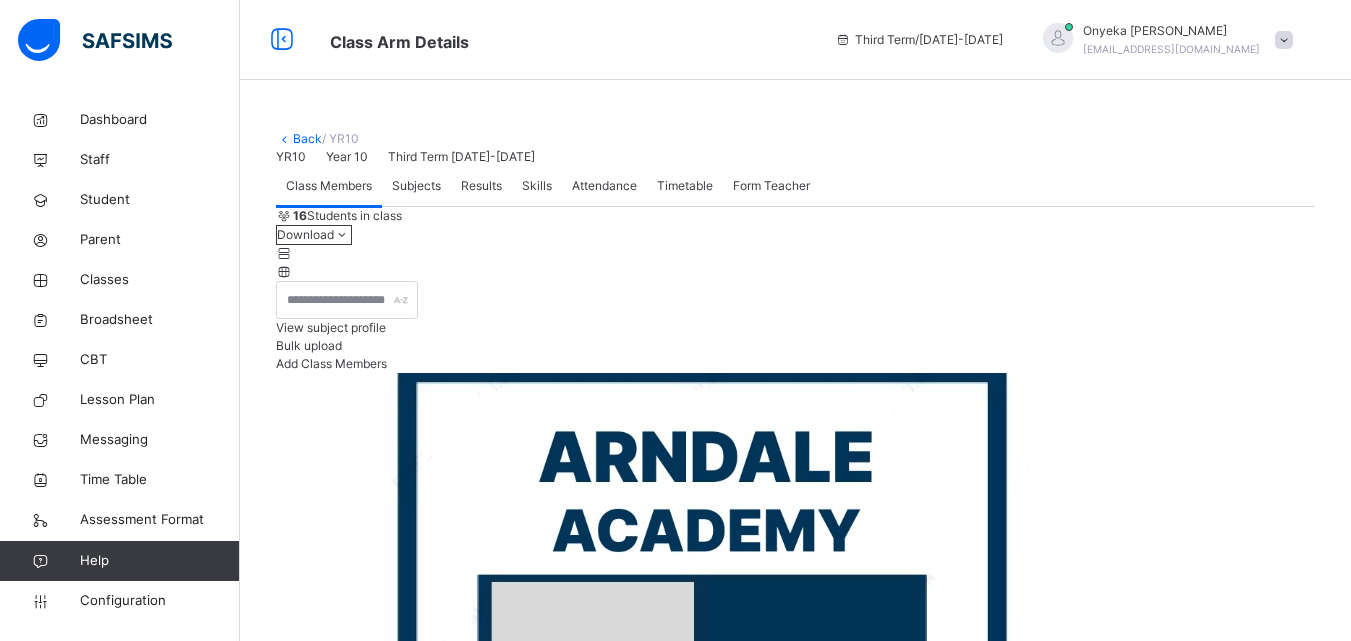 click on "Subjects" at bounding box center [416, 186] 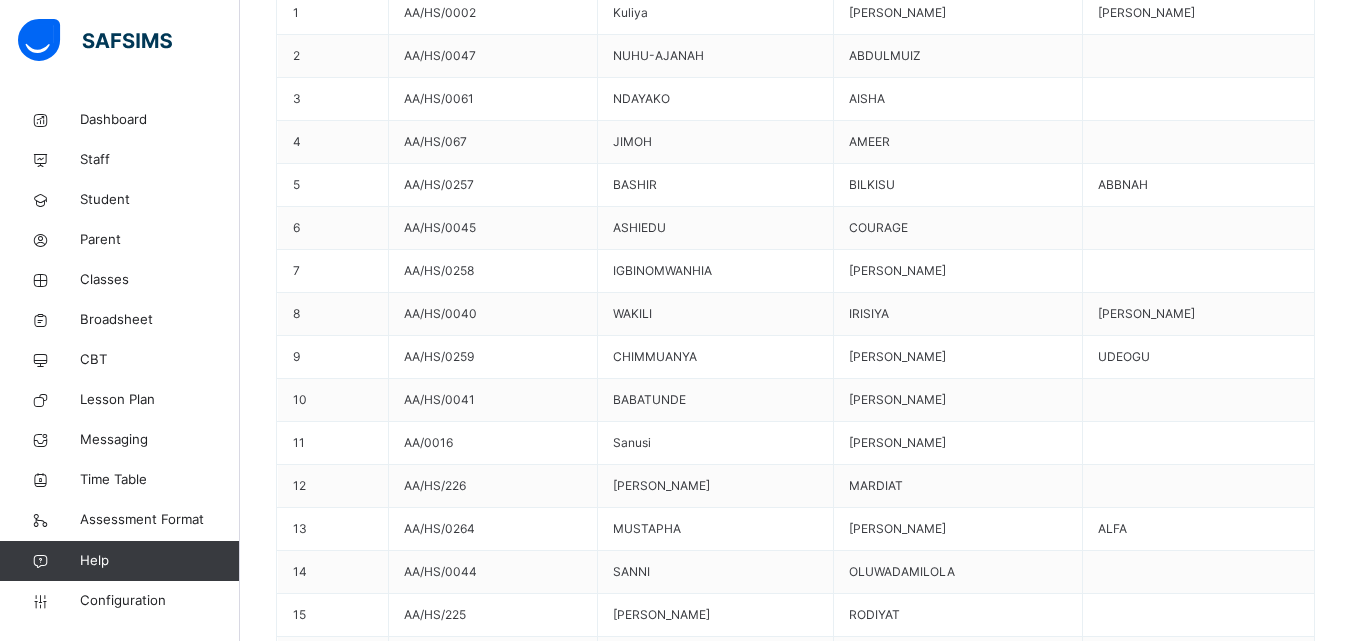 scroll, scrollTop: 1500, scrollLeft: 0, axis: vertical 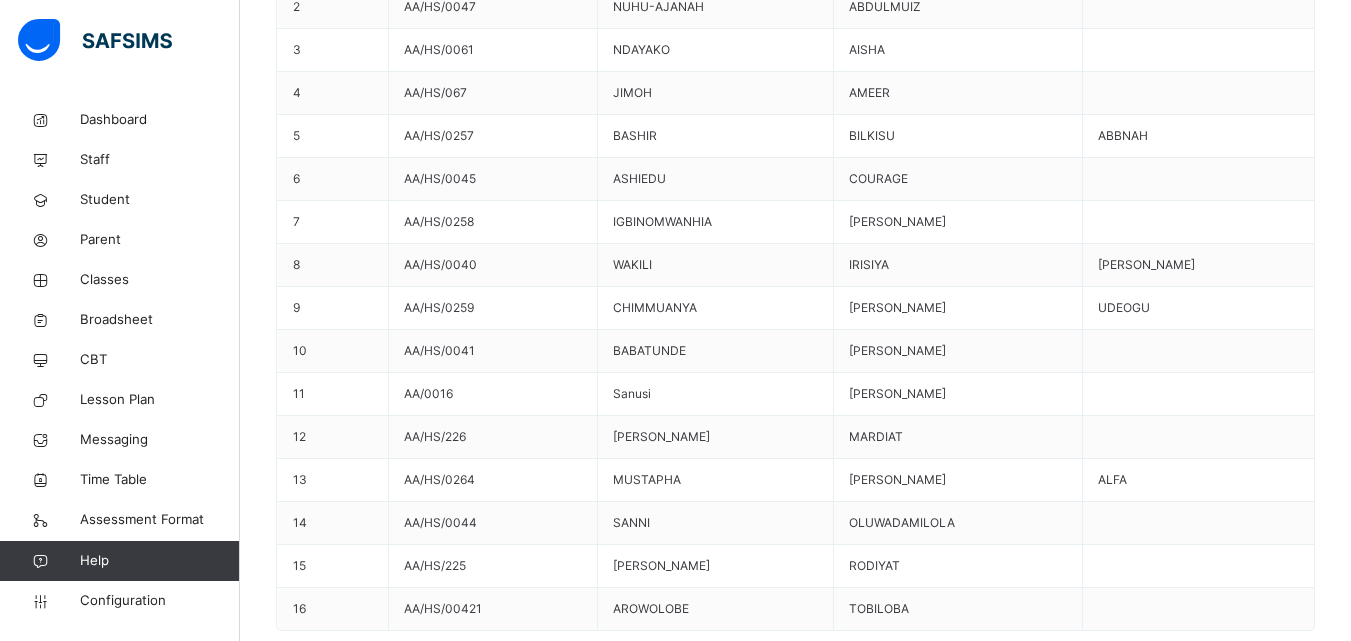 click on "Change Teacher" at bounding box center [1257, 3301] 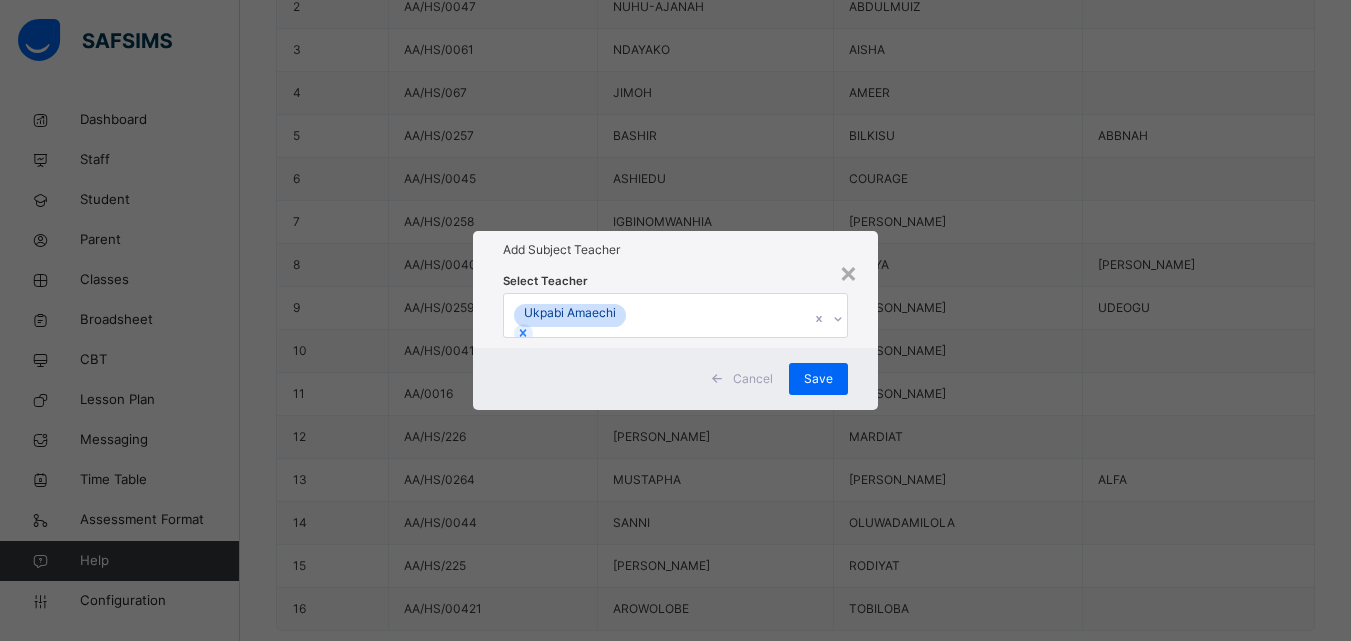 click 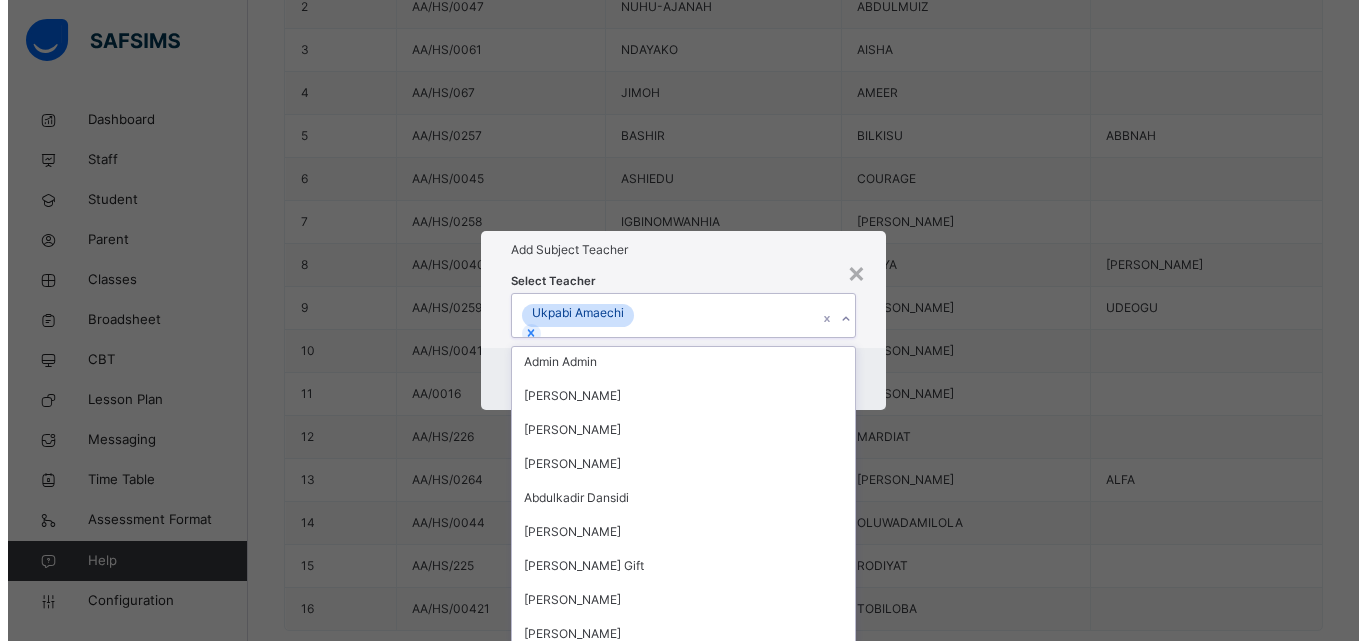 scroll, scrollTop: 1500, scrollLeft: 0, axis: vertical 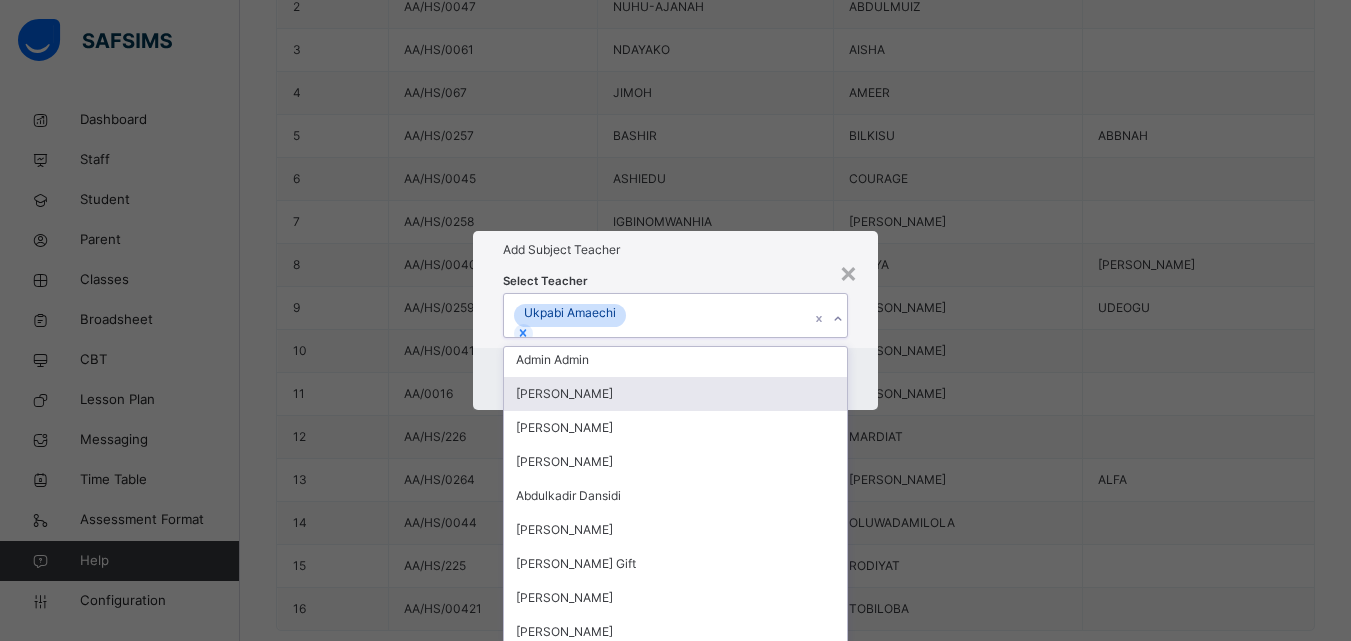click on "[PERSON_NAME]" at bounding box center [675, 394] 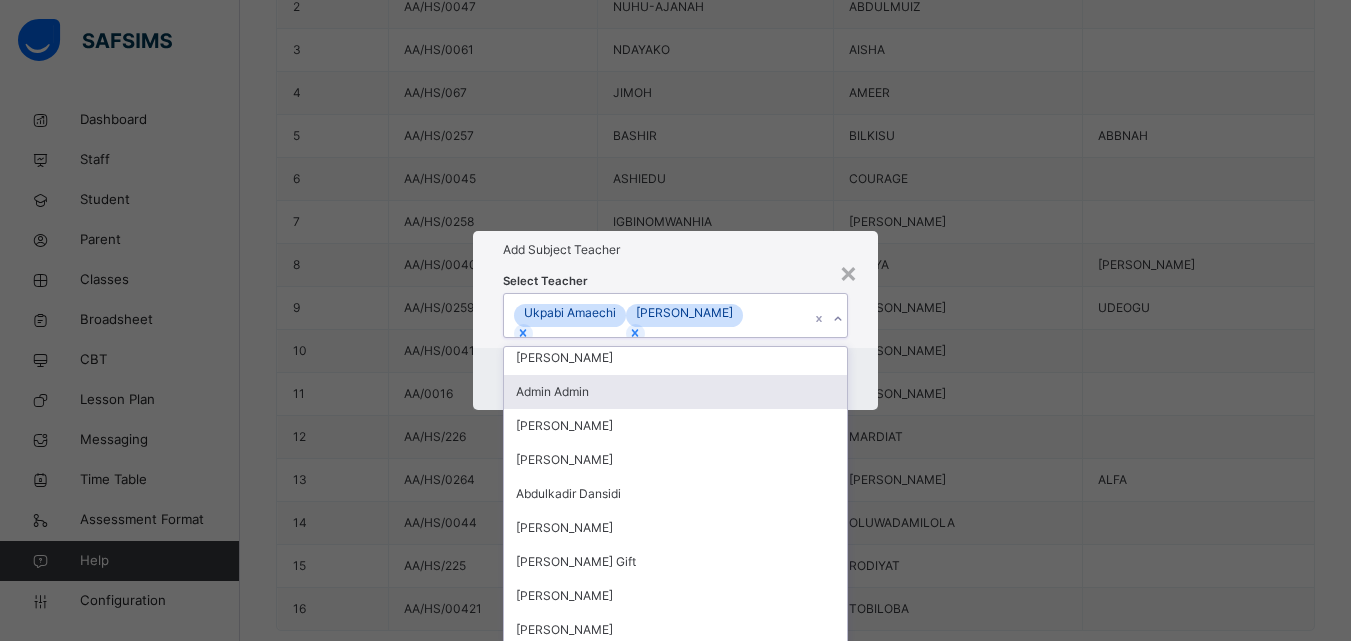 scroll, scrollTop: 1468, scrollLeft: 0, axis: vertical 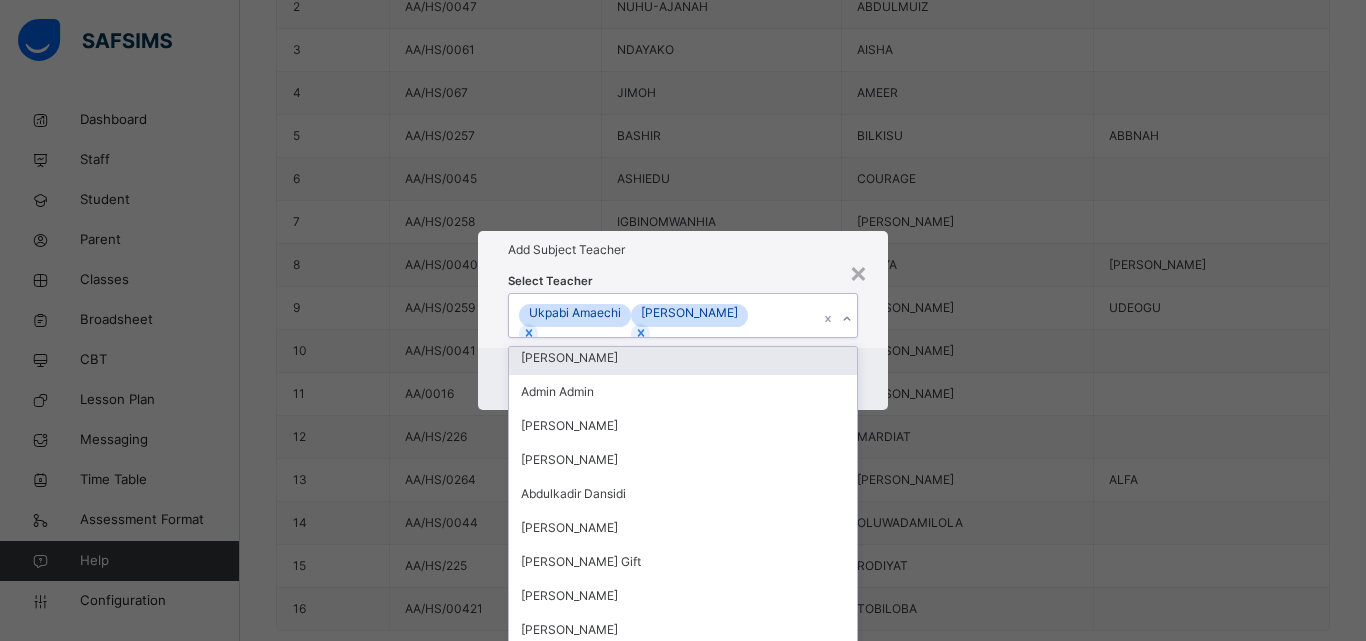 click on "× Add Subject Teacher Select Teacher   option [PERSON_NAME], selected.    option [PERSON_NAME] focused, 45 of 54. 52 results available. Use Up and Down to choose options, press Enter to select the currently focused option, press Escape to exit the menu, press Tab to select the option and exit the menu. [PERSON_NAME]  [PERSON_NAME] [PERSON_NAME] [PERSON_NAME] [PERSON_NAME]  [PERSON_NAME] [PERSON_NAME] BLESSING  ANIEZE [PERSON_NAME] [PERSON_NAME] [PERSON_NAME] Support  Team SASIMS  Support rejoice  chuks Demo  Fees Admin [PERSON_NAME] [PERSON_NAME] [PERSON_NAME] [PERSON_NAME] [PERSON_NAME] [PERSON_NAME]  [PERSON_NAME] [PERSON_NAME] Support  Team [PERSON_NAME] [PERSON_NAME] [PERSON_NAME] [PERSON_NAME]  [PERSON_NAME] [PERSON_NAME] [PERSON_NAME] SENKWOET  [PERSON_NAME] [PERSON_NAME] [PERSON_NAME] [PERSON_NAME] [PERSON_NAME] M [PERSON_NAME] Marvellous  Olives Cancel Save" at bounding box center [683, 320] 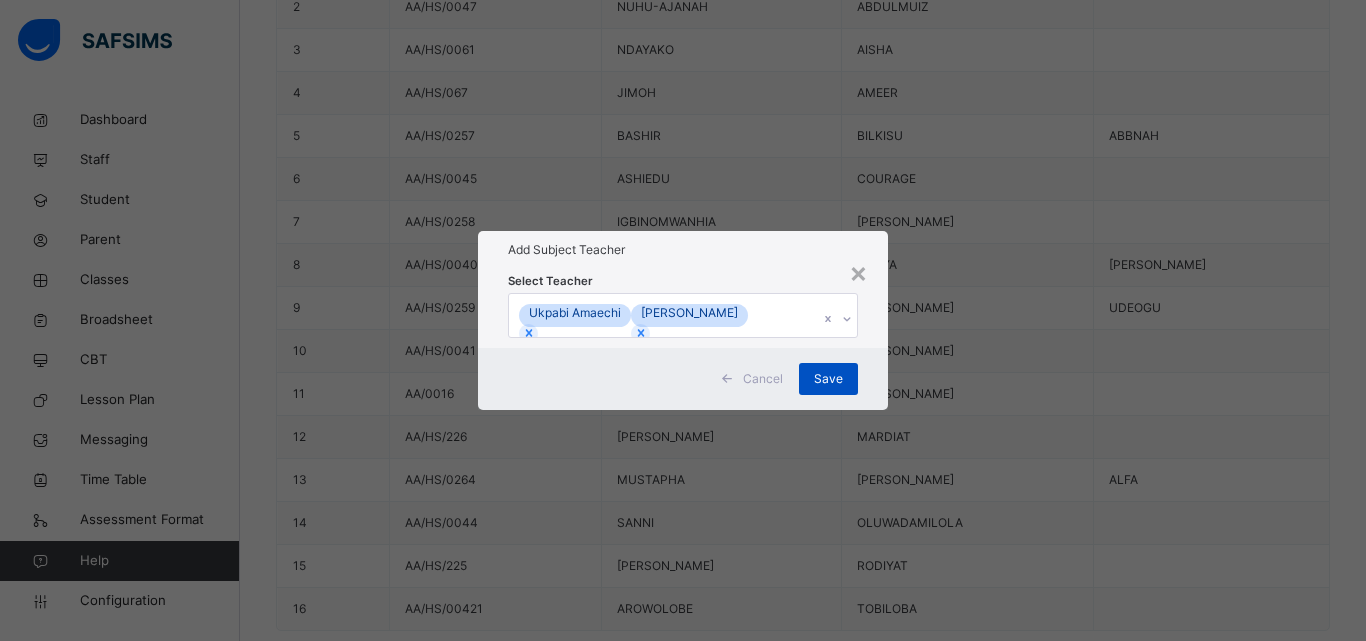 click on "Save" at bounding box center (828, 379) 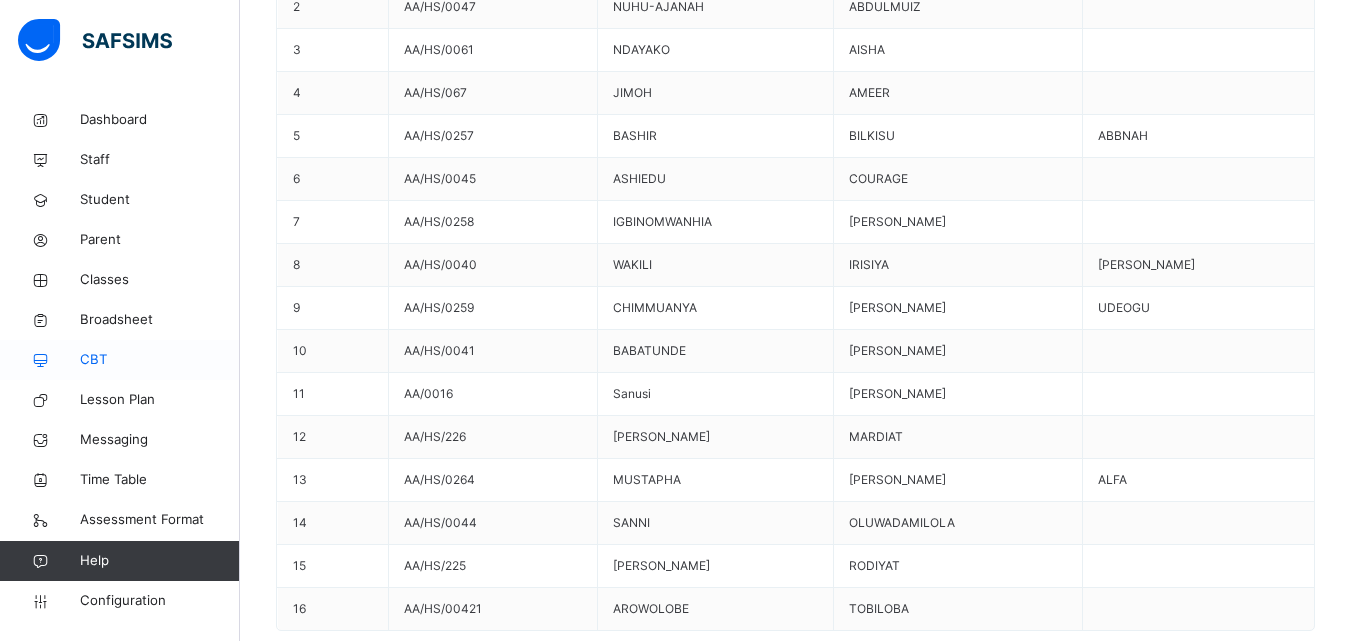 click on "CBT" at bounding box center (120, 360) 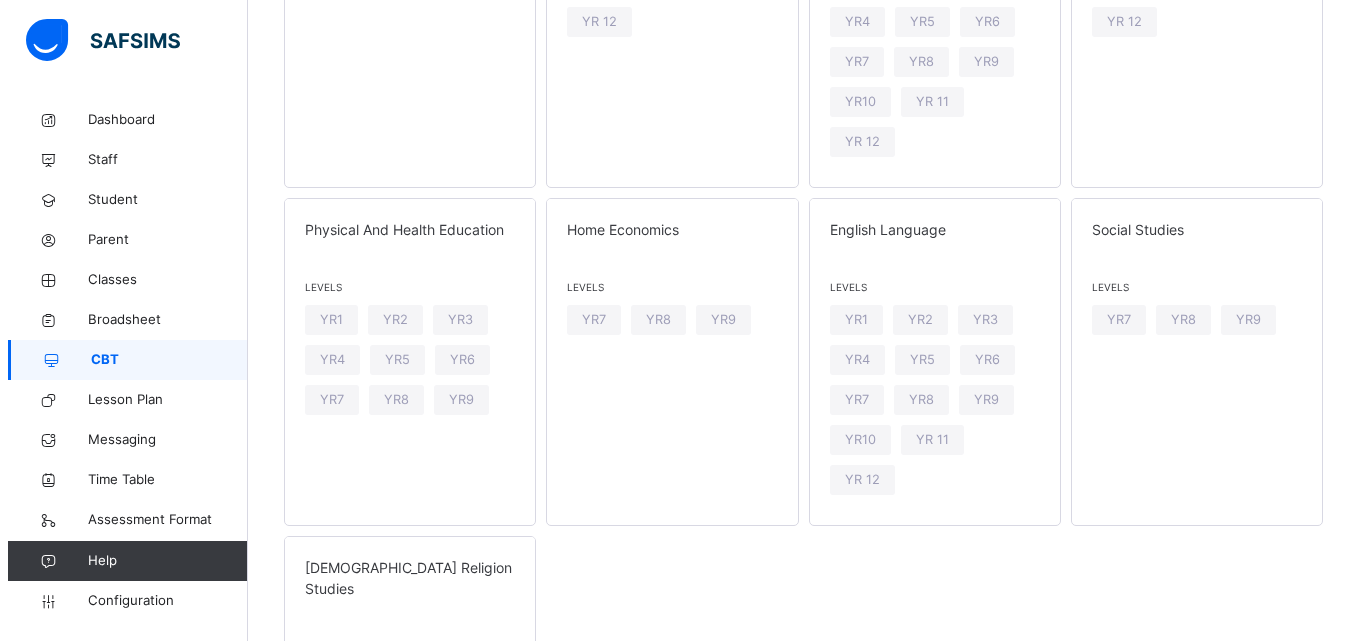 scroll, scrollTop: 57, scrollLeft: 0, axis: vertical 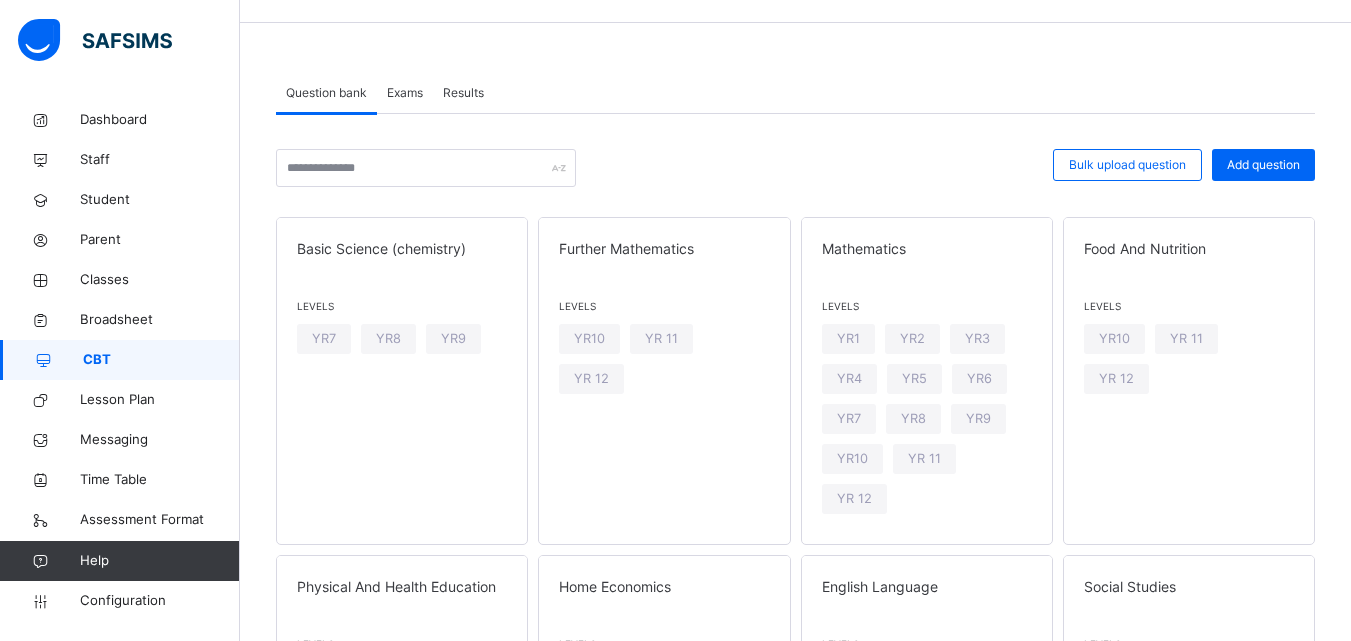 click on "Exams" at bounding box center (405, 93) 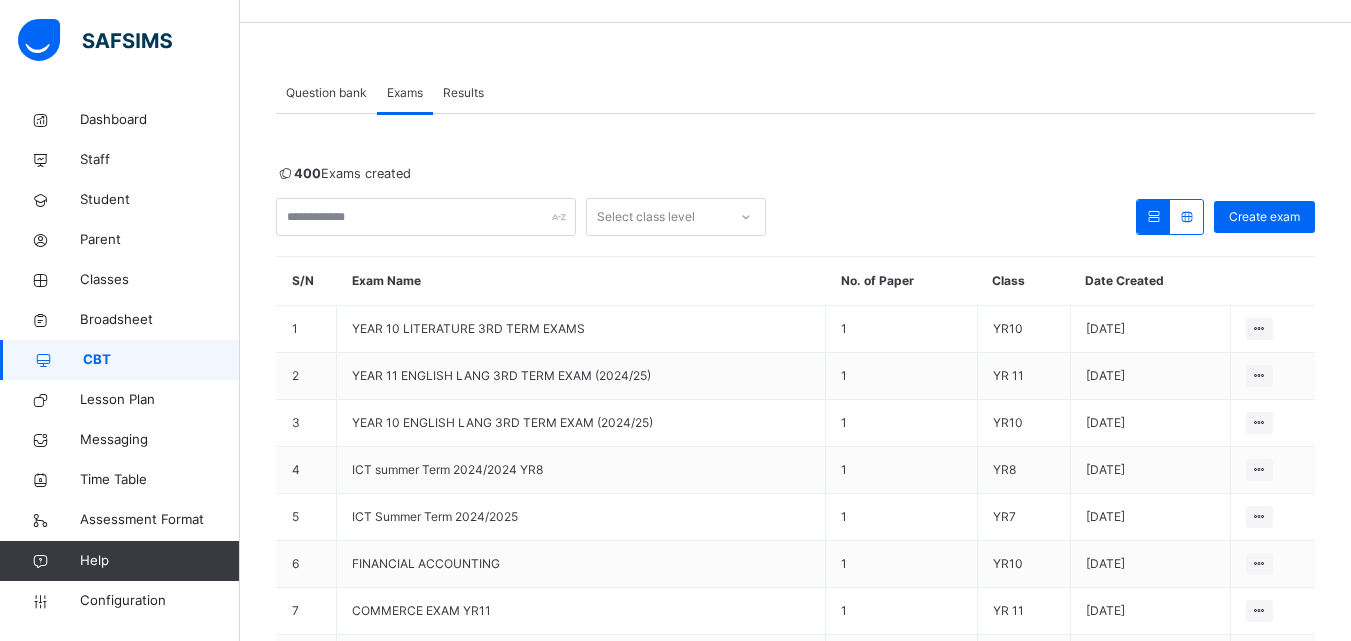 click on "Question bank" at bounding box center [326, 93] 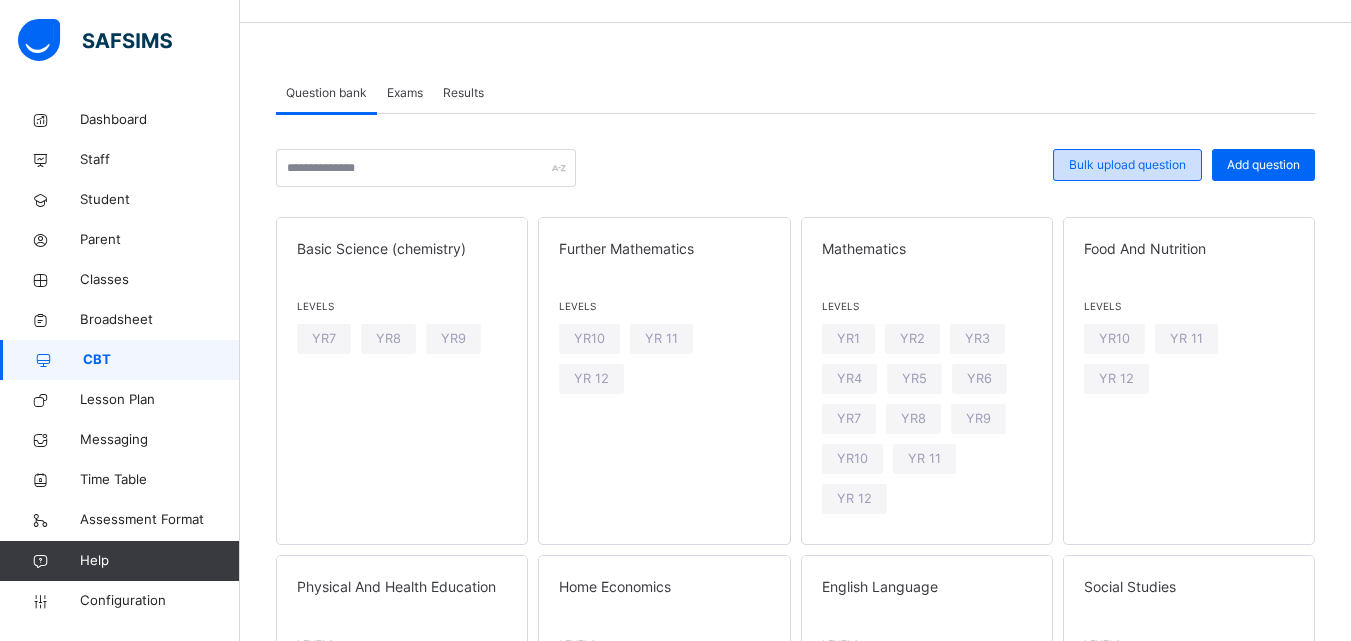 click on "Bulk upload question" at bounding box center (1127, 165) 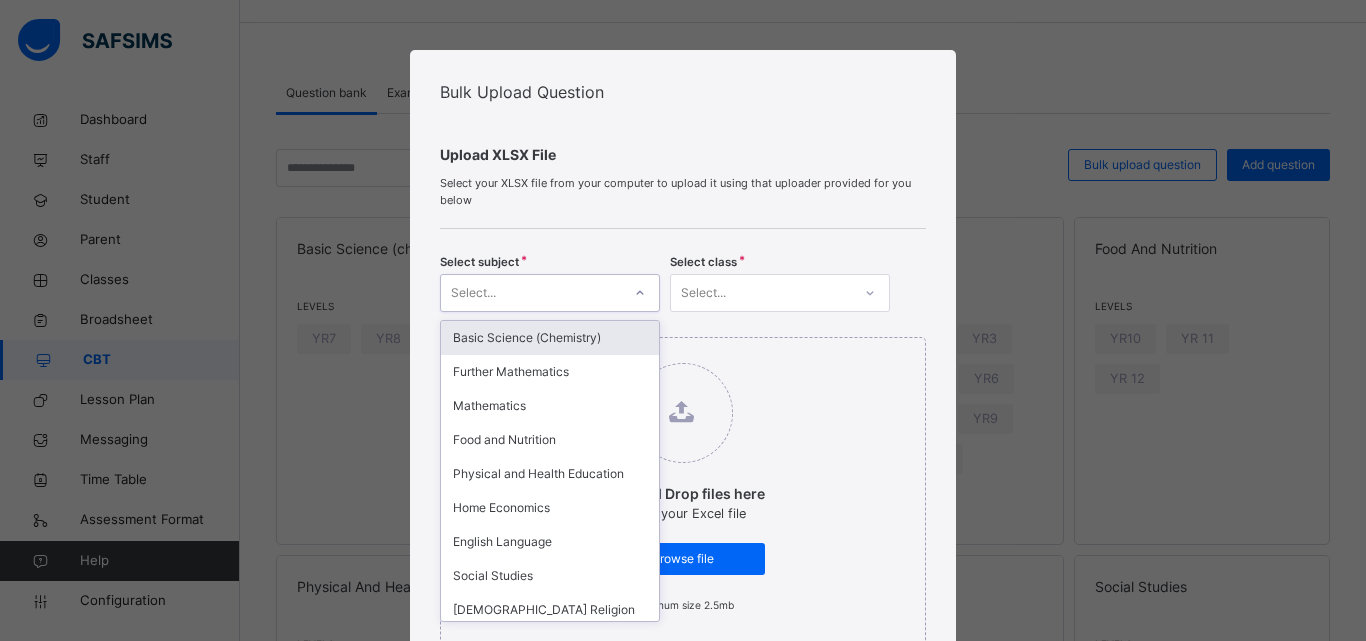 click at bounding box center (640, 293) 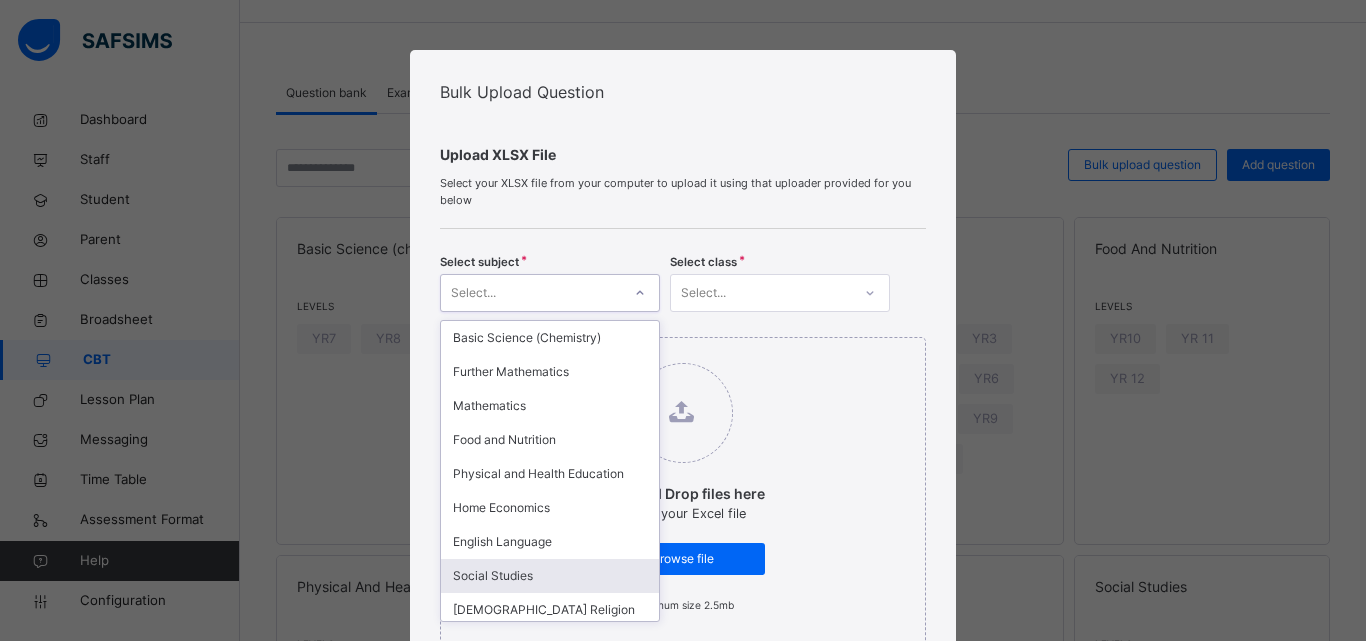 click on "Social Studies" at bounding box center (550, 576) 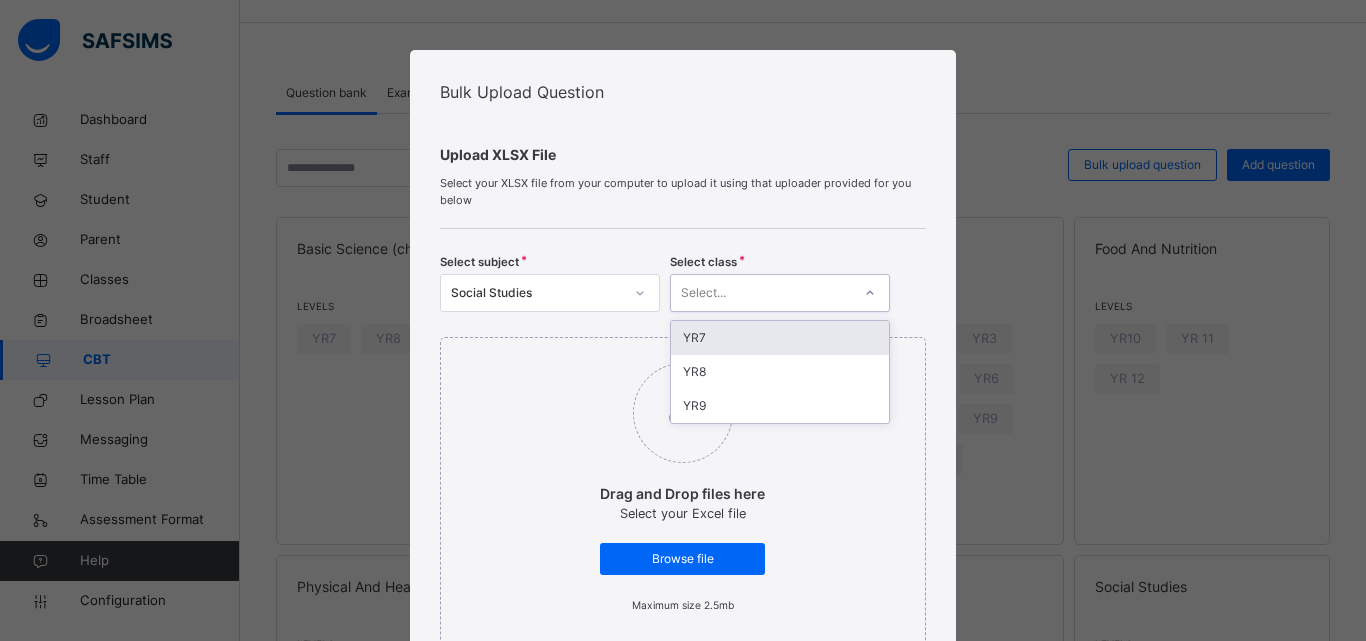 click at bounding box center [870, 293] 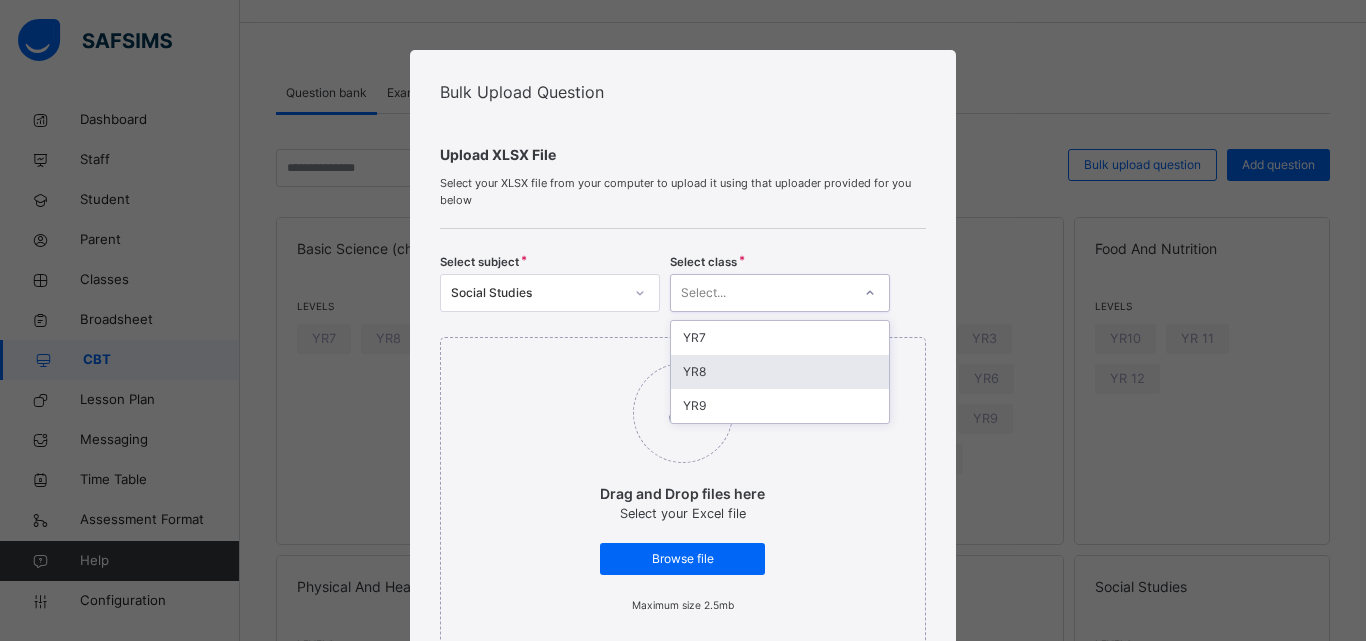 click on "YR8" at bounding box center [780, 372] 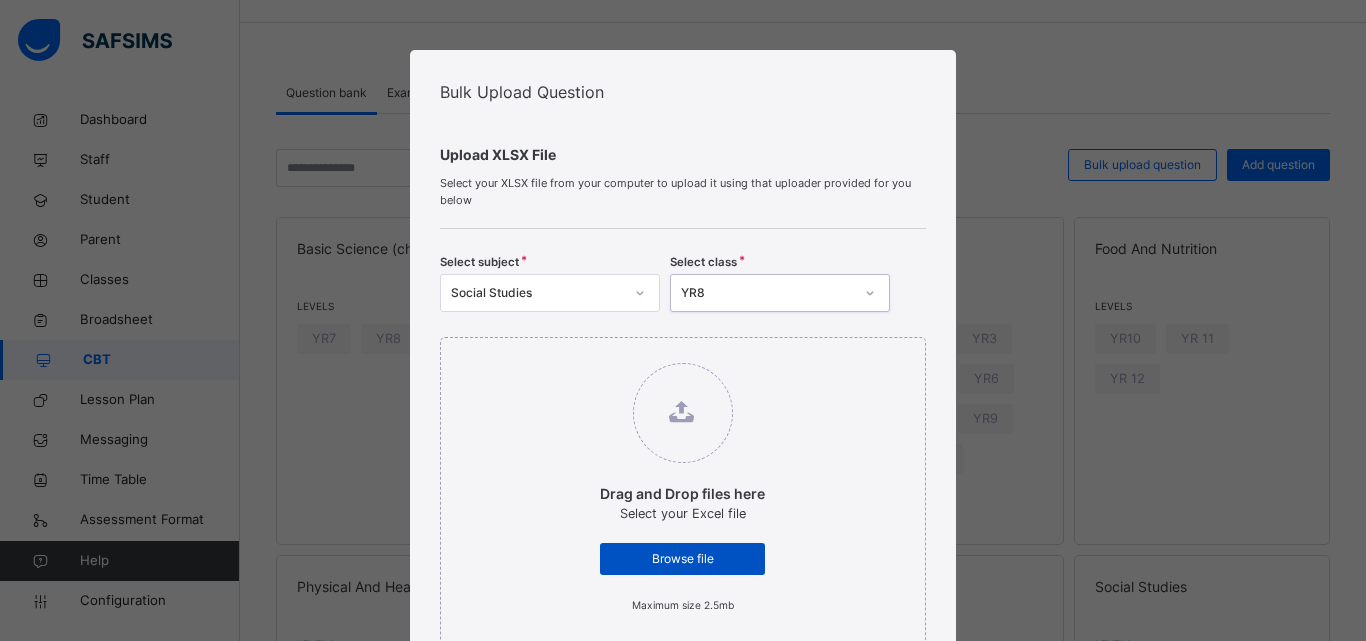 click on "Browse file" at bounding box center [682, 559] 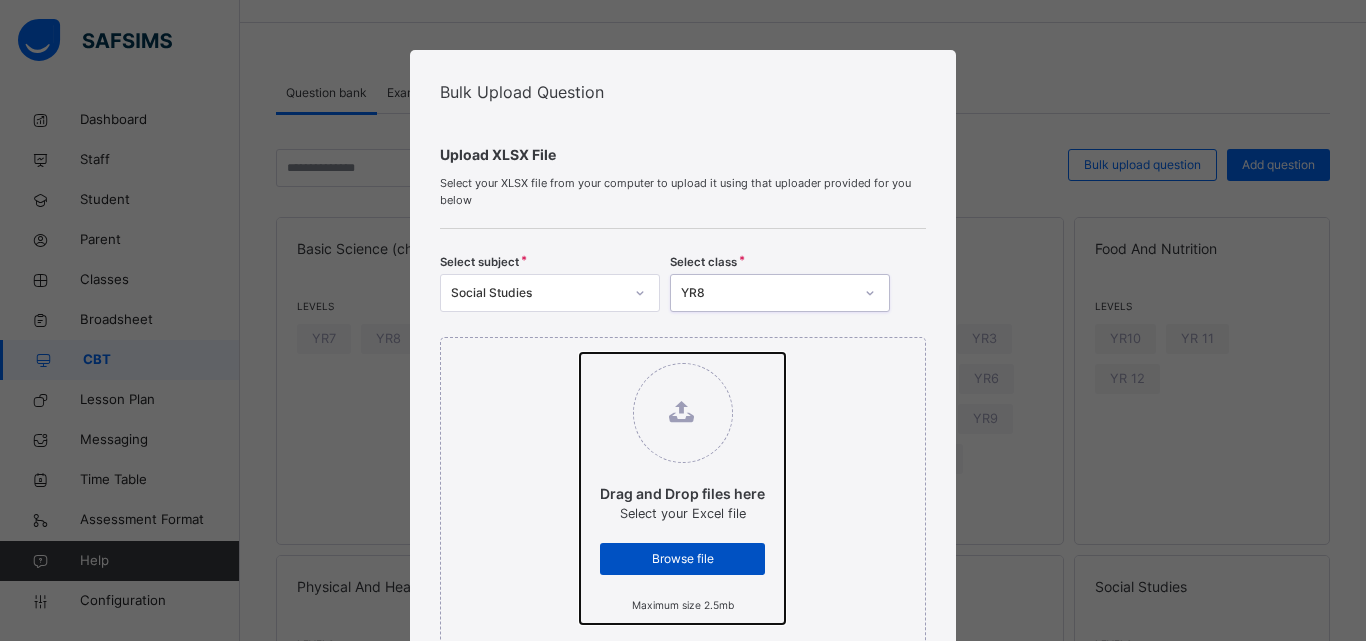 click on "Drag and Drop files here Select your Excel file Browse file Maximum size 2.5mb" at bounding box center (580, 353) 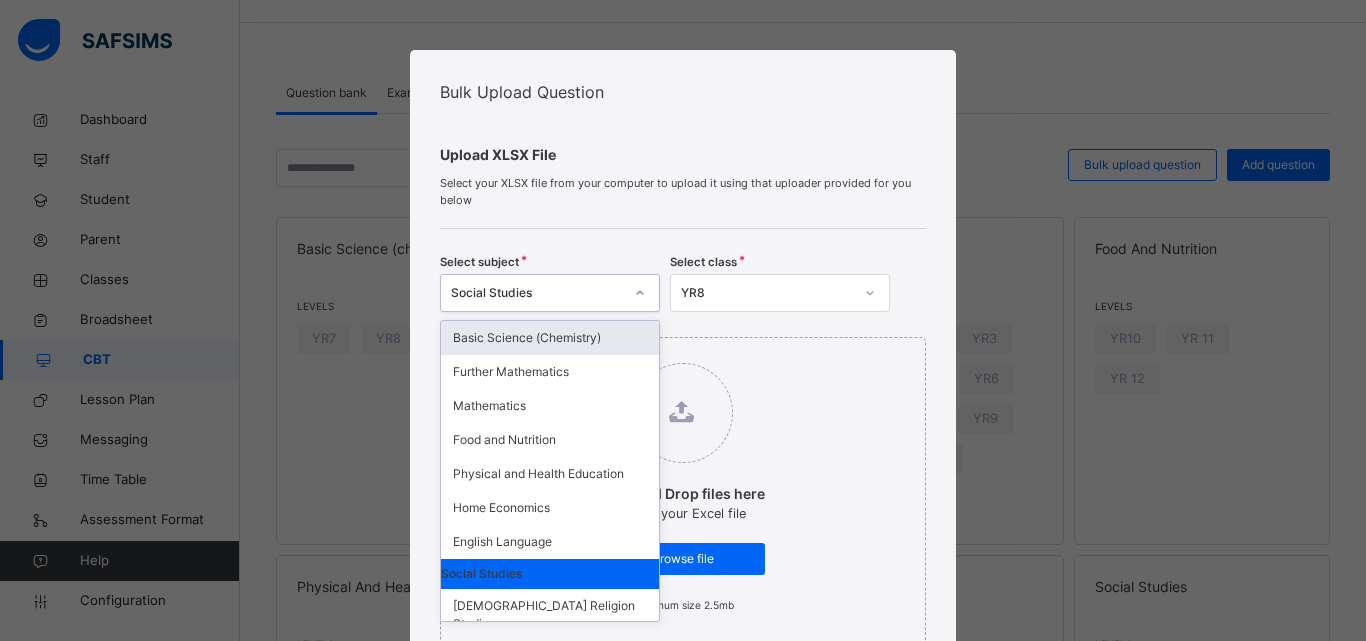 click 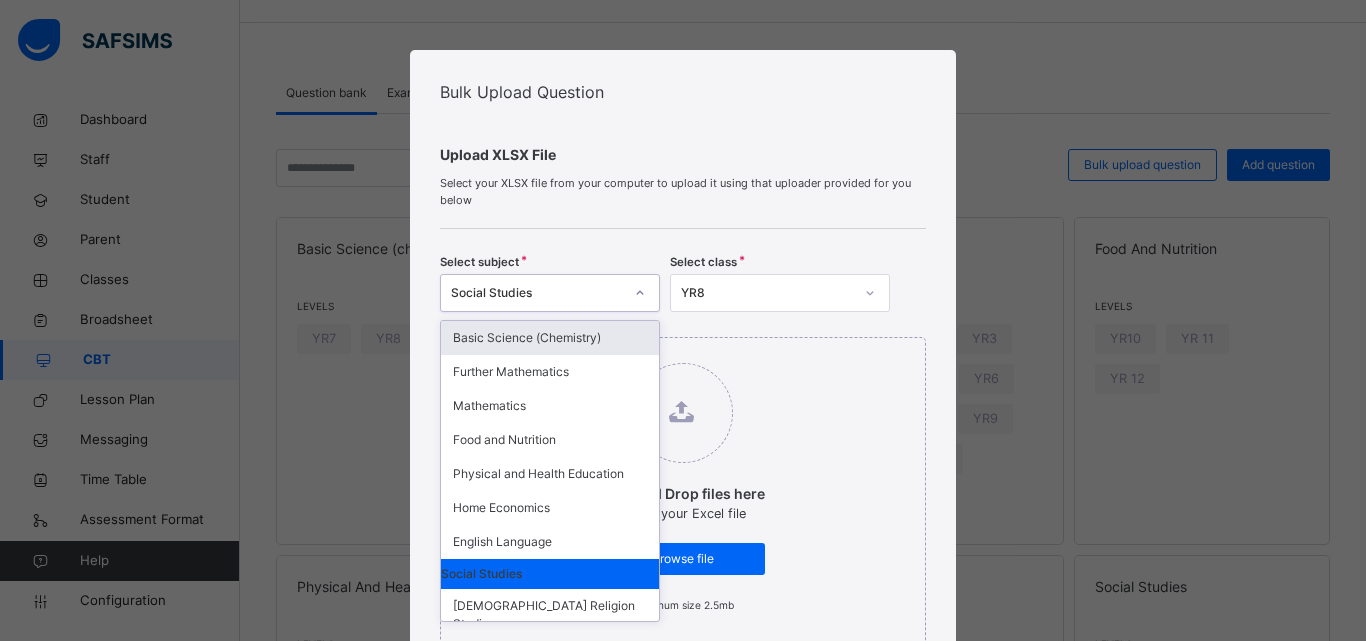 click on "Drag and Drop files here Select your Excel file Browse file Maximum size 2.5mb" at bounding box center [682, 488] 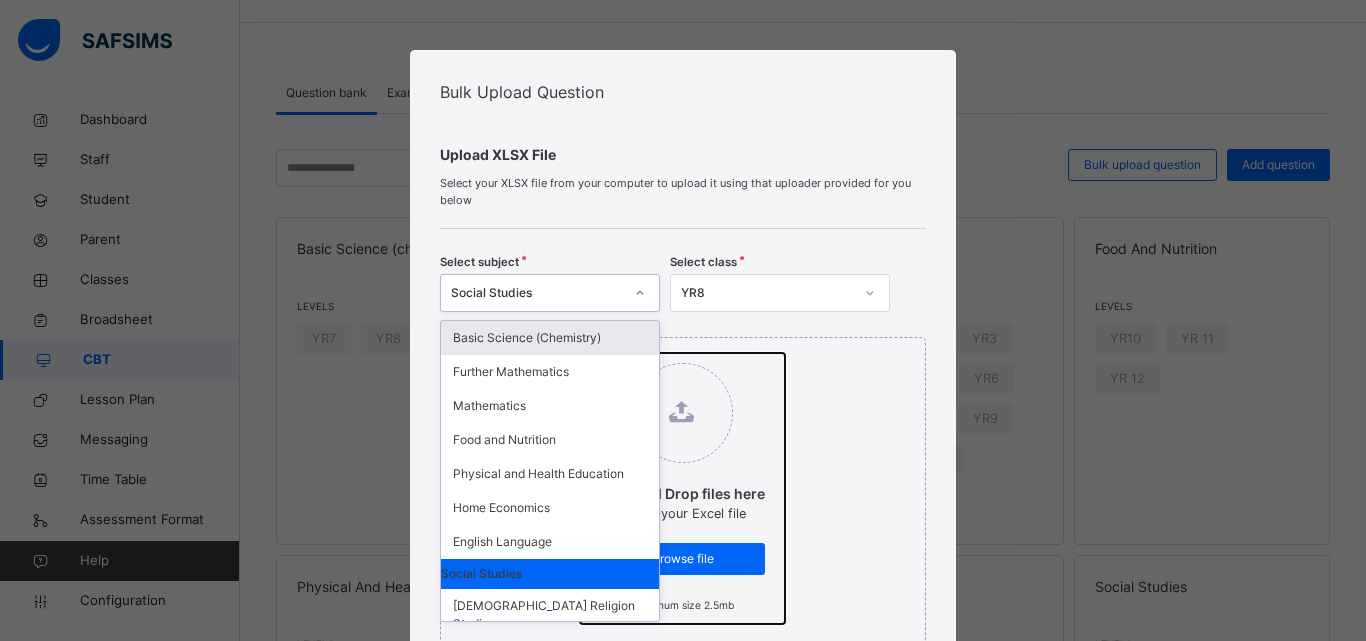 click on "Drag and Drop files here Select your Excel file Browse file Maximum size 2.5mb" at bounding box center [580, 353] 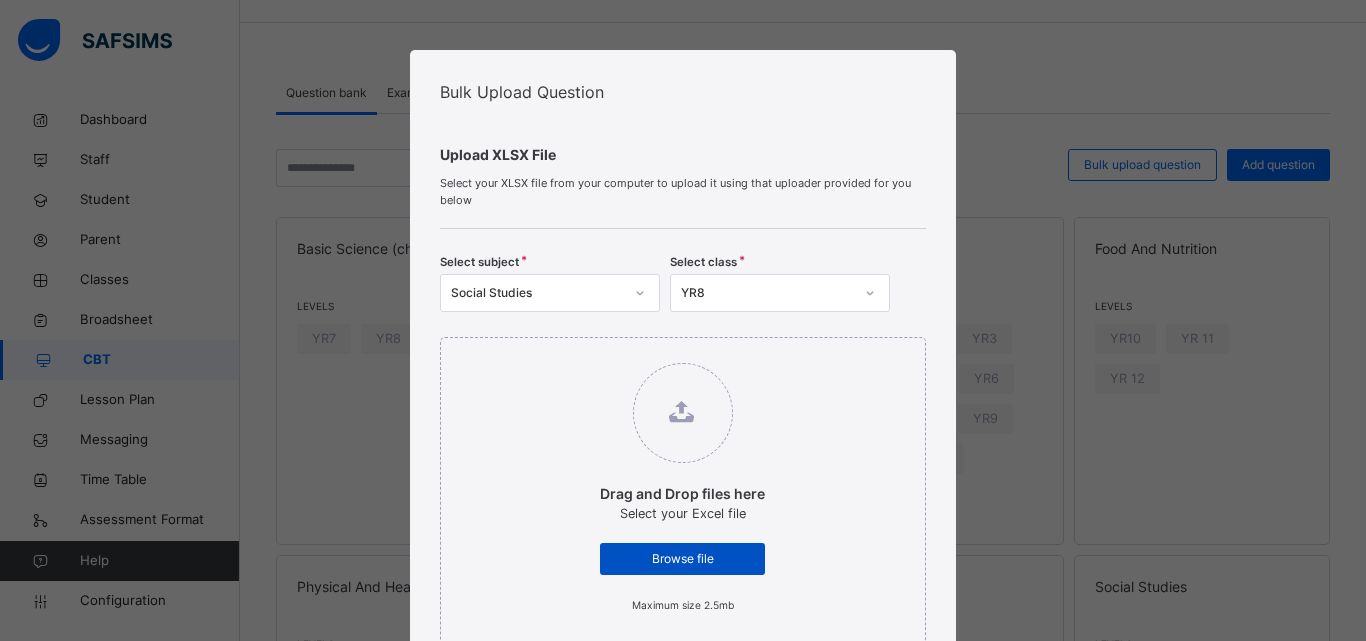 click on "Browse file" at bounding box center (682, 559) 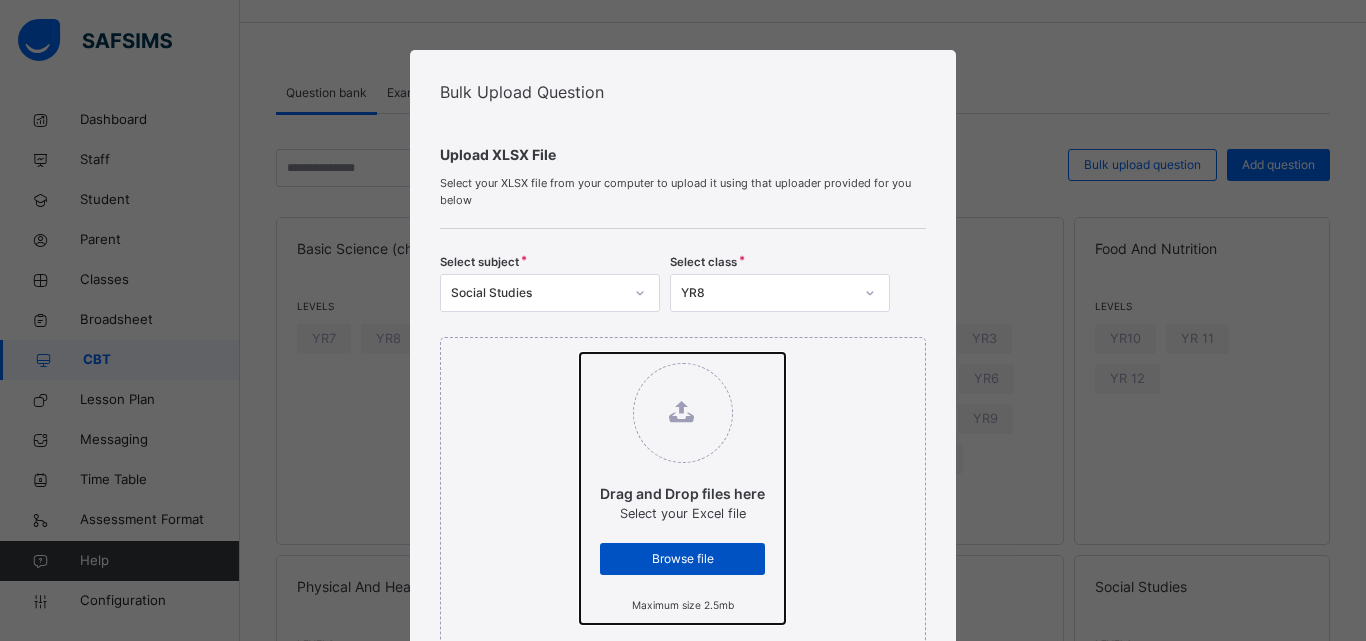 click on "Drag and Drop files here Select your Excel file Browse file Maximum size 2.5mb" at bounding box center [580, 353] 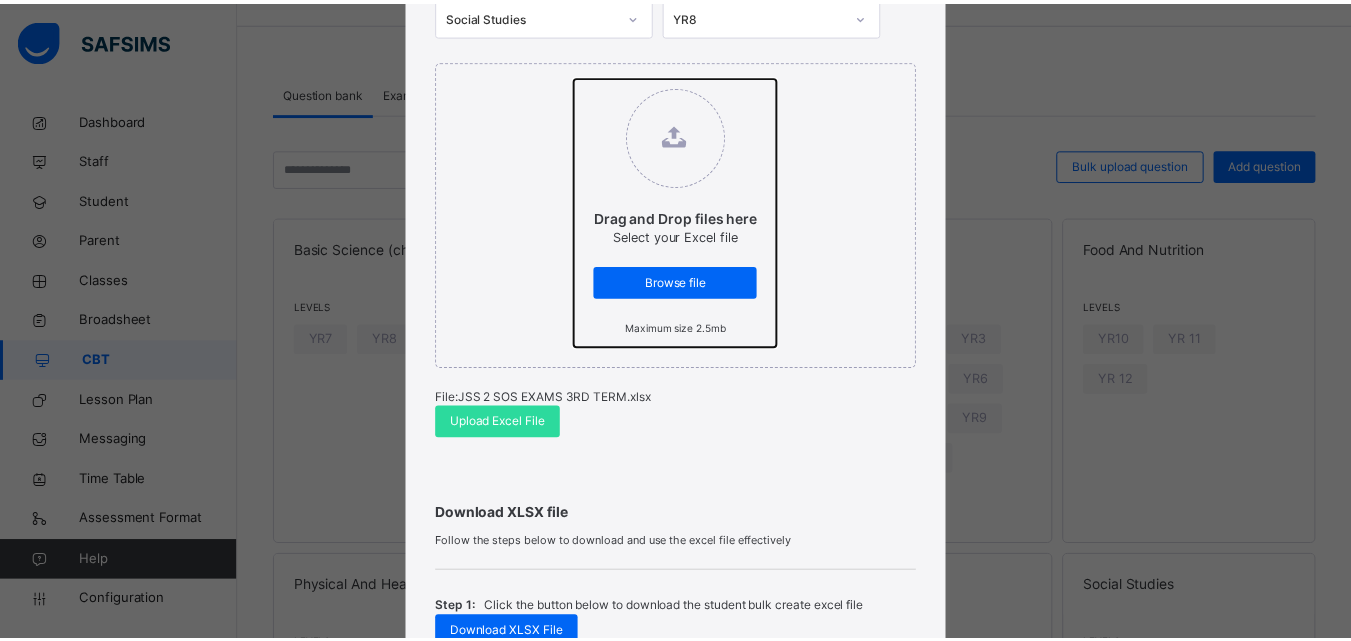 scroll, scrollTop: 400, scrollLeft: 0, axis: vertical 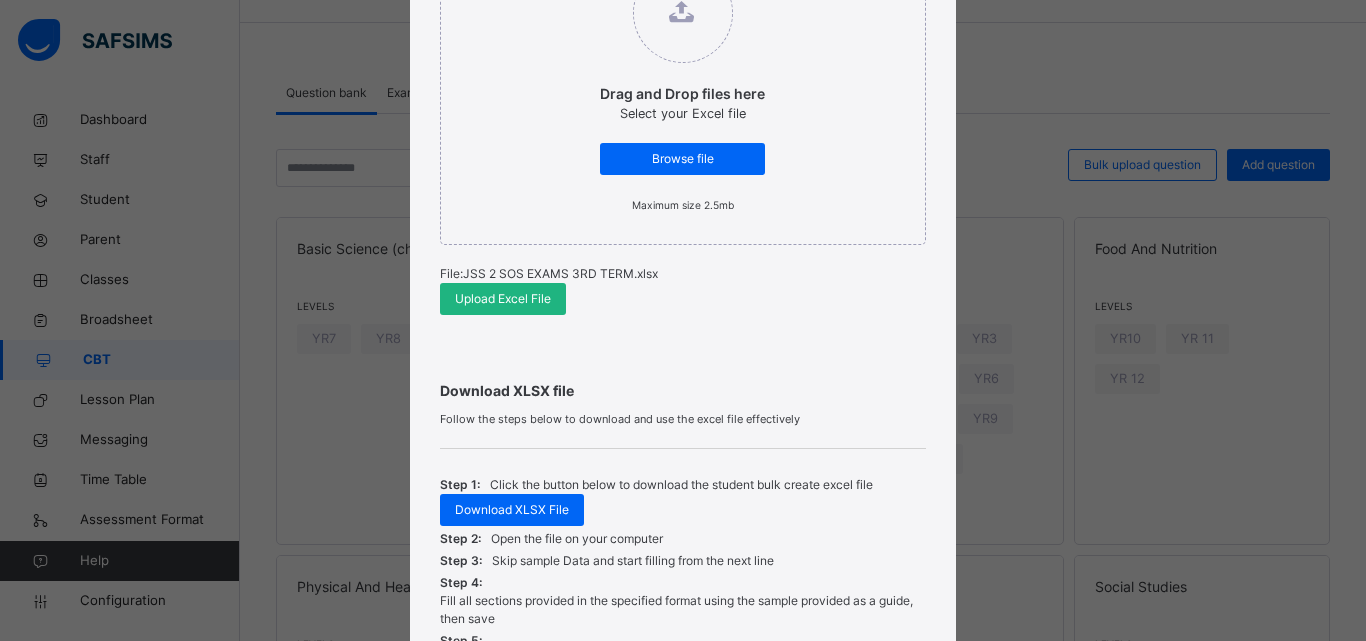 click on "Upload Excel File" at bounding box center [503, 299] 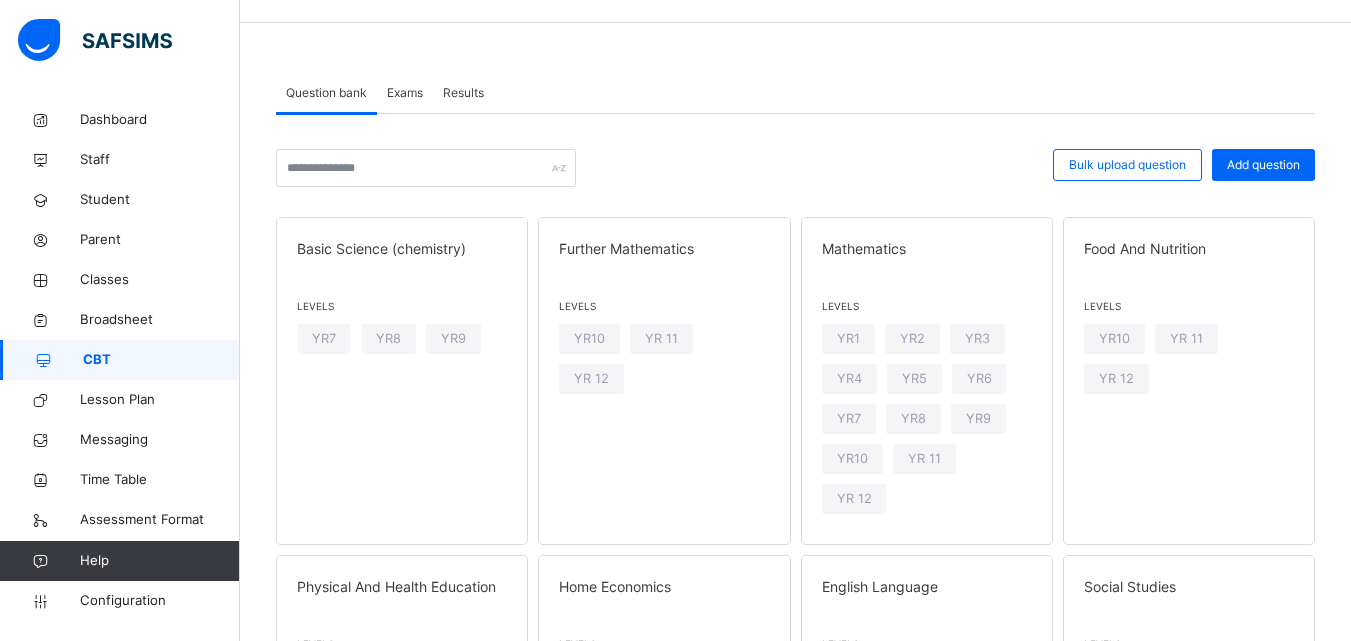 click on "Exams" at bounding box center (405, 93) 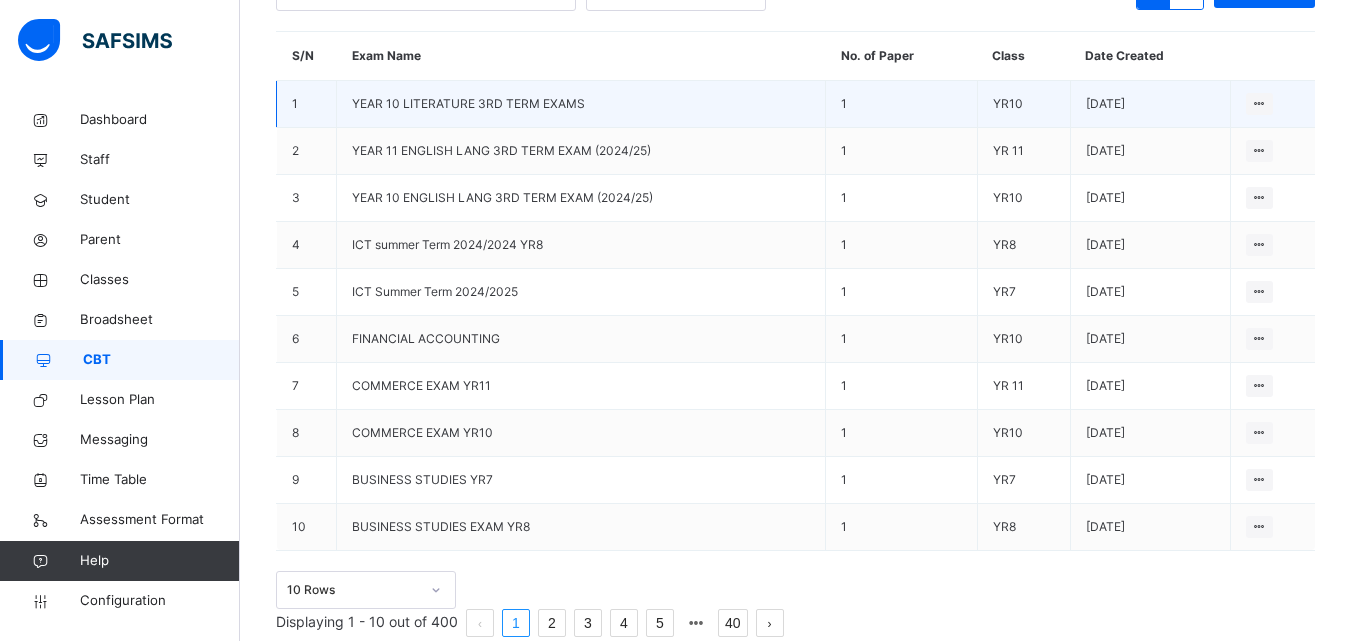 scroll, scrollTop: 297, scrollLeft: 0, axis: vertical 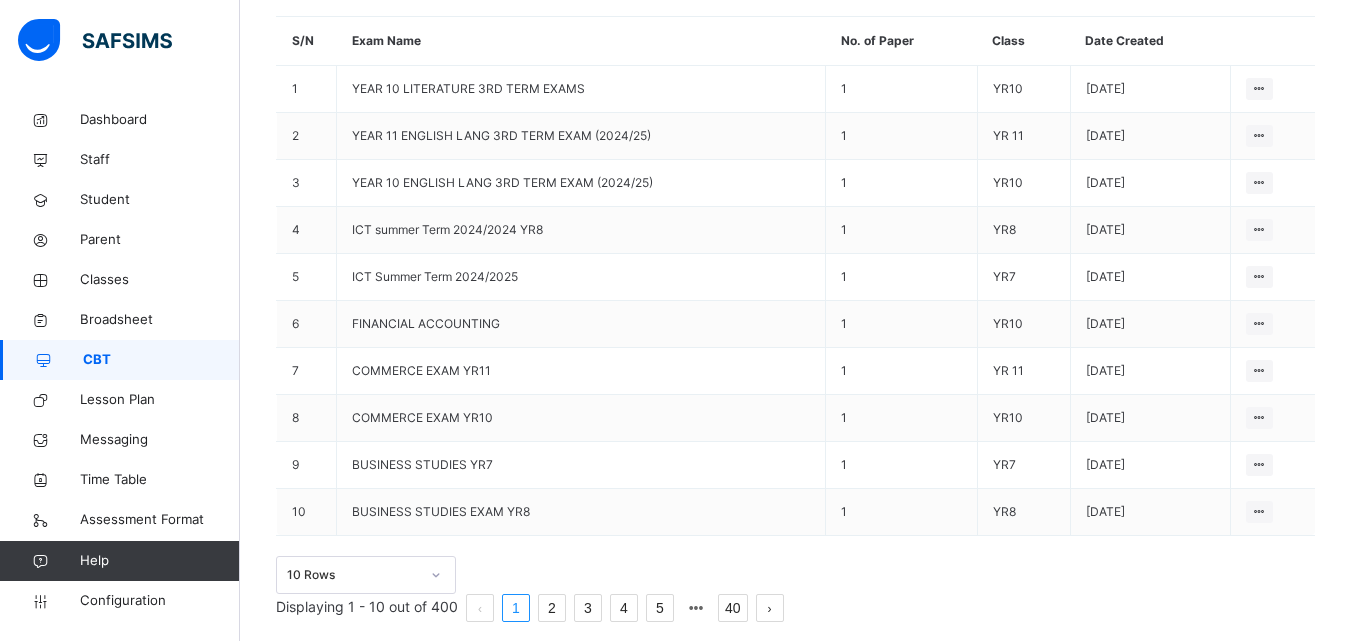 click on "2" at bounding box center [552, 608] 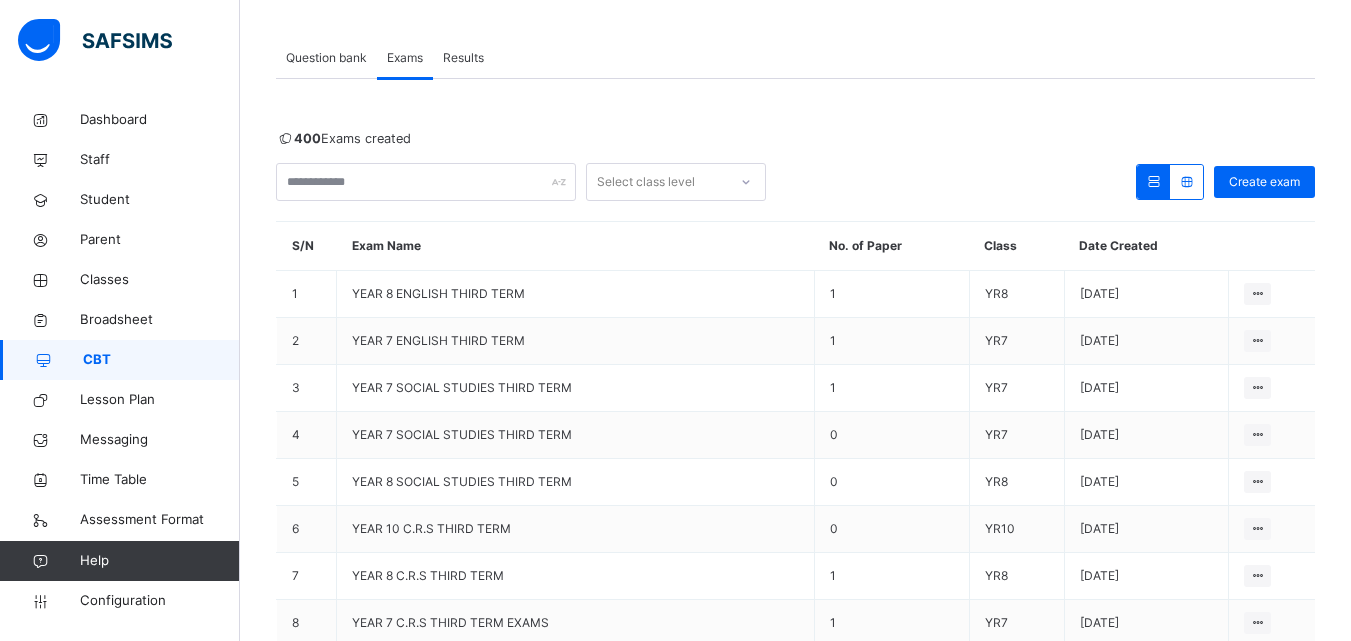 scroll, scrollTop: 297, scrollLeft: 0, axis: vertical 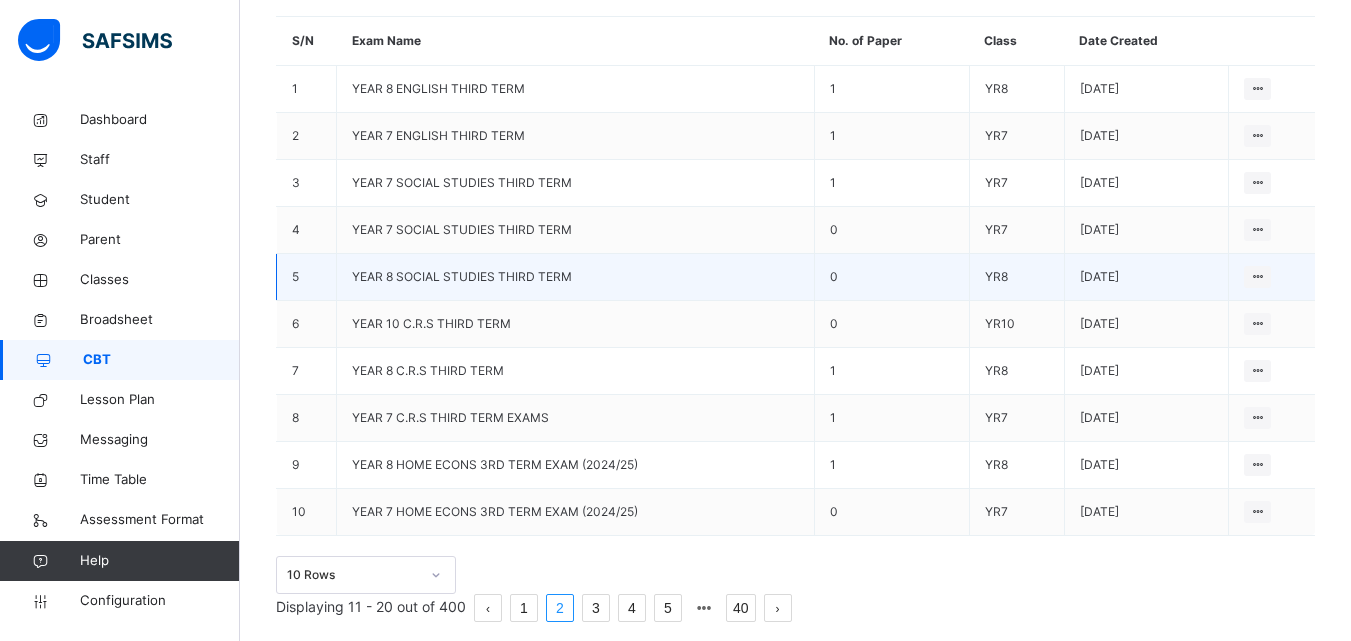 click on "YEAR 8 SOCIAL STUDIES THIRD TERM" at bounding box center [462, 276] 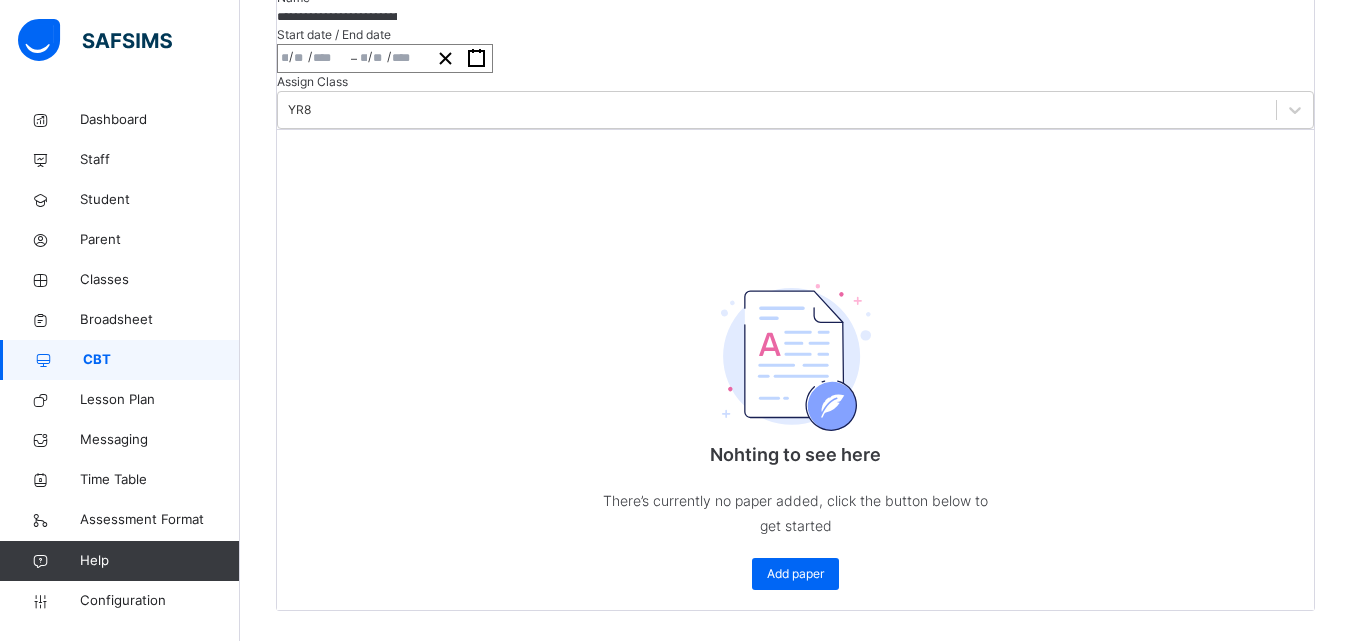 scroll, scrollTop: 495, scrollLeft: 0, axis: vertical 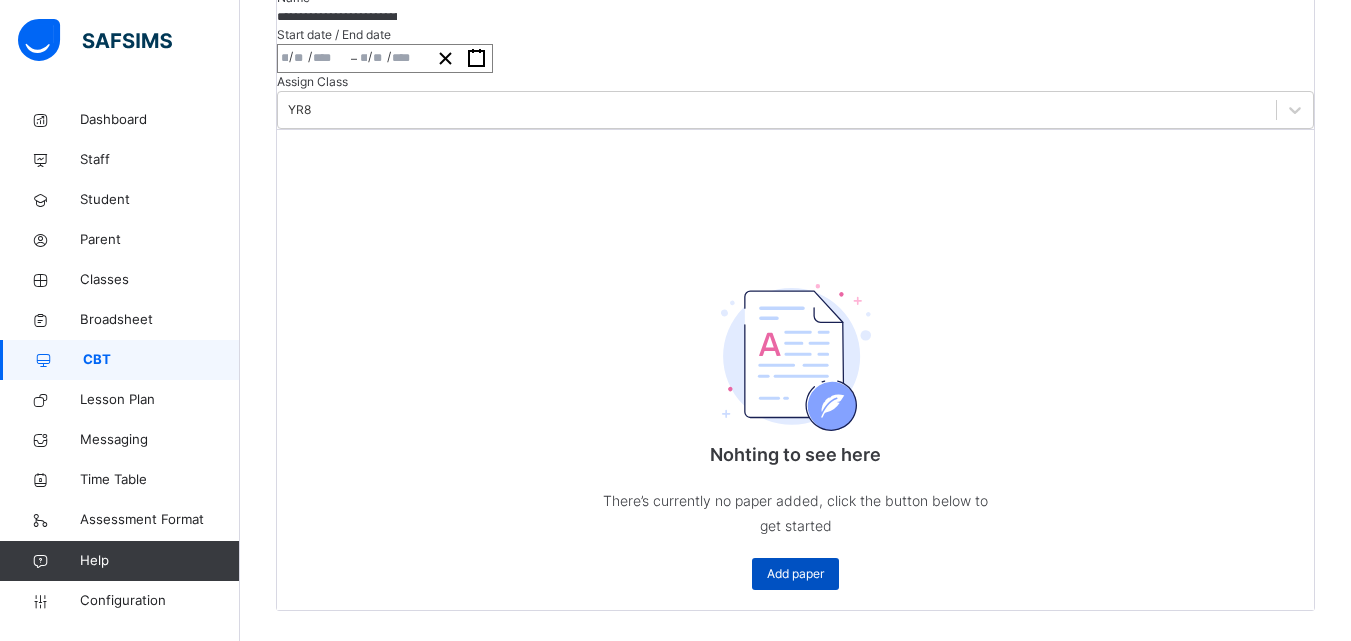 click on "Add paper" at bounding box center (795, 574) 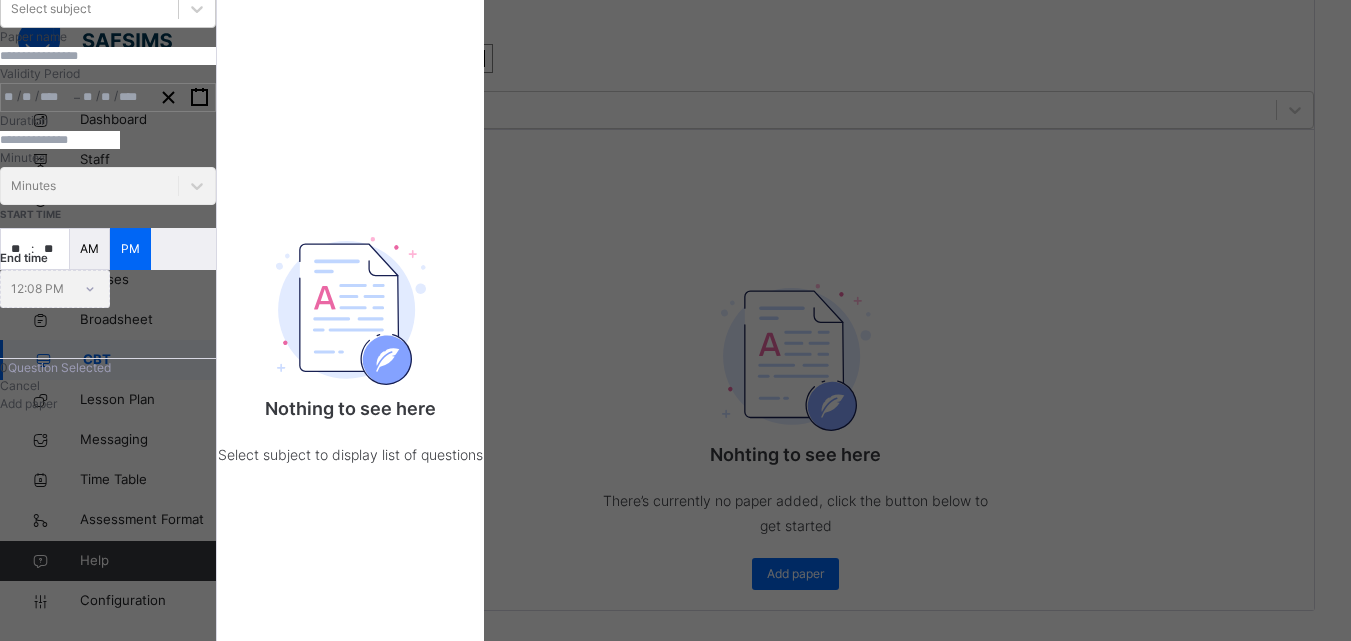 scroll, scrollTop: 100, scrollLeft: 0, axis: vertical 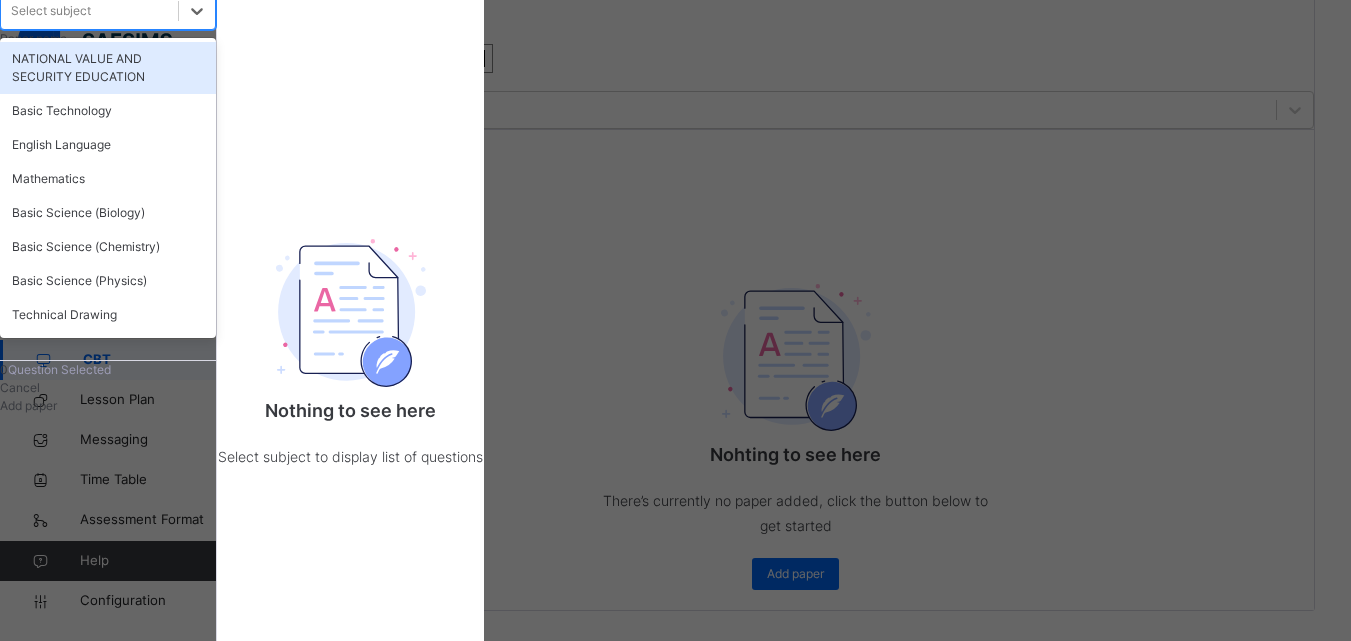 click on "Select subject" at bounding box center (89, 11) 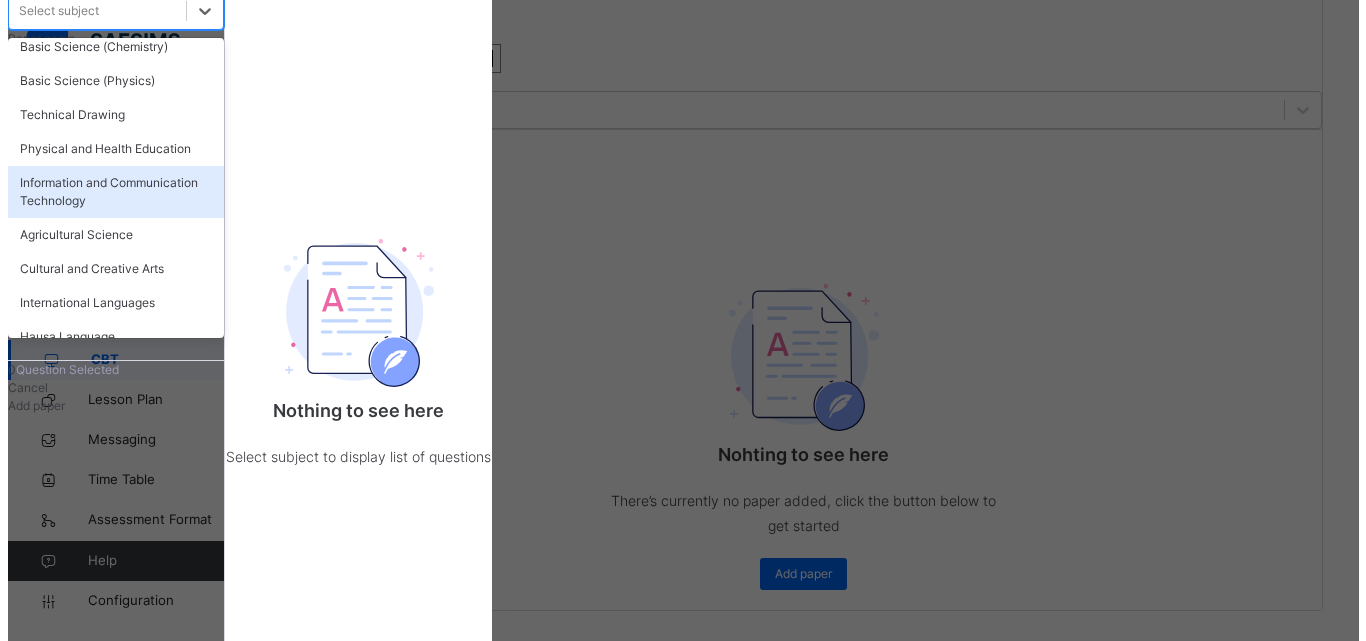scroll, scrollTop: 300, scrollLeft: 0, axis: vertical 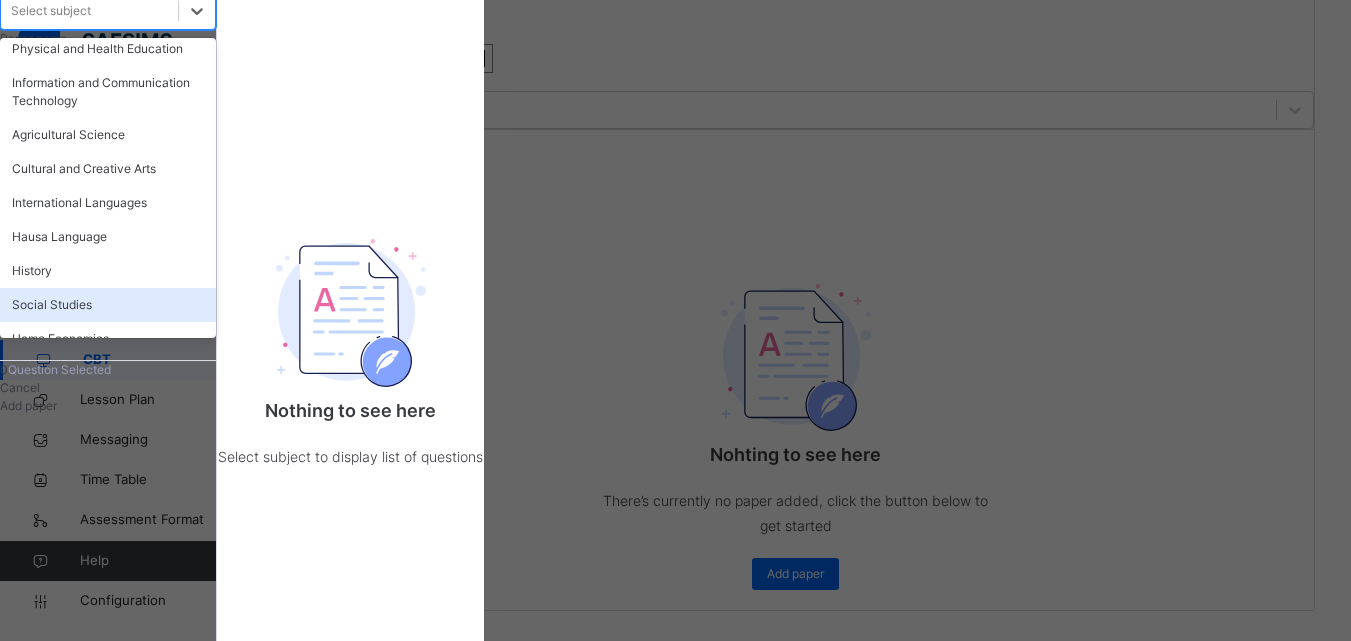 click on "Social Studies" at bounding box center (108, 305) 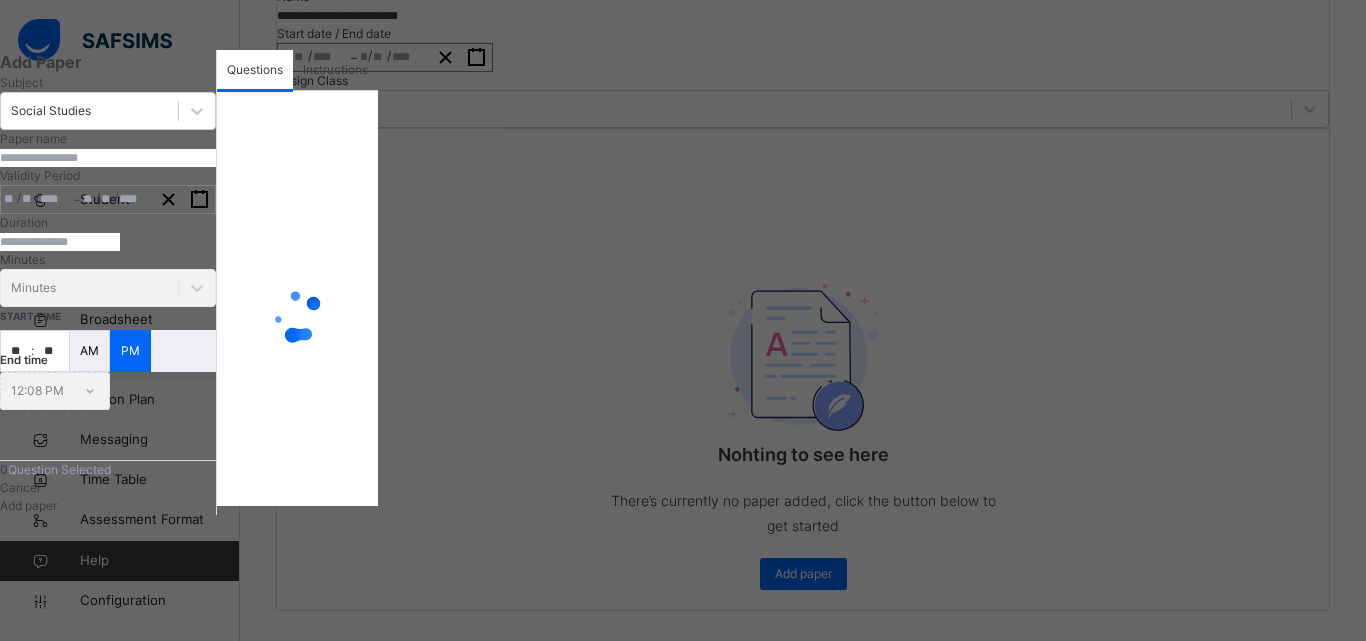 click at bounding box center [108, 158] 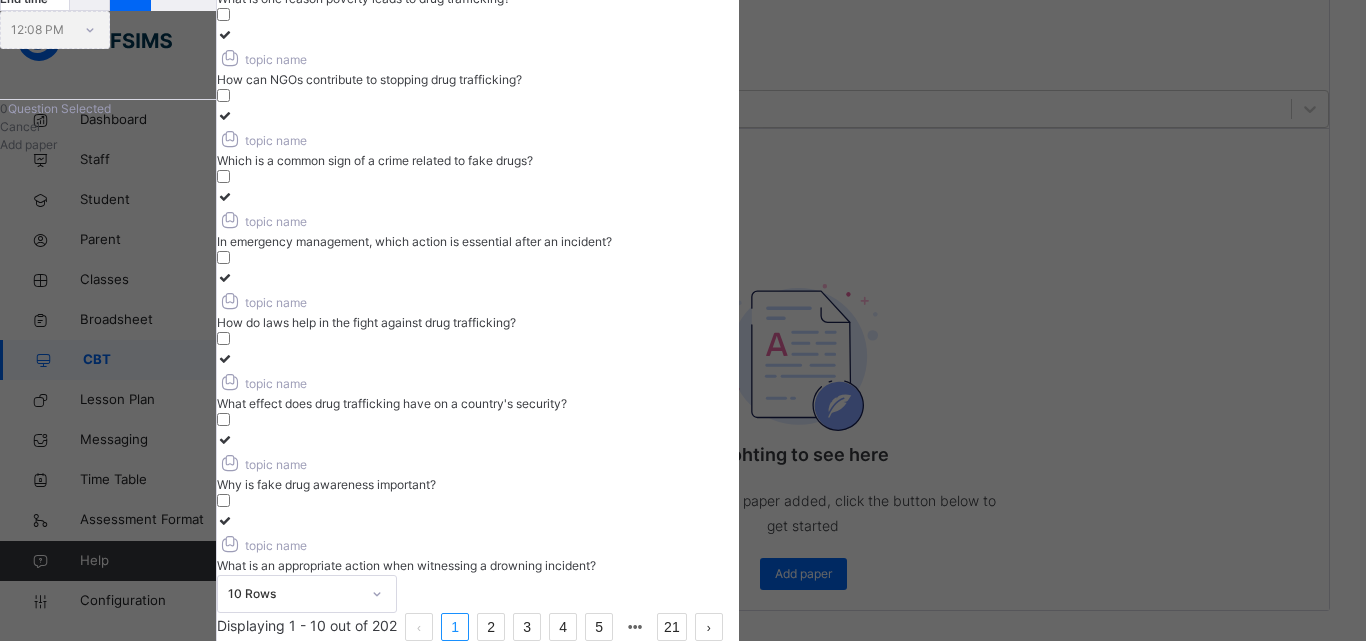 scroll, scrollTop: 431, scrollLeft: 0, axis: vertical 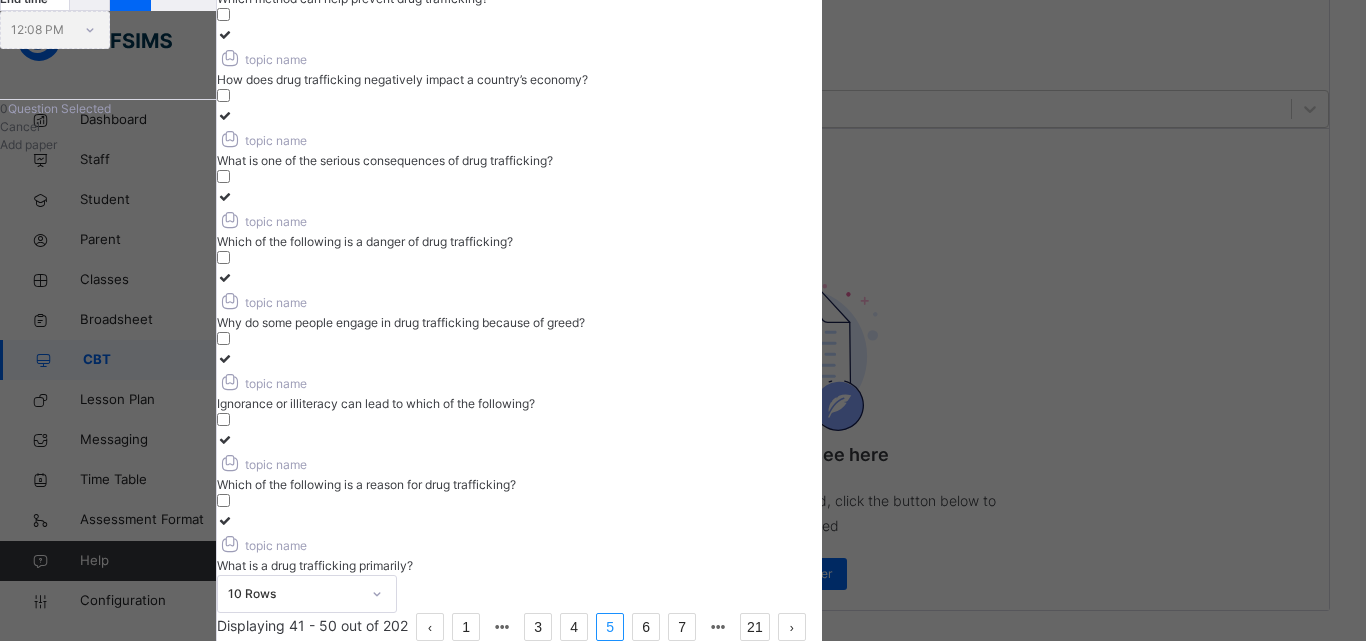 click on "1" at bounding box center (466, 627) 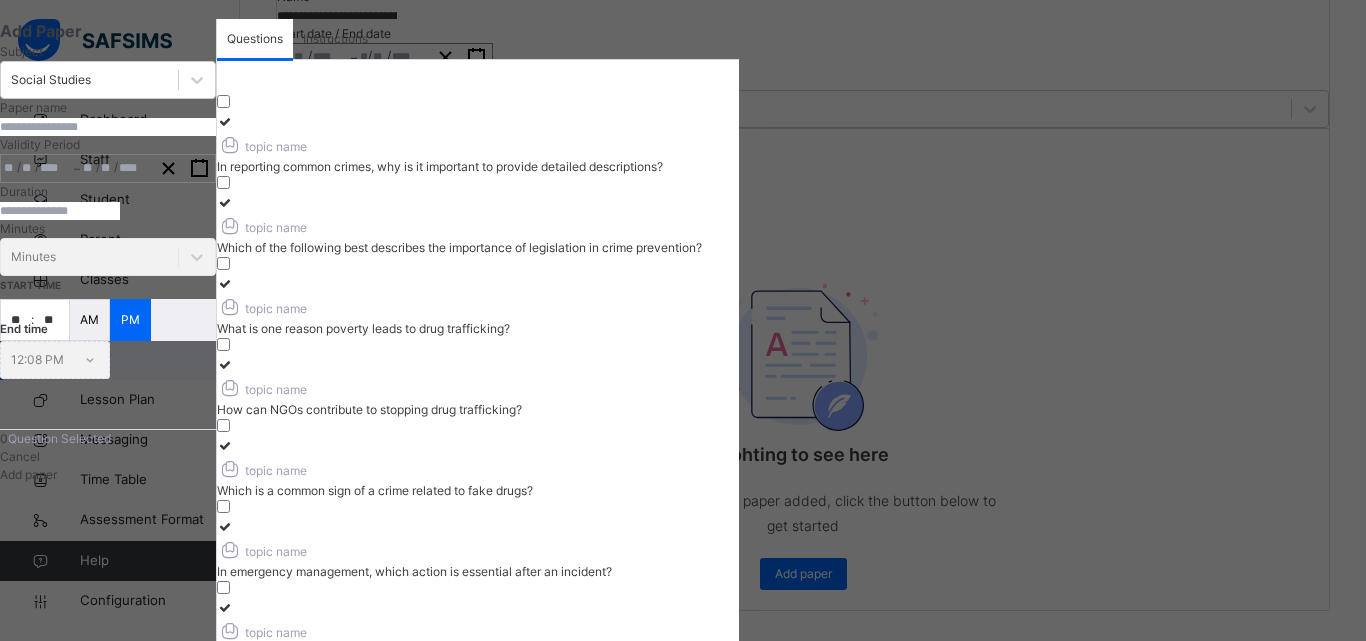 scroll, scrollTop: 0, scrollLeft: 0, axis: both 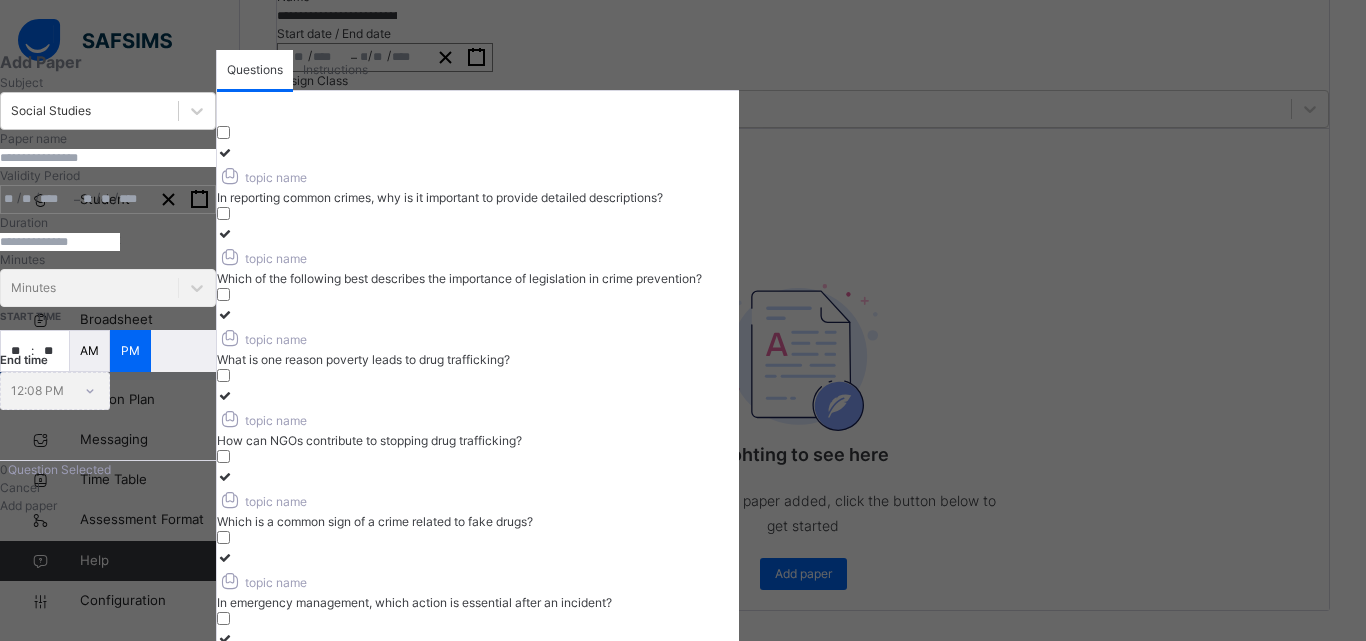 click at bounding box center (108, 158) 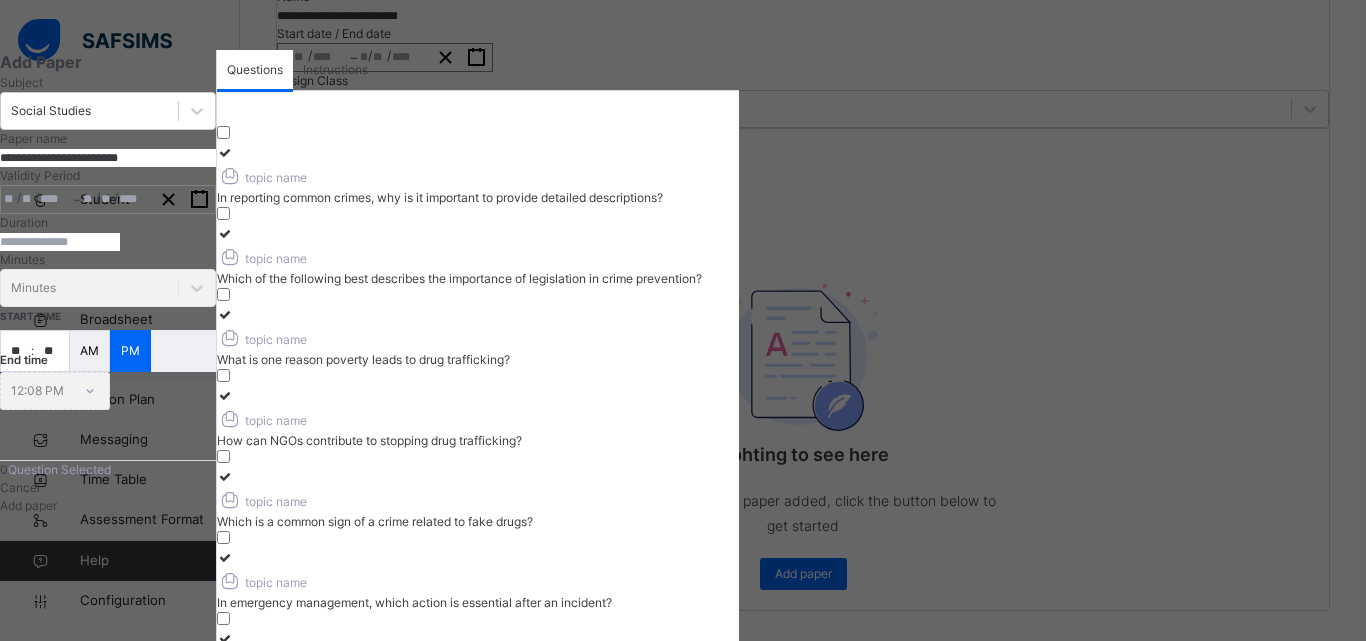 type on "**********" 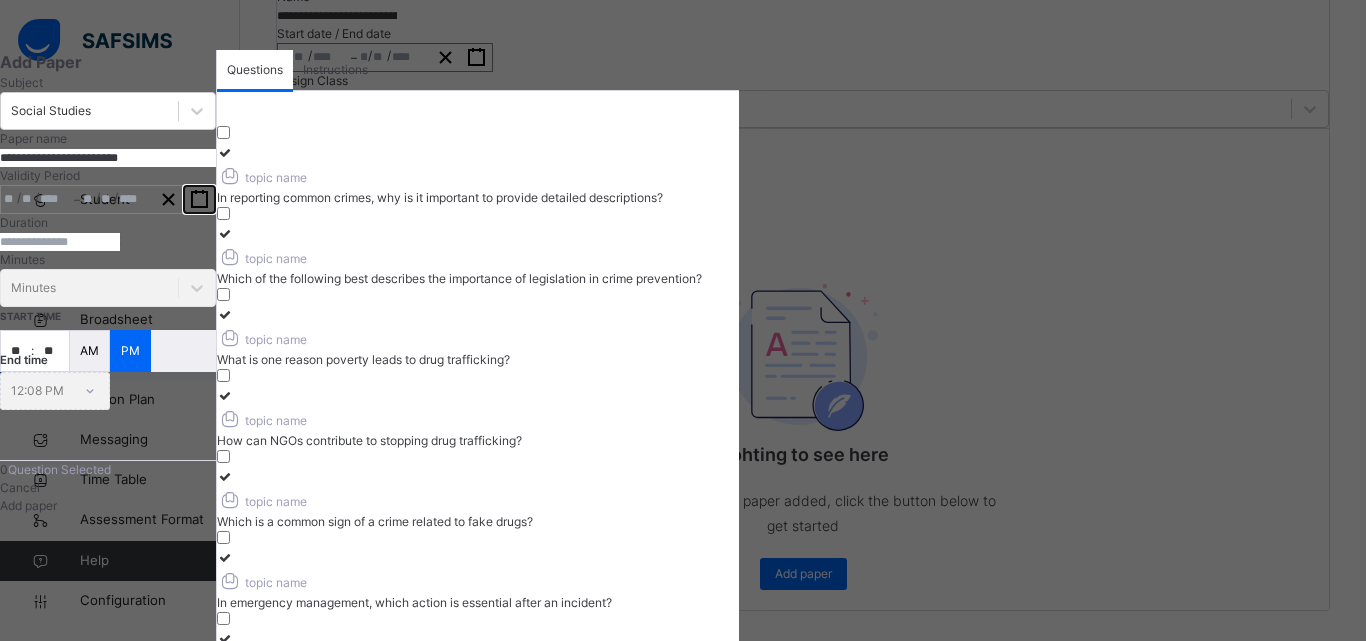 click 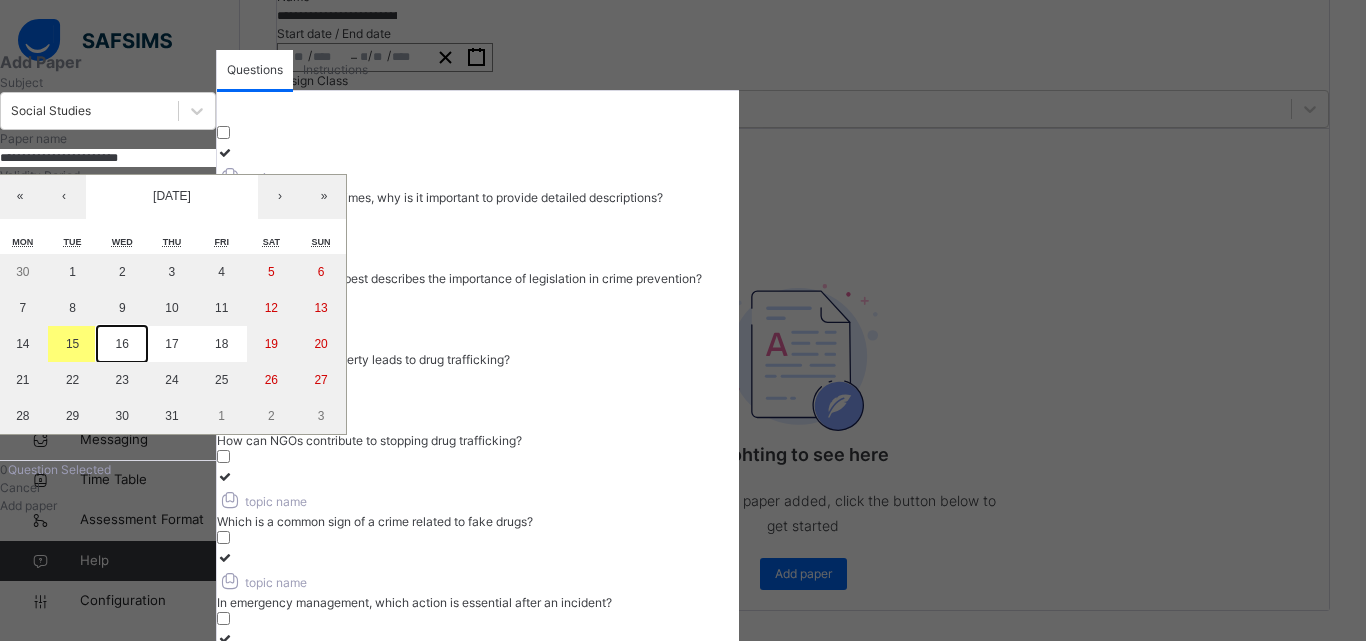 click on "16" at bounding box center [122, 344] 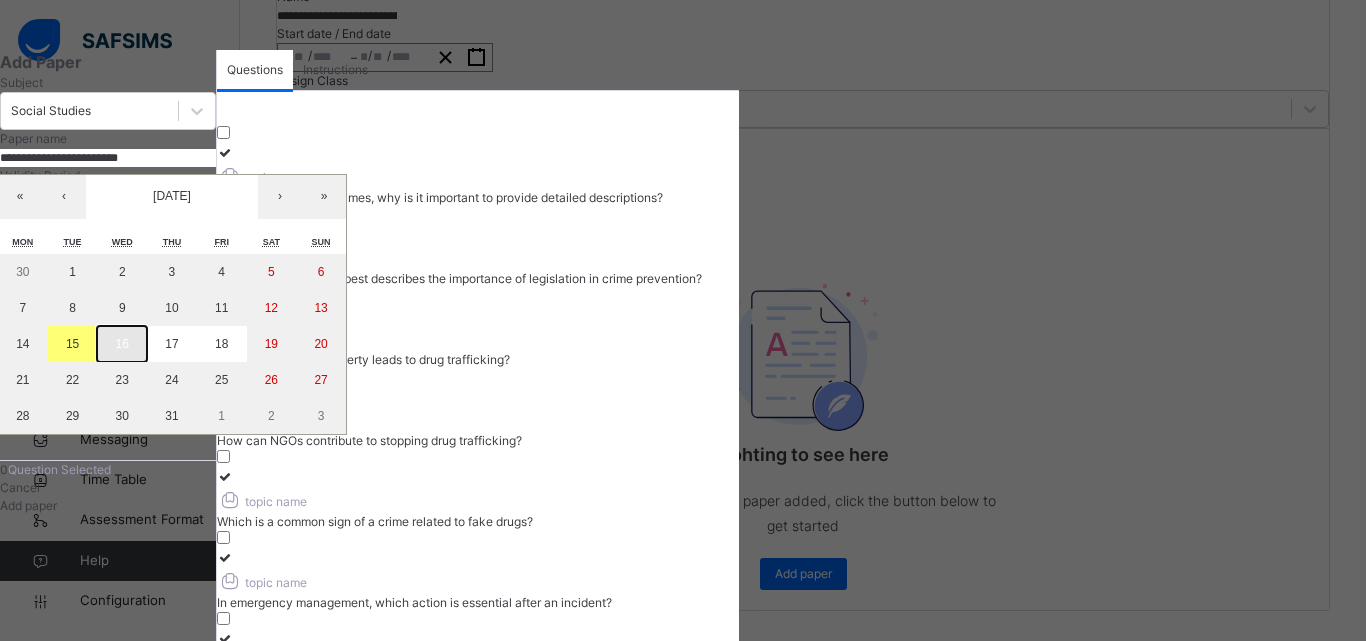 click on "16" at bounding box center (122, 344) 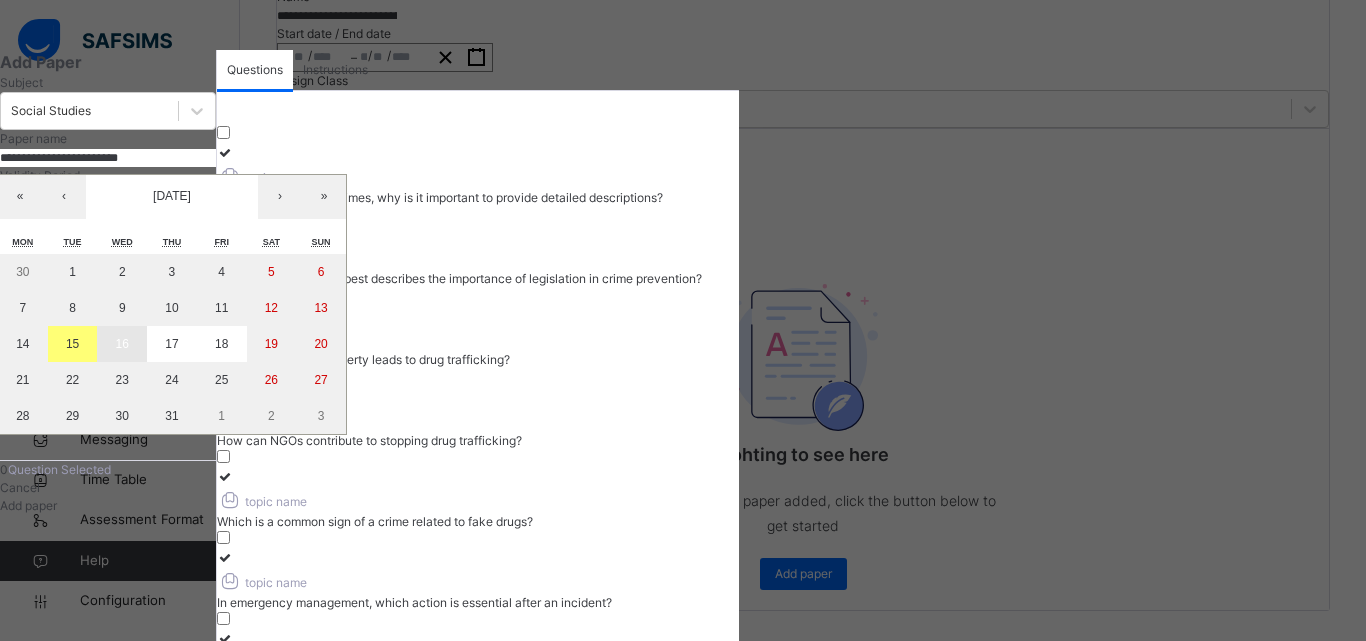 type on "**********" 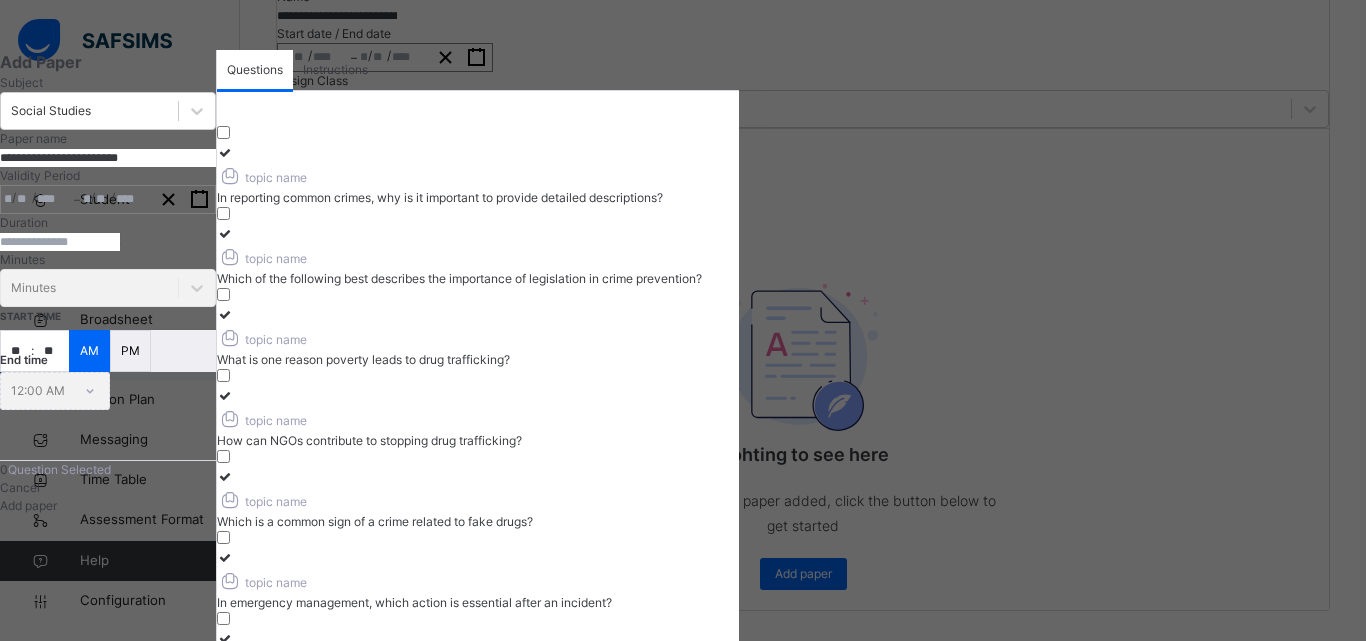 click on "Duration Minutes Minutes" at bounding box center [108, 260] 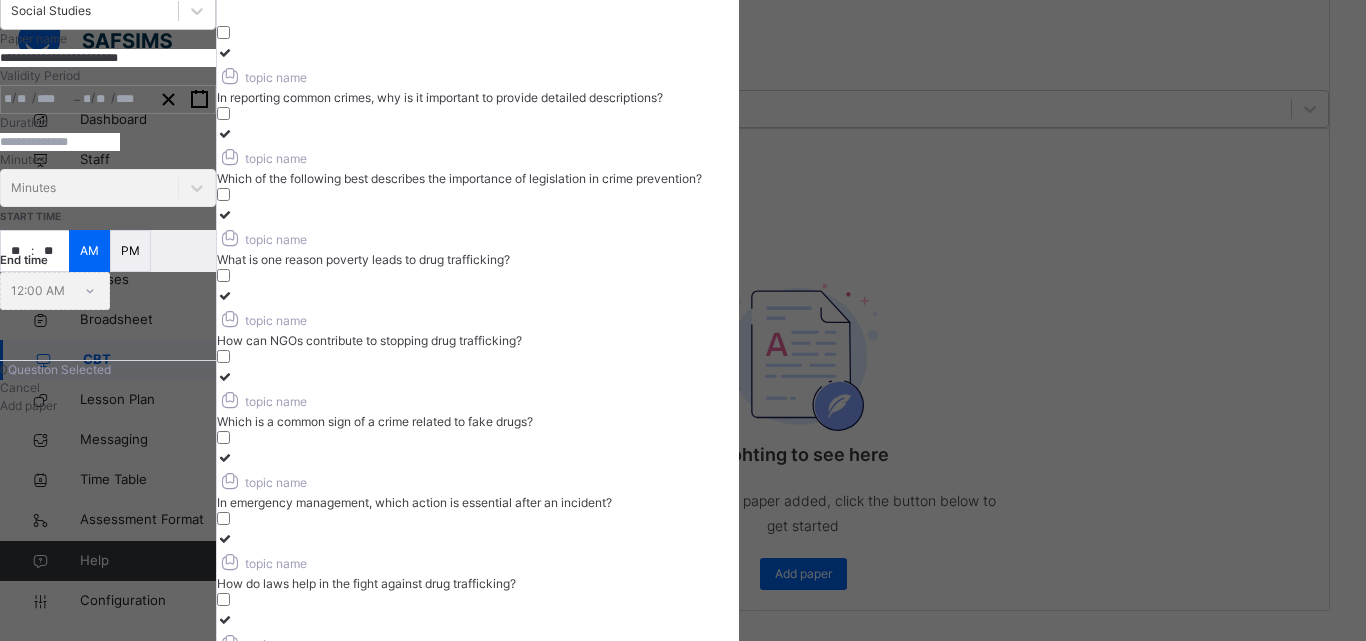 type on "**" 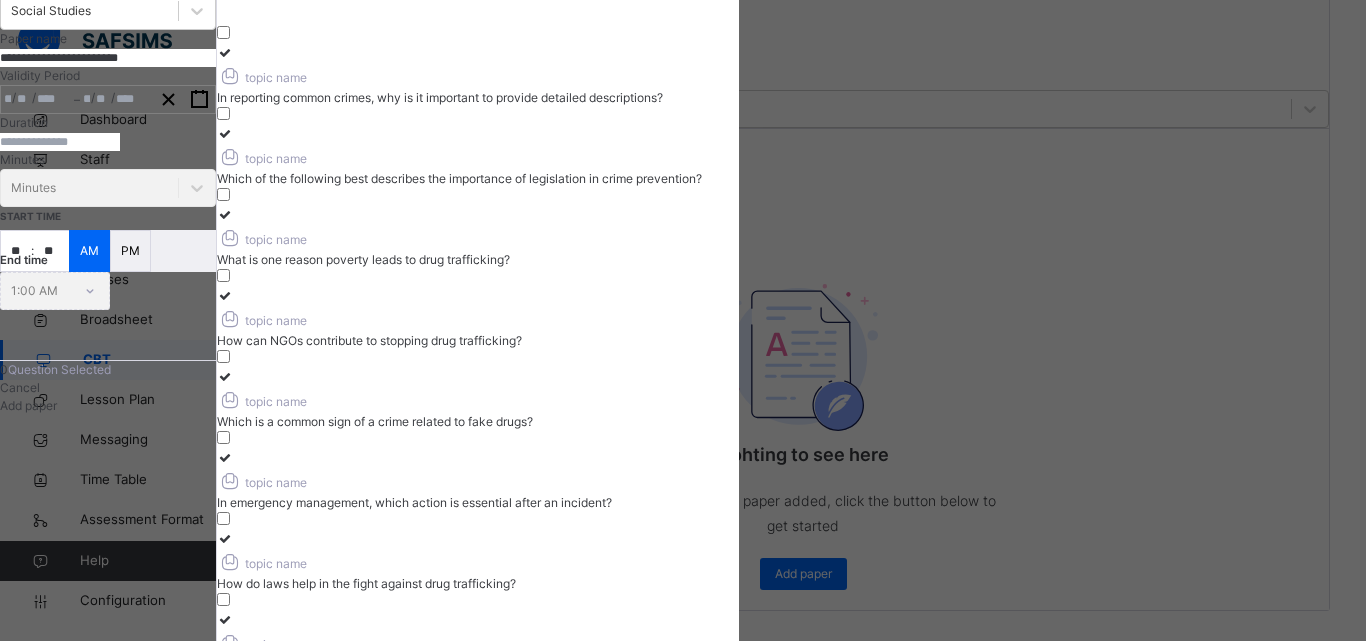 type on "*" 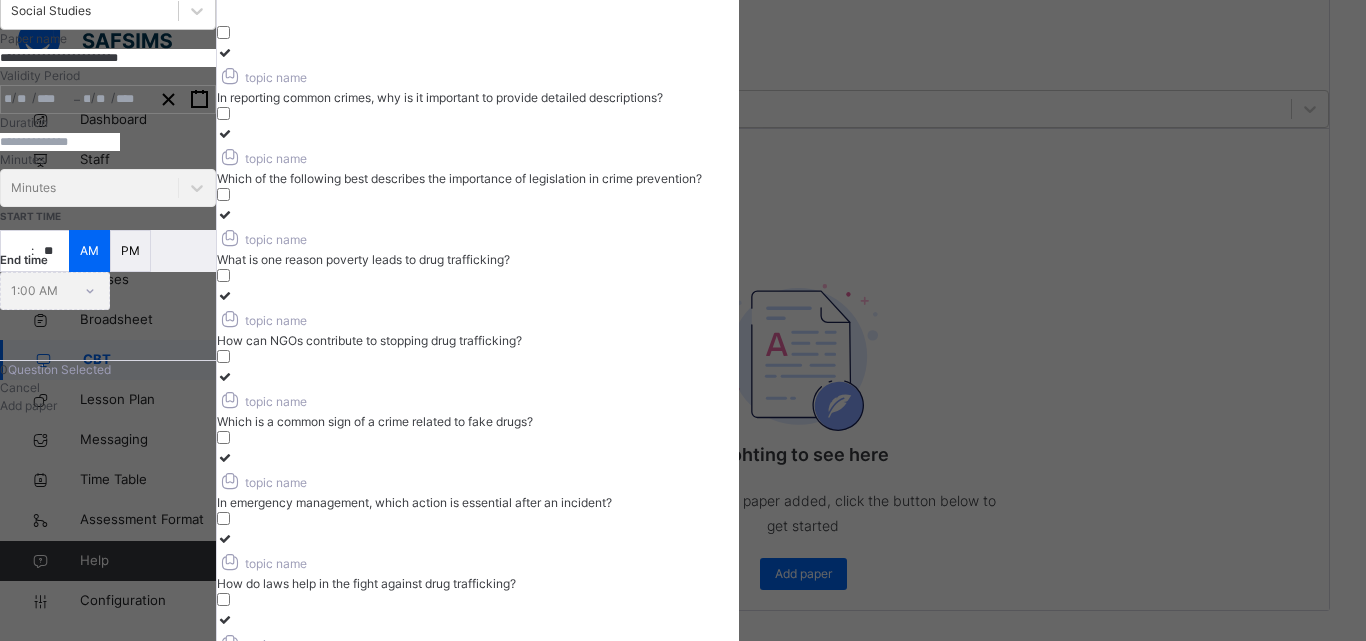 type on "*" 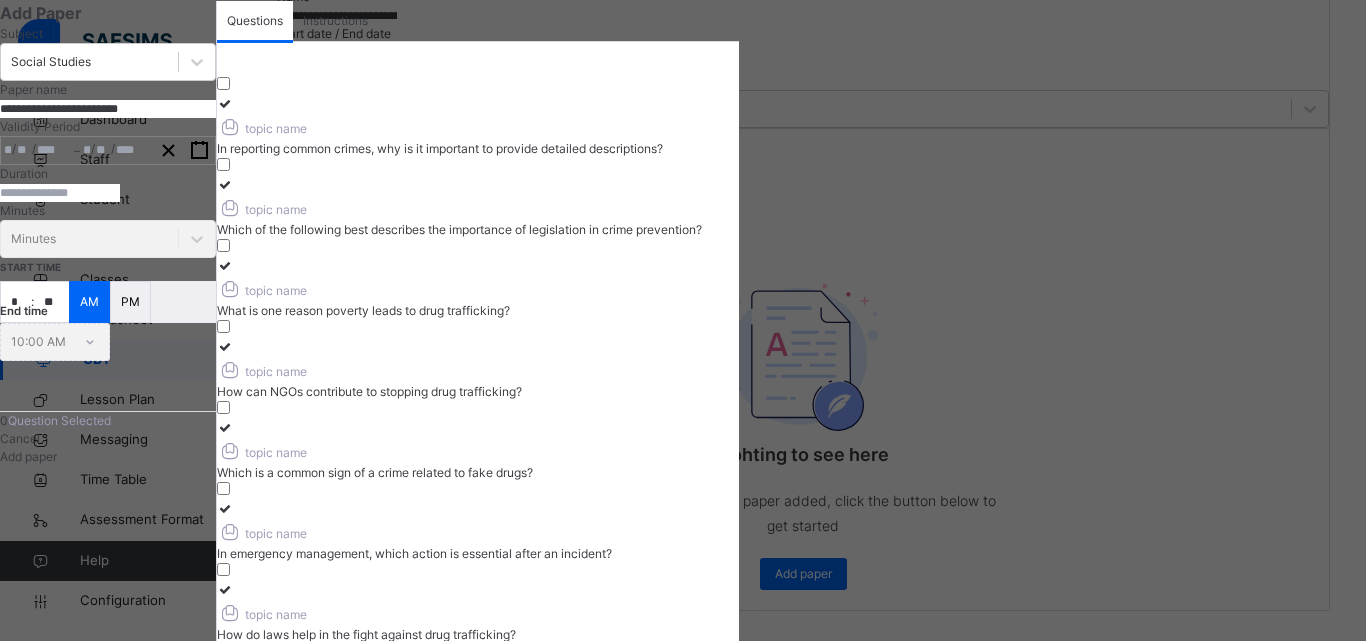 scroll, scrollTop: 0, scrollLeft: 0, axis: both 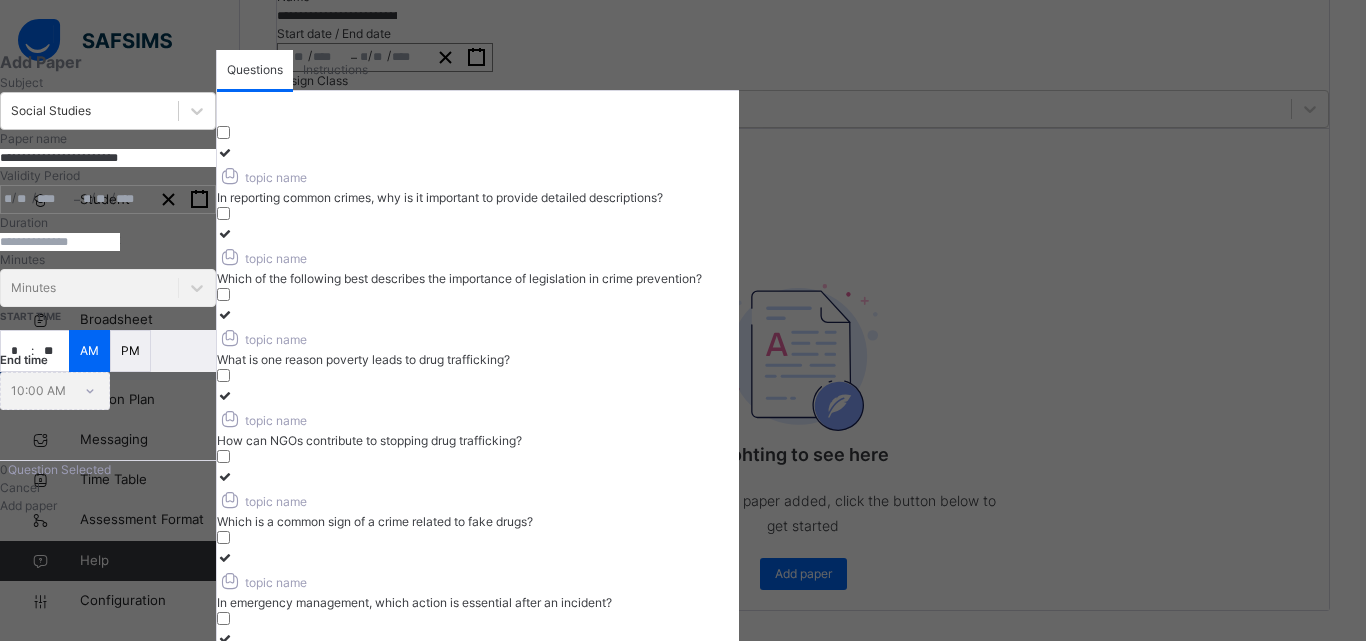 type on "*" 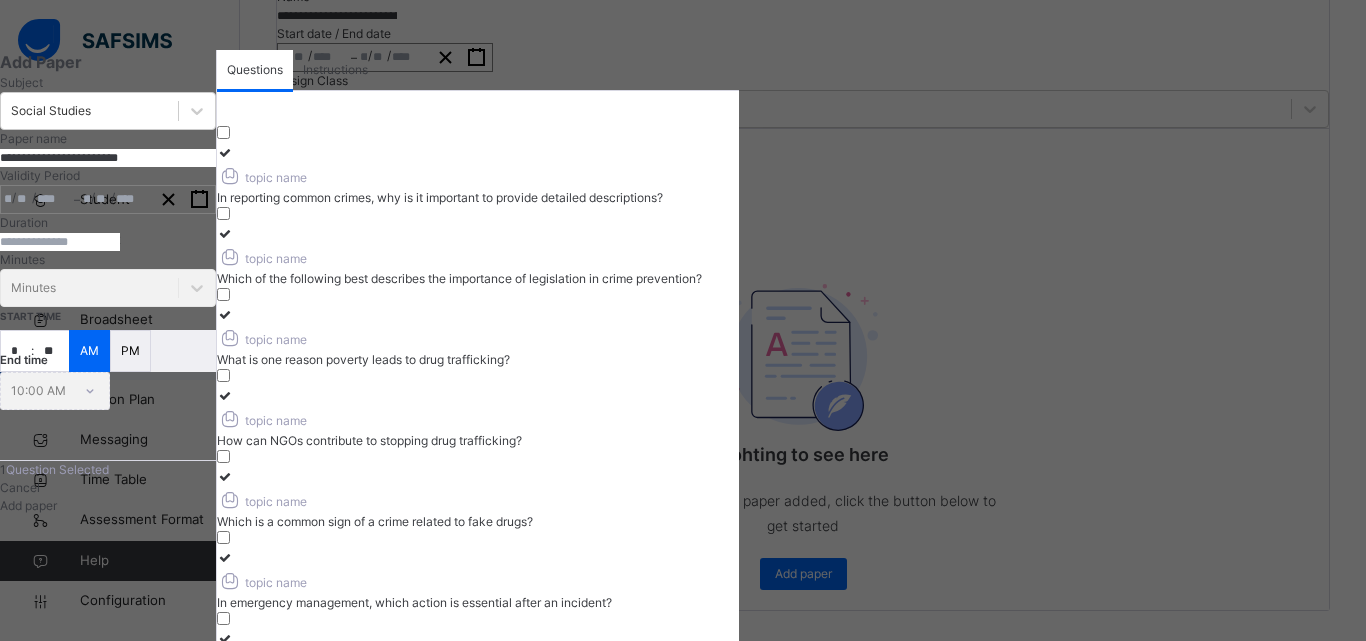 click at bounding box center (225, 233) 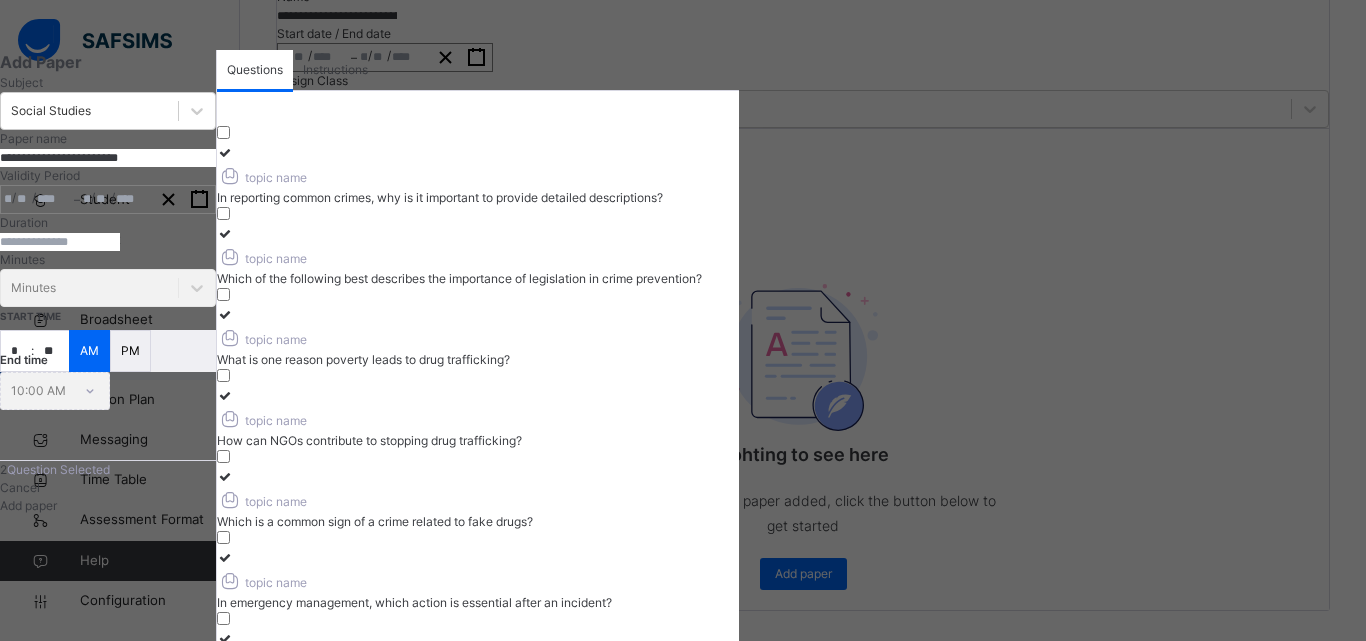 drag, startPoint x: 889, startPoint y: 340, endPoint x: 874, endPoint y: 333, distance: 16.552946 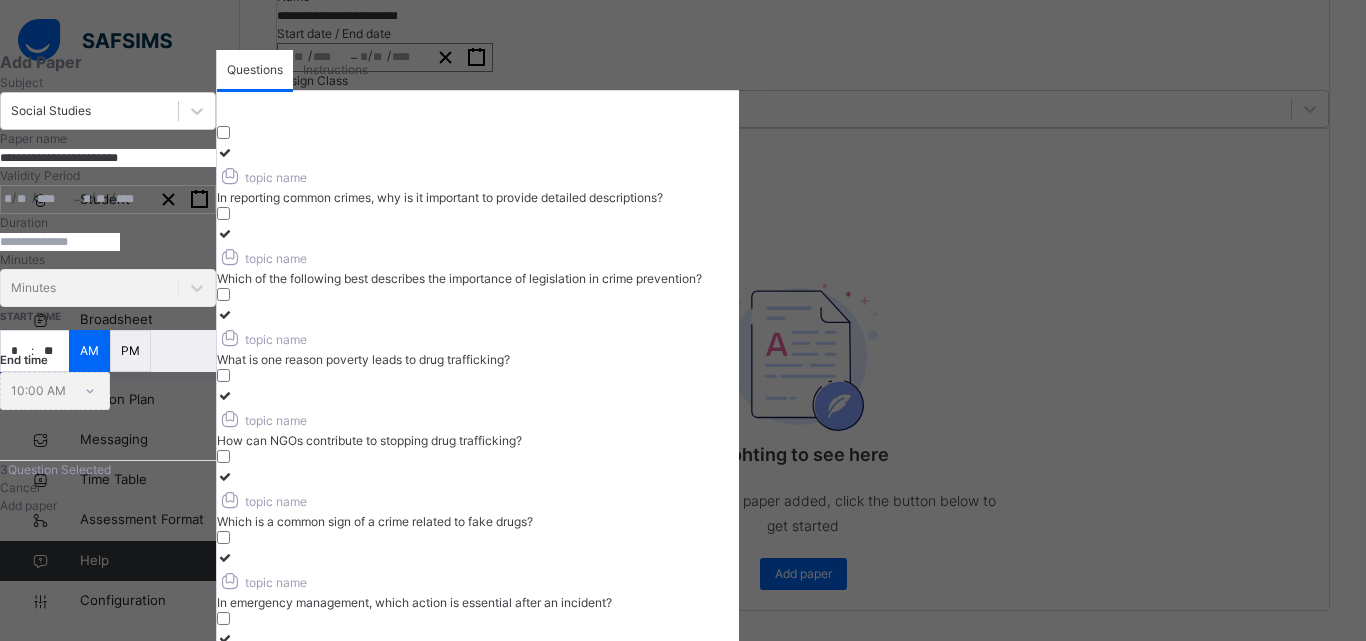 click at bounding box center (225, 314) 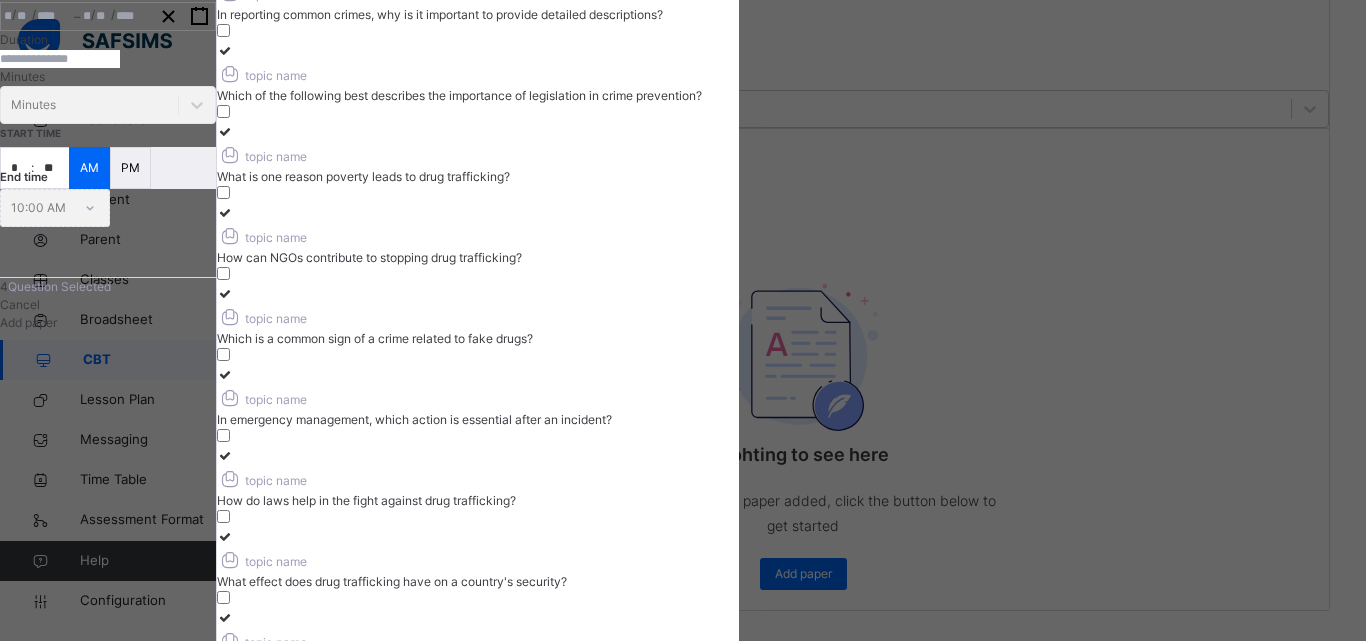 scroll, scrollTop: 200, scrollLeft: 0, axis: vertical 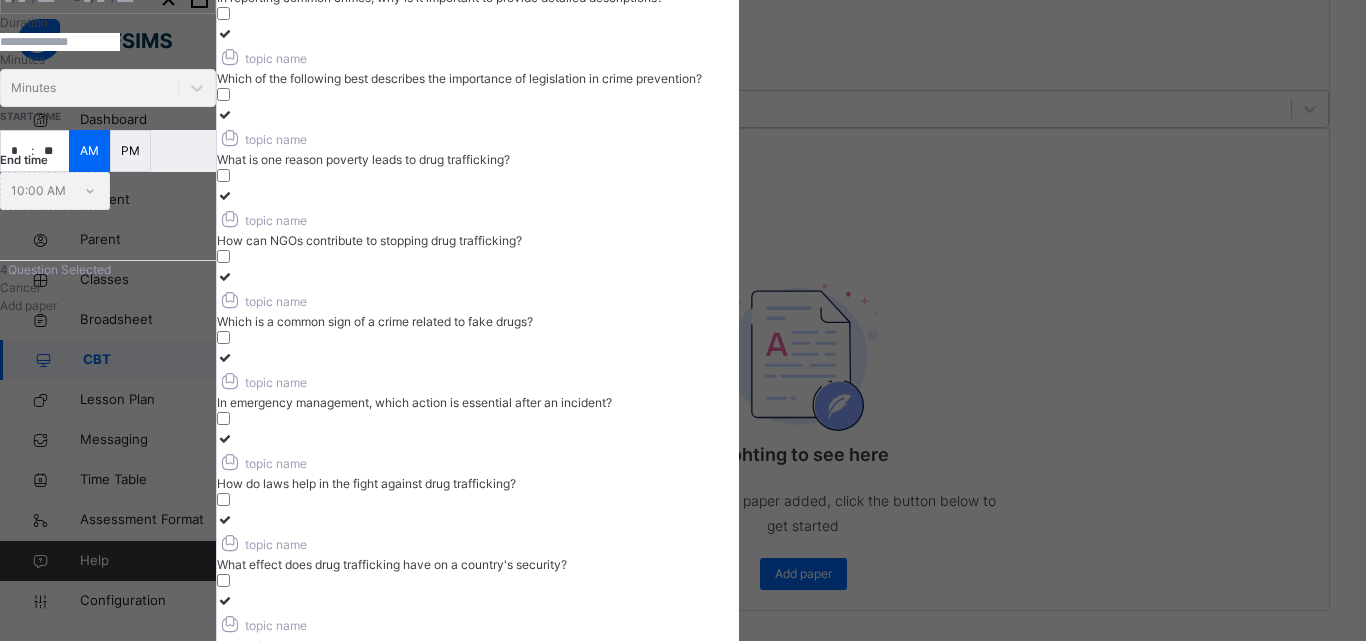 click at bounding box center (225, 276) 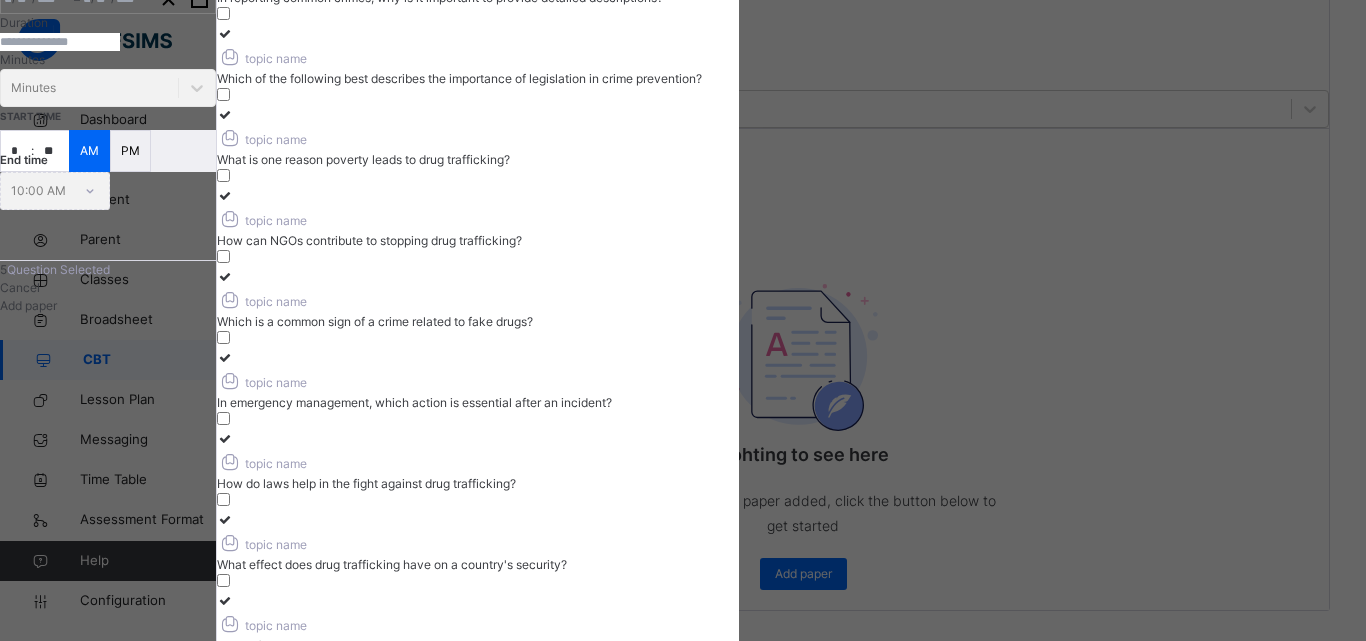 click at bounding box center (225, 357) 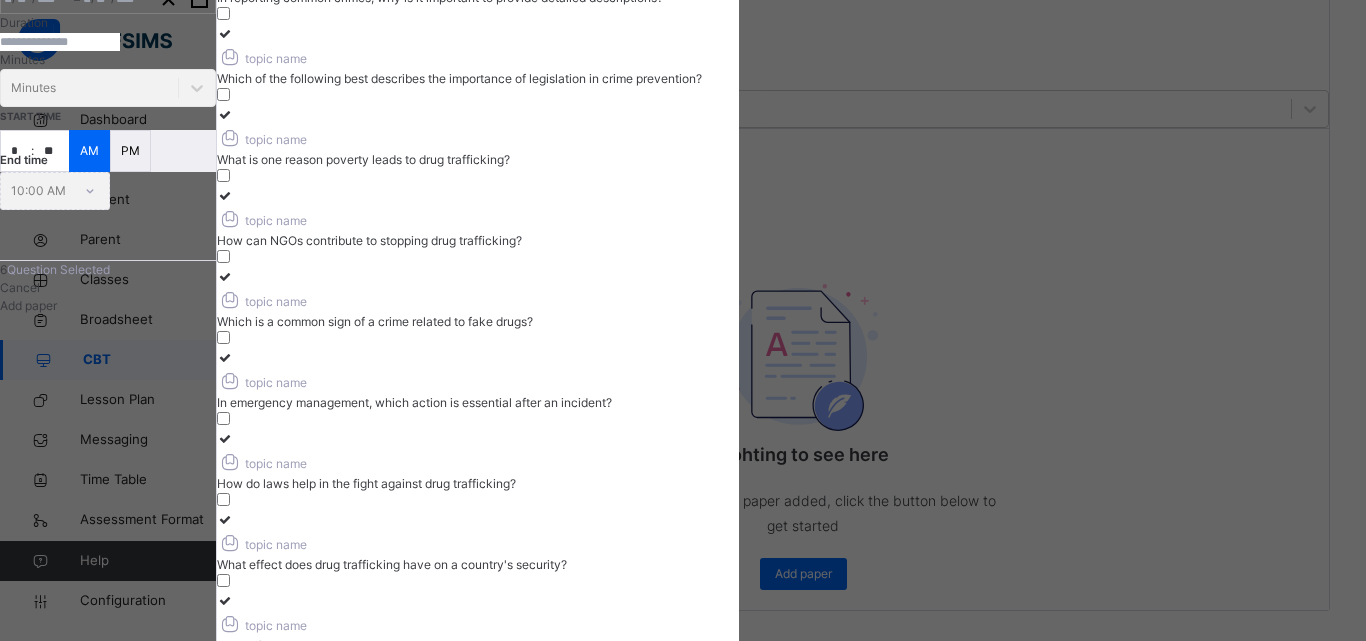 click at bounding box center [225, 519] 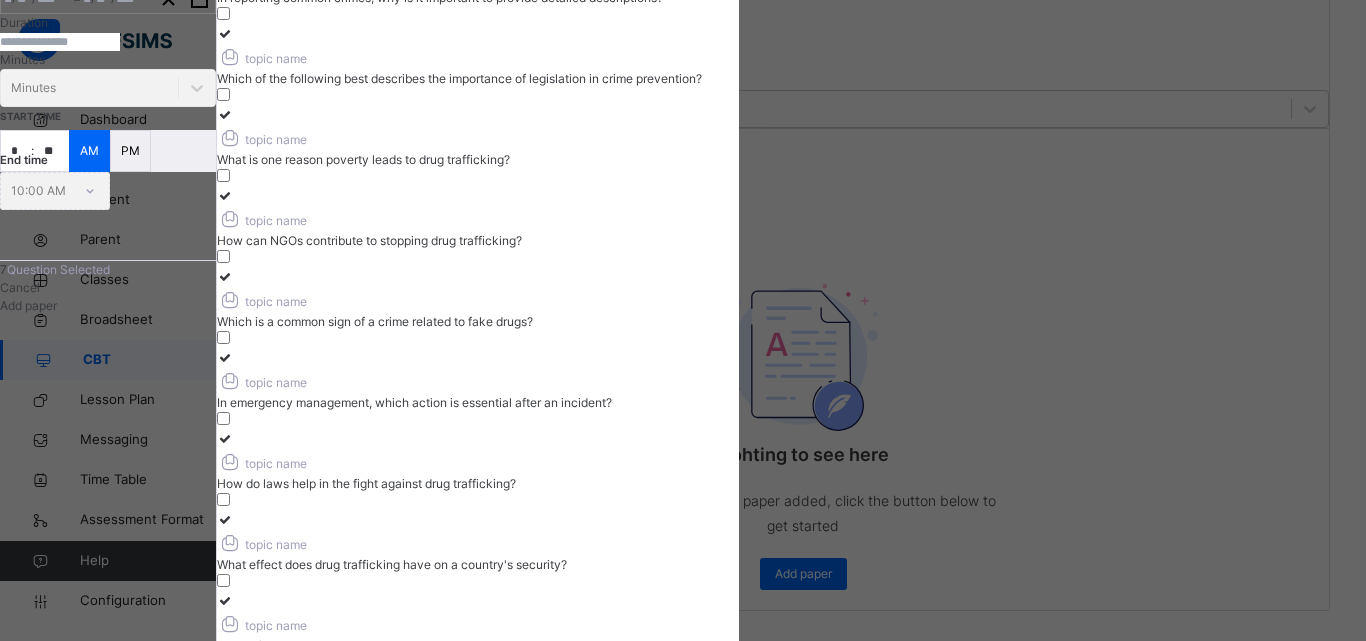 drag, startPoint x: 389, startPoint y: 369, endPoint x: 391, endPoint y: 389, distance: 20.09975 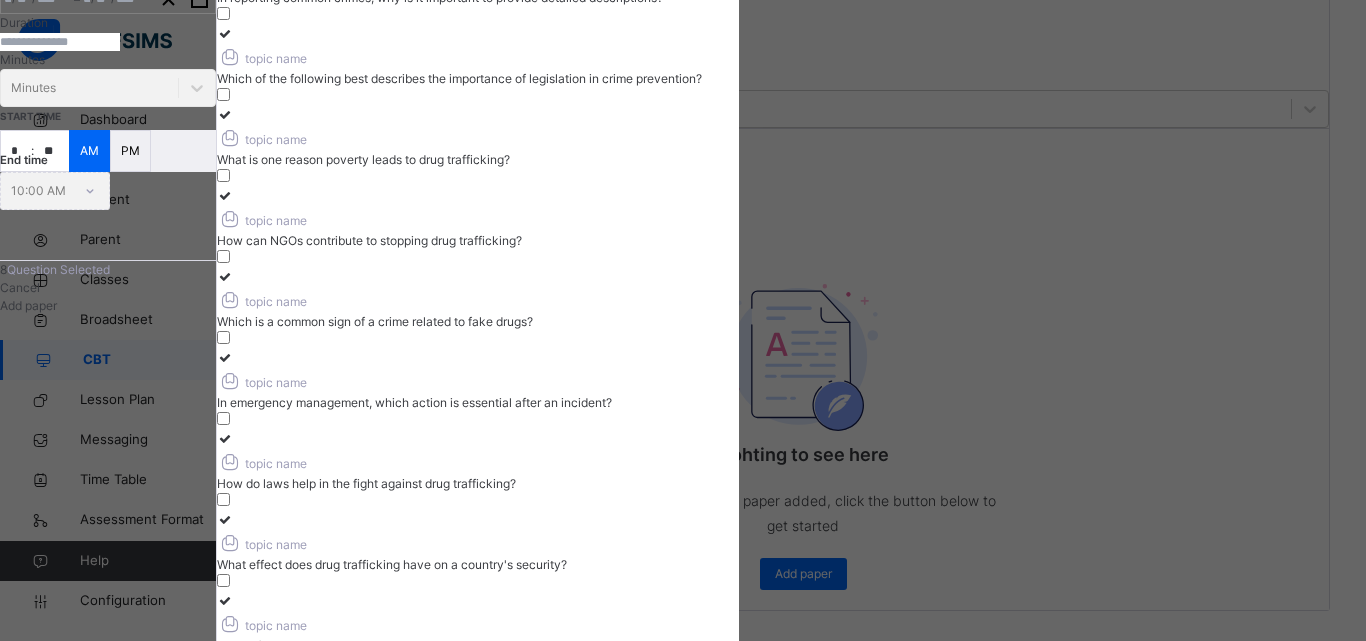 click at bounding box center [225, 600] 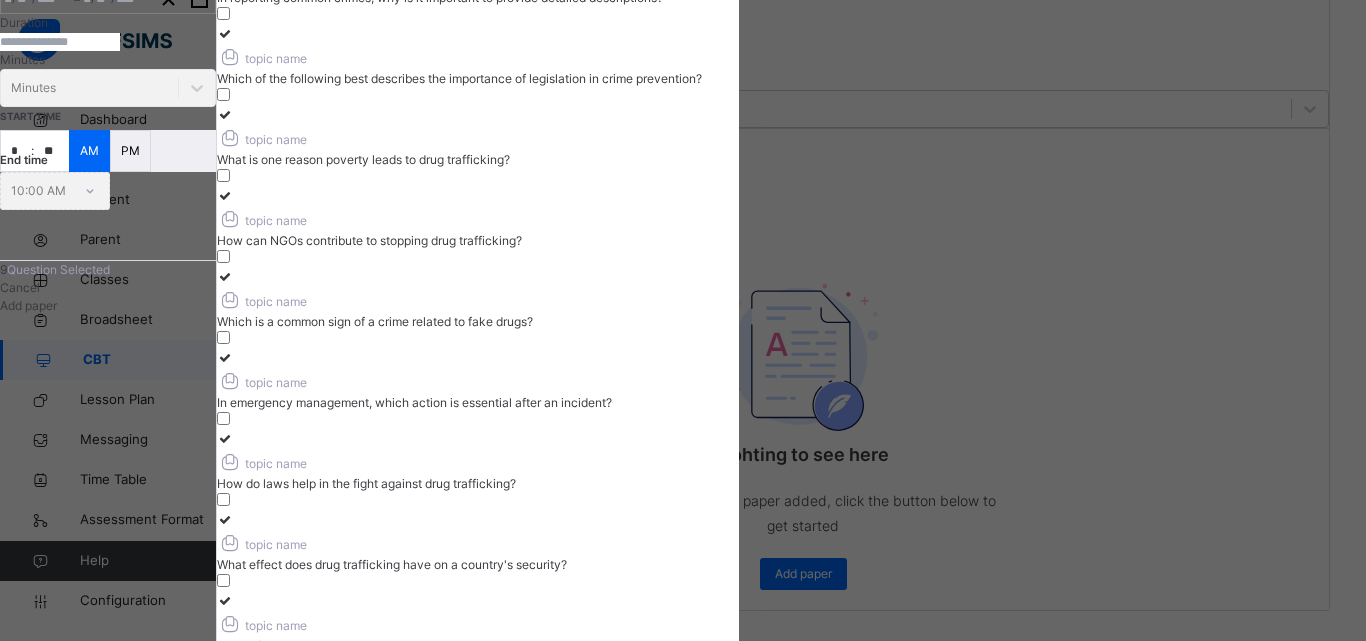 click at bounding box center [225, 681] 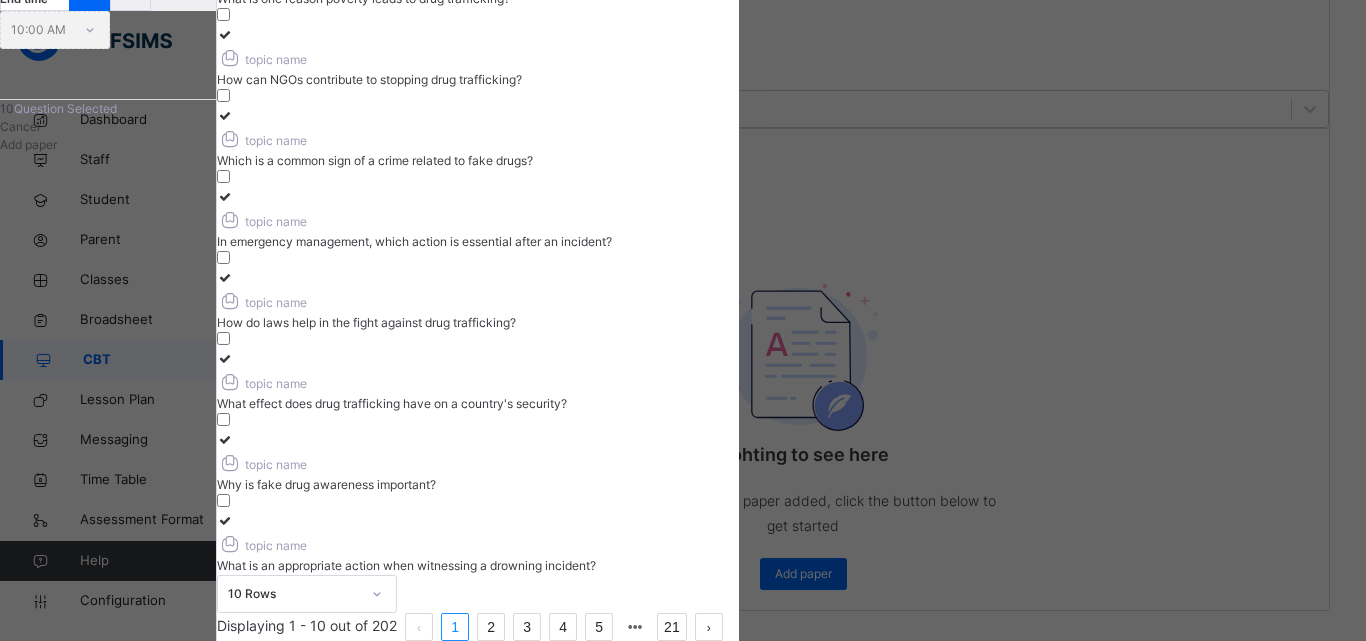 scroll, scrollTop: 400, scrollLeft: 0, axis: vertical 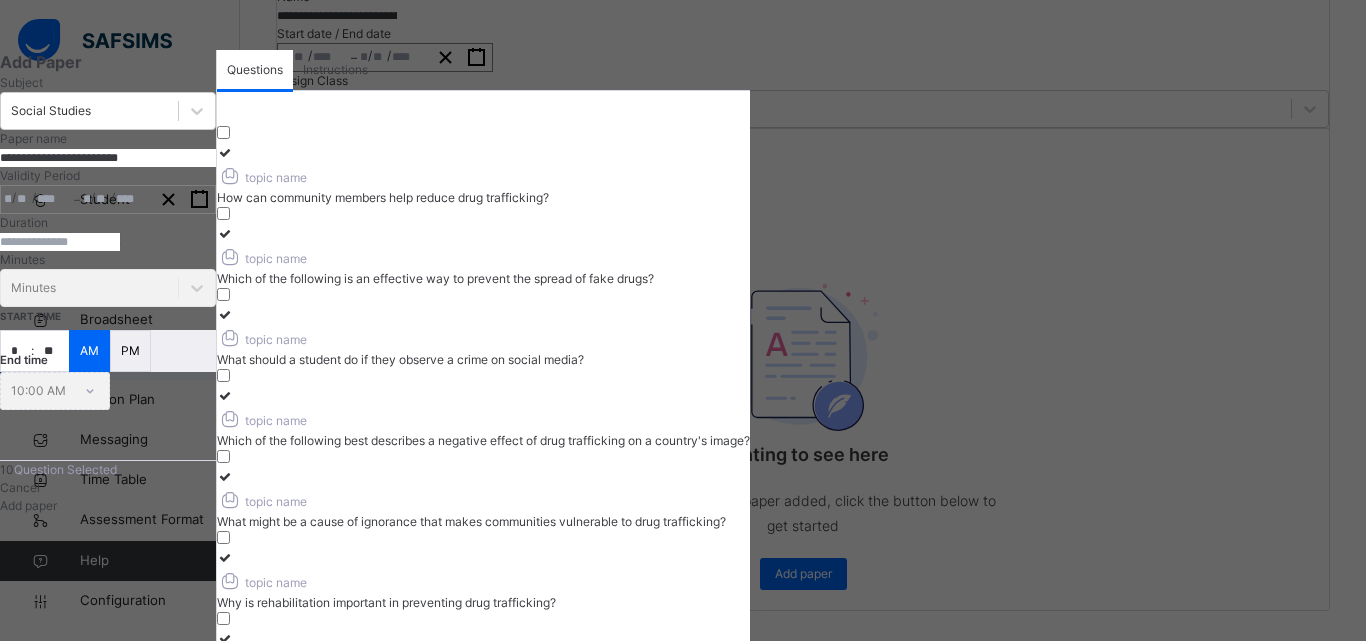 click at bounding box center (225, 152) 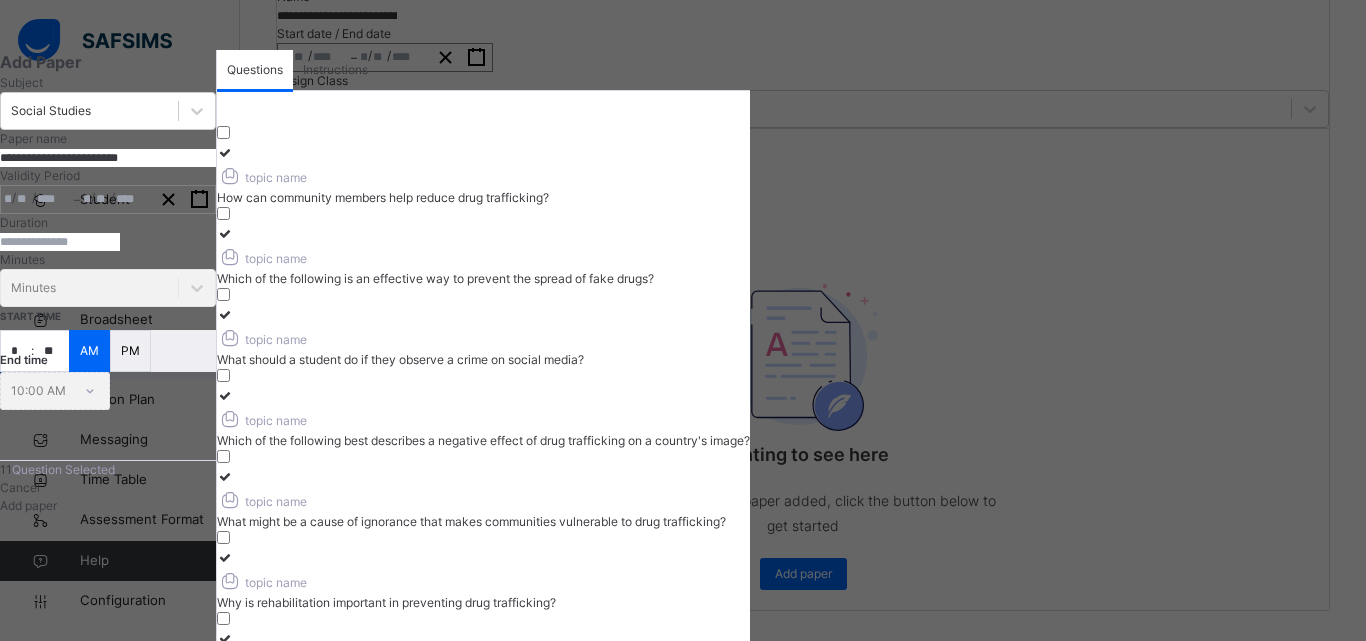 click at bounding box center [225, 233] 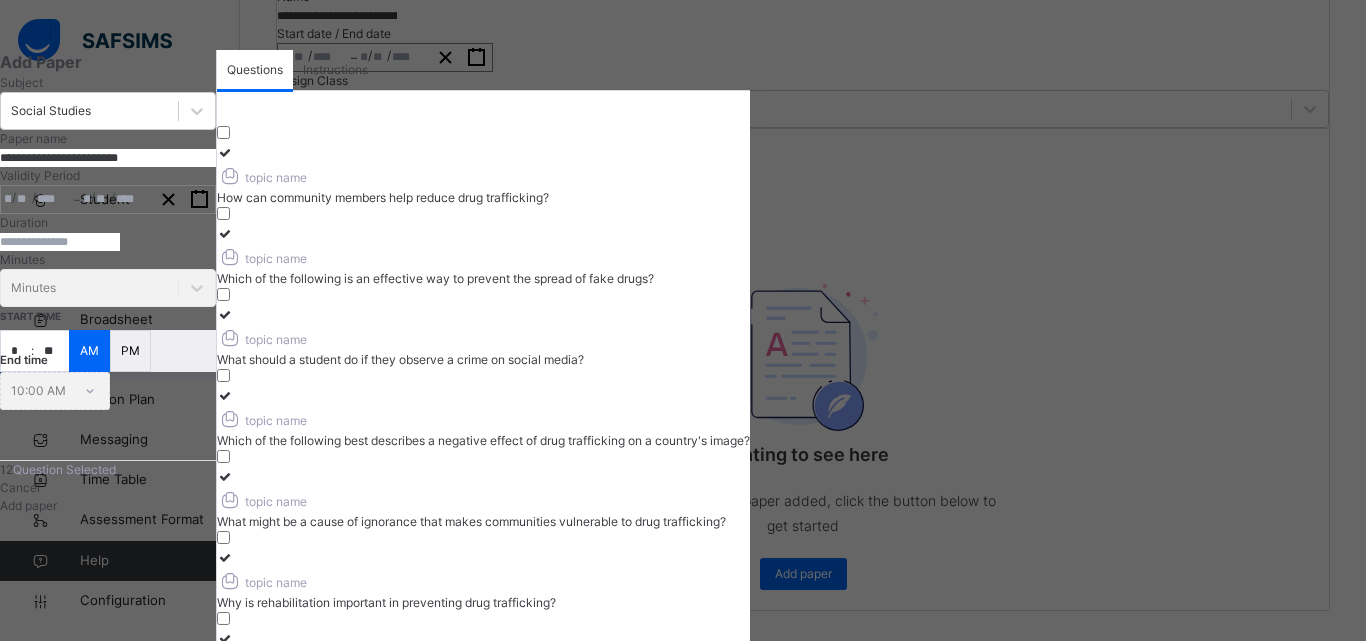 drag, startPoint x: 882, startPoint y: 343, endPoint x: 808, endPoint y: 319, distance: 77.7946 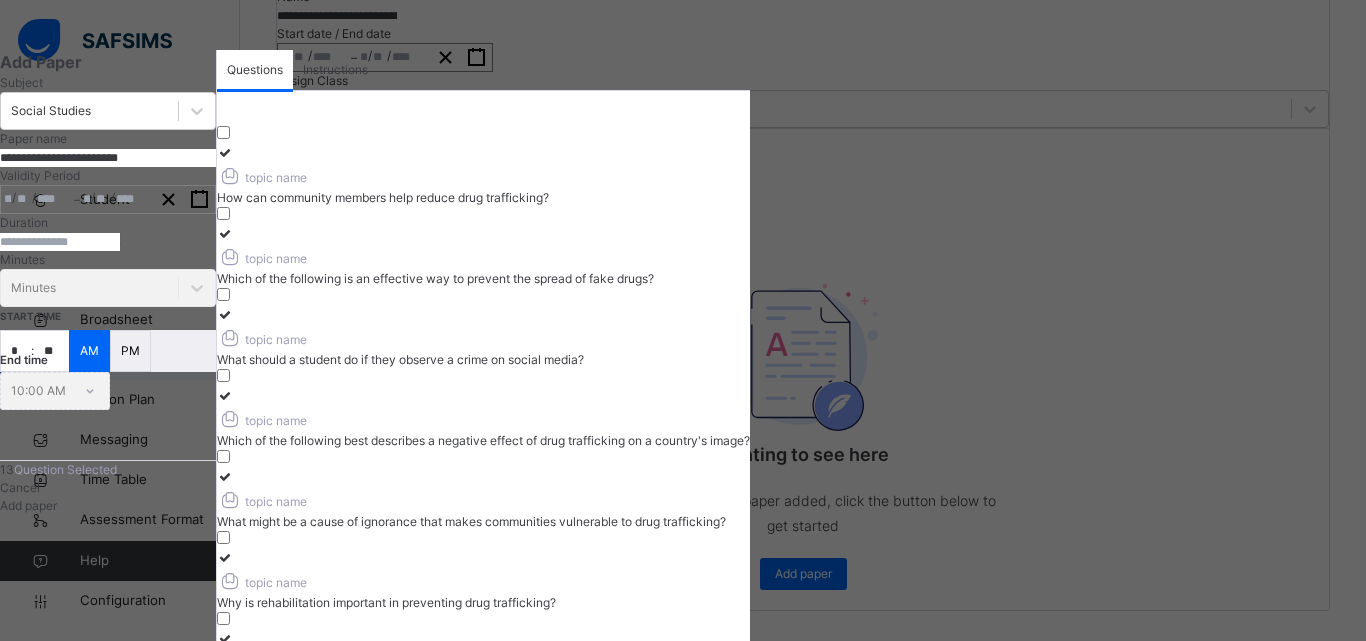 click at bounding box center (225, 314) 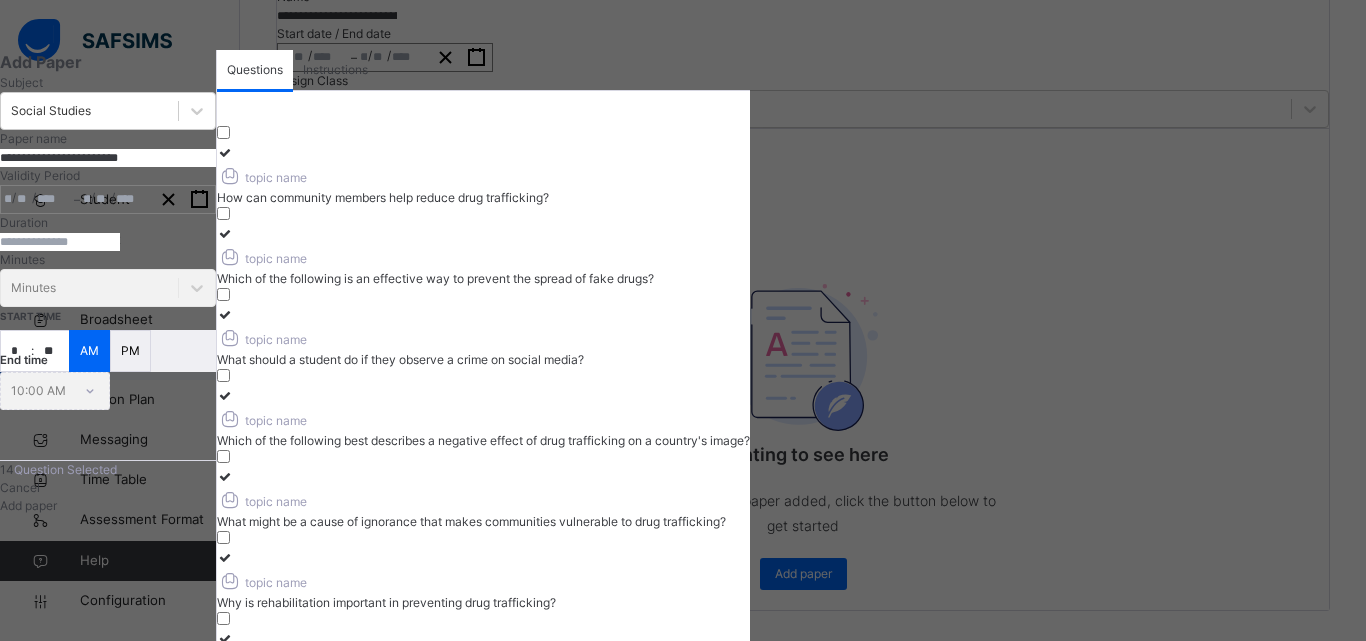 scroll, scrollTop: 100, scrollLeft: 0, axis: vertical 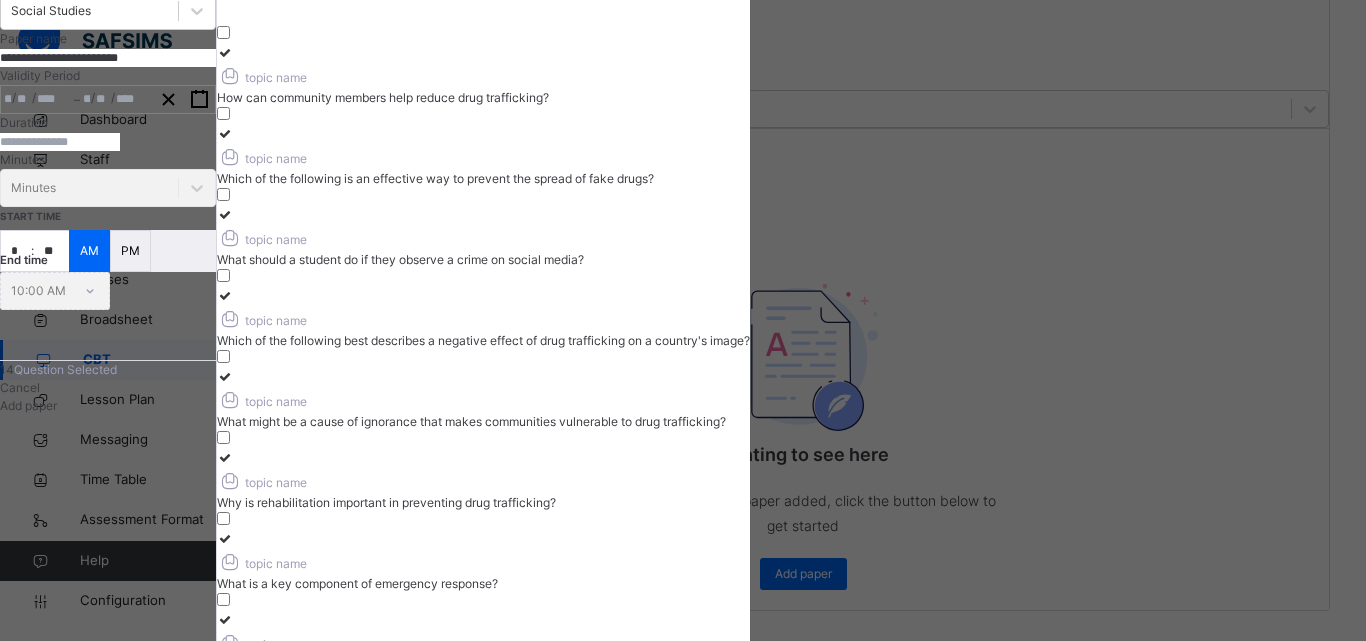 click at bounding box center [225, 376] 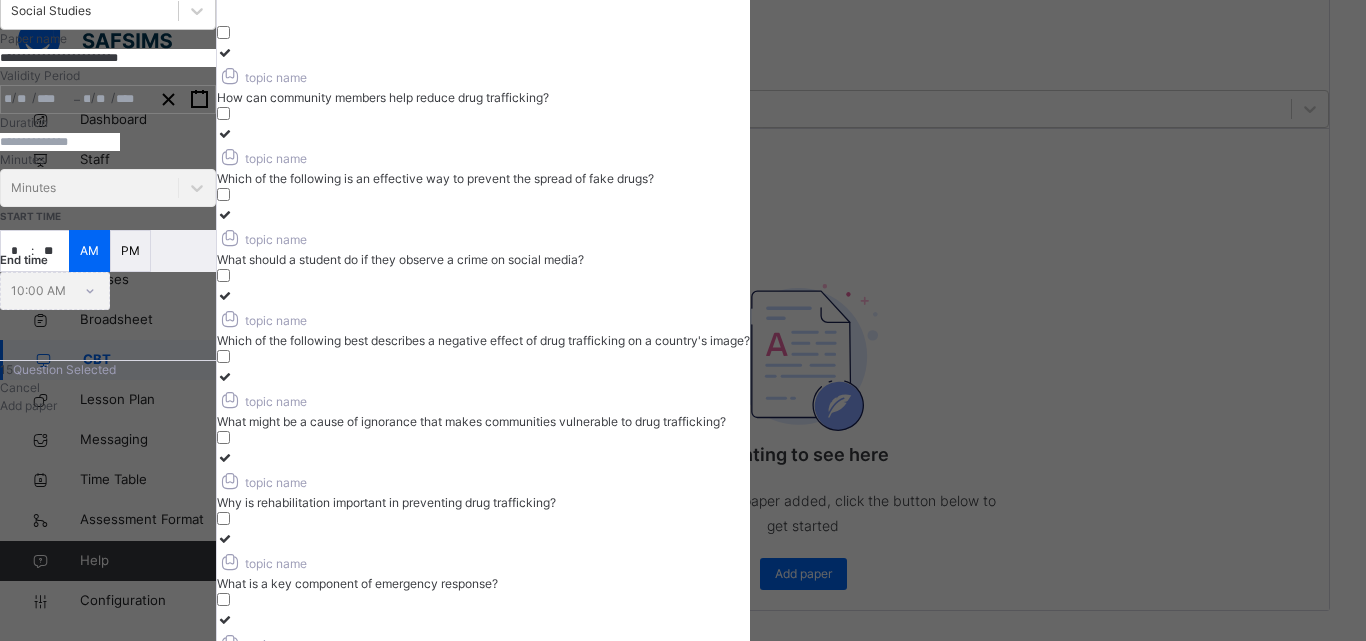 click at bounding box center [225, 457] 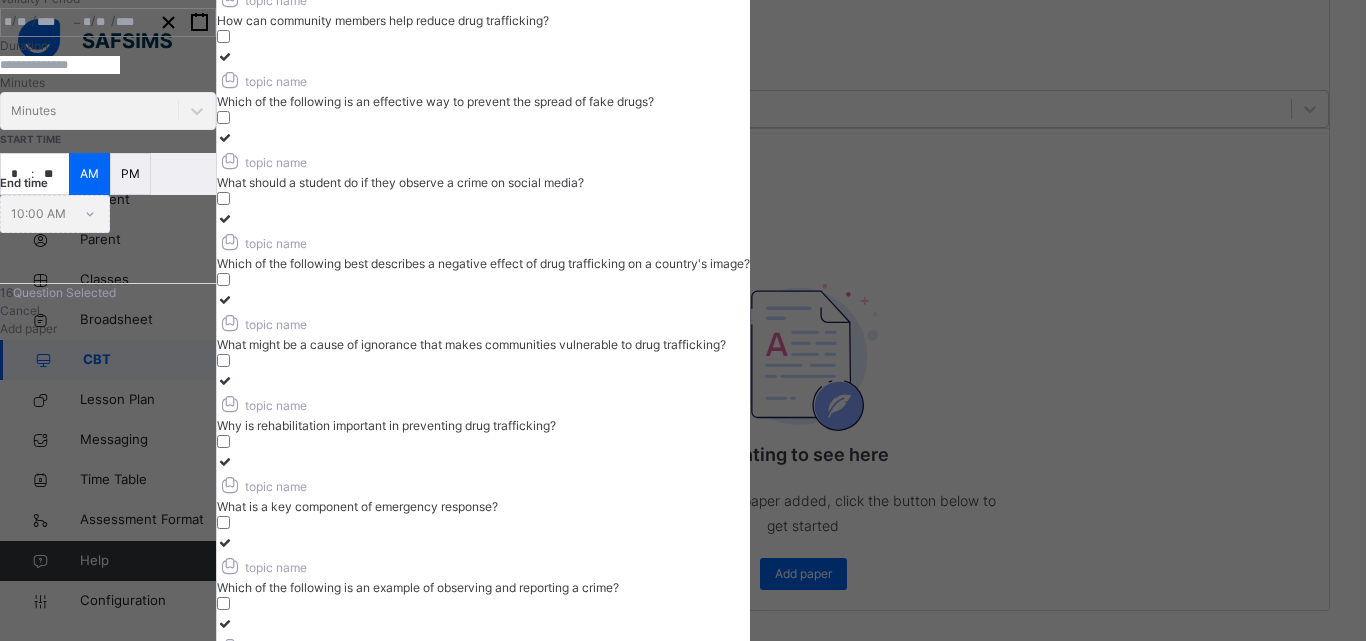scroll, scrollTop: 200, scrollLeft: 0, axis: vertical 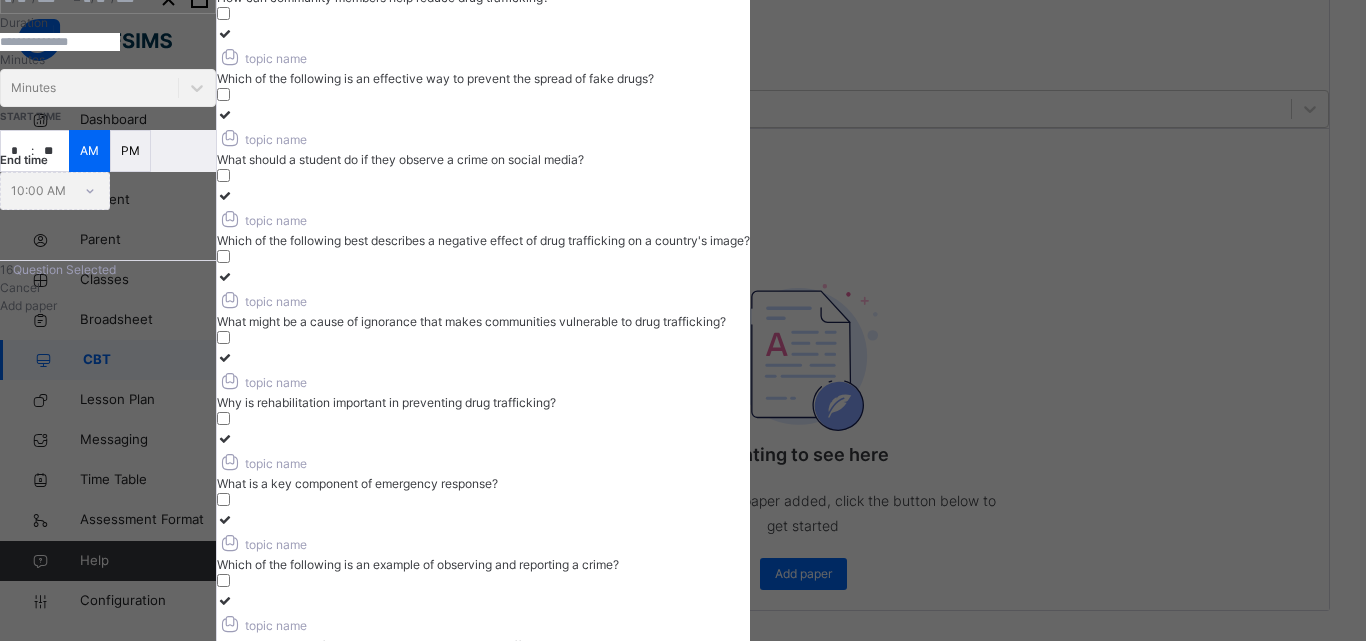 click at bounding box center [225, 519] 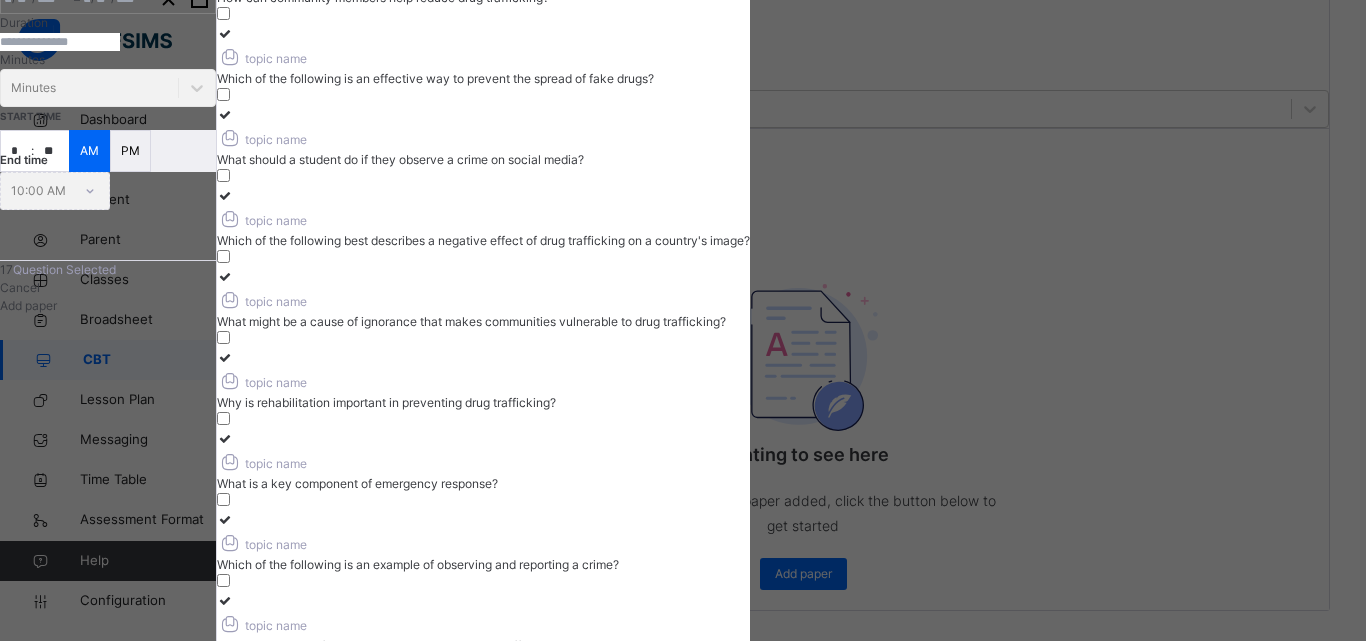 click at bounding box center (225, 438) 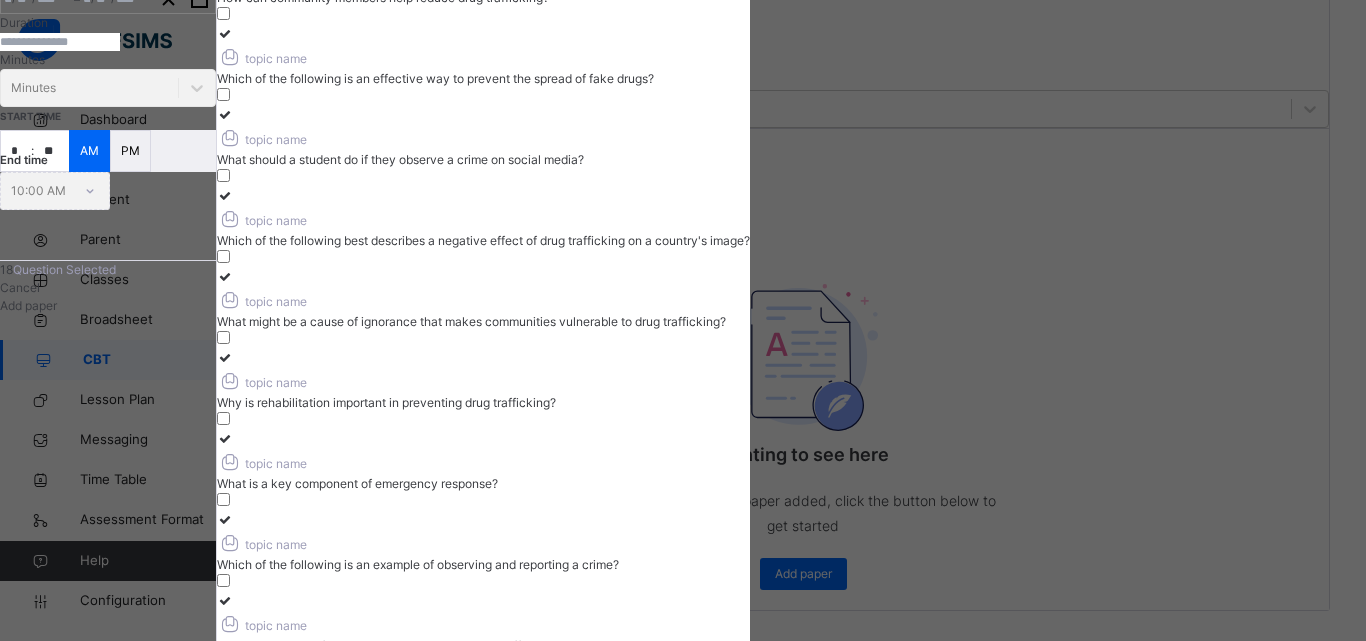 click at bounding box center (225, 600) 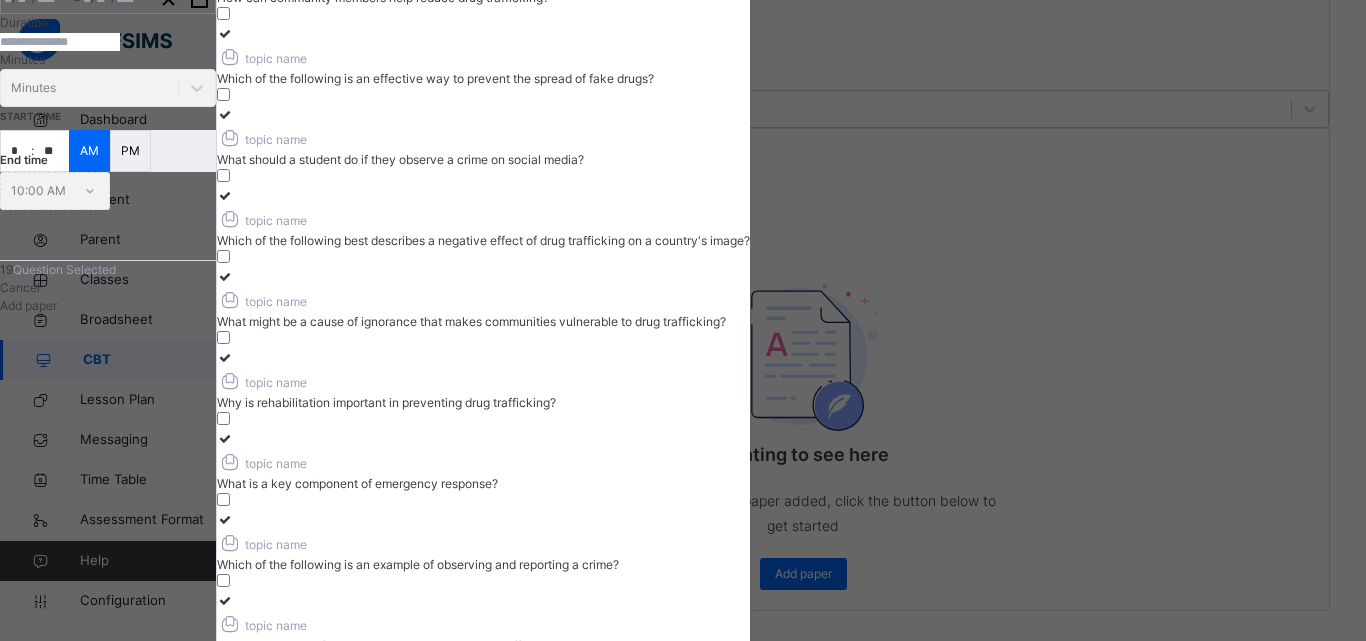 click at bounding box center (225, 681) 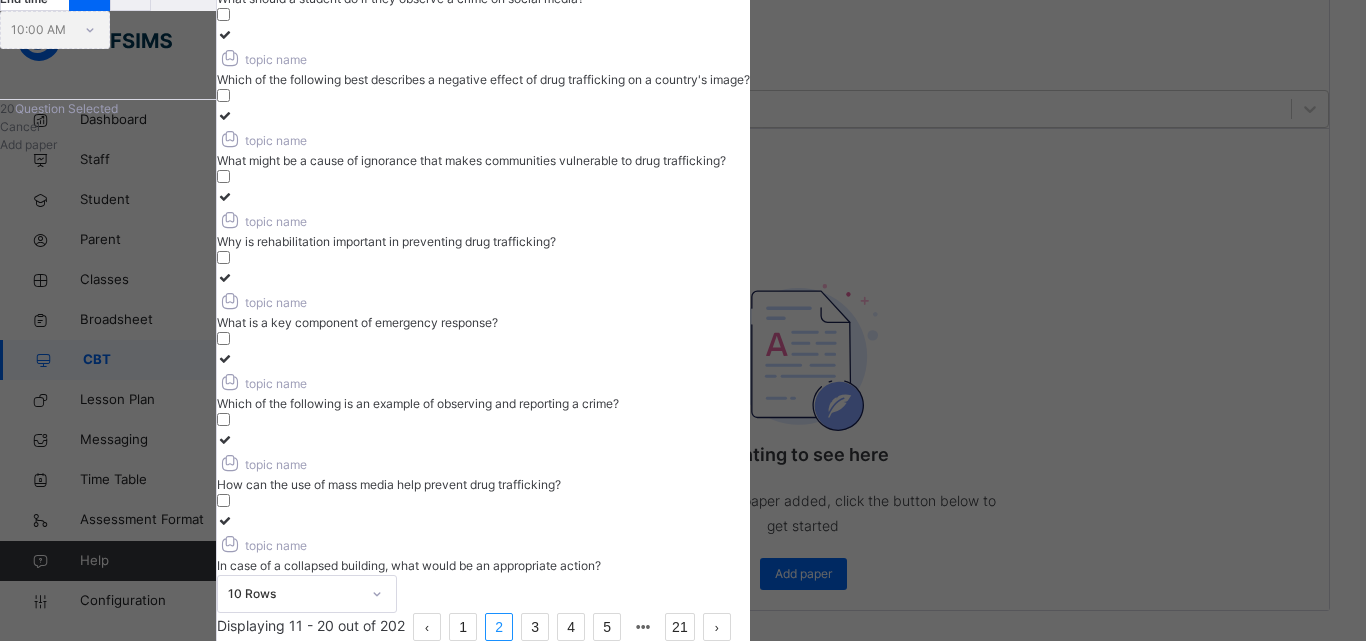 scroll, scrollTop: 431, scrollLeft: 0, axis: vertical 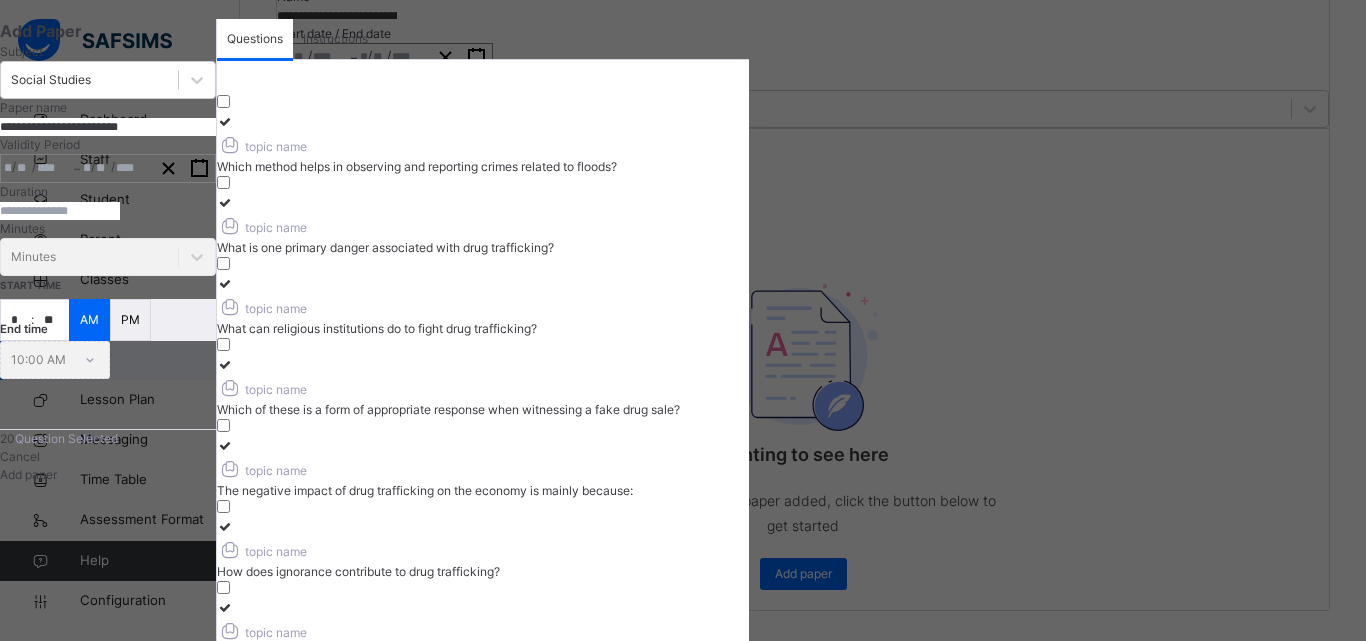 drag, startPoint x: 387, startPoint y: 188, endPoint x: 400, endPoint y: 183, distance: 13.928389 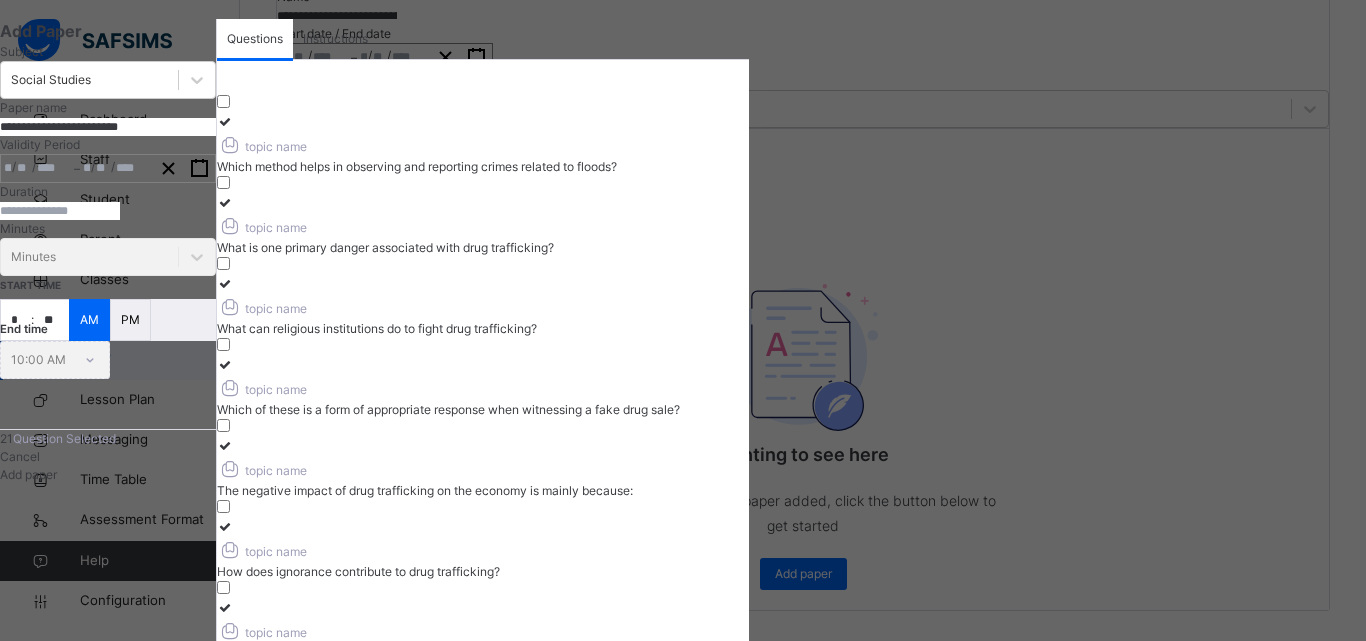 click at bounding box center [225, 202] 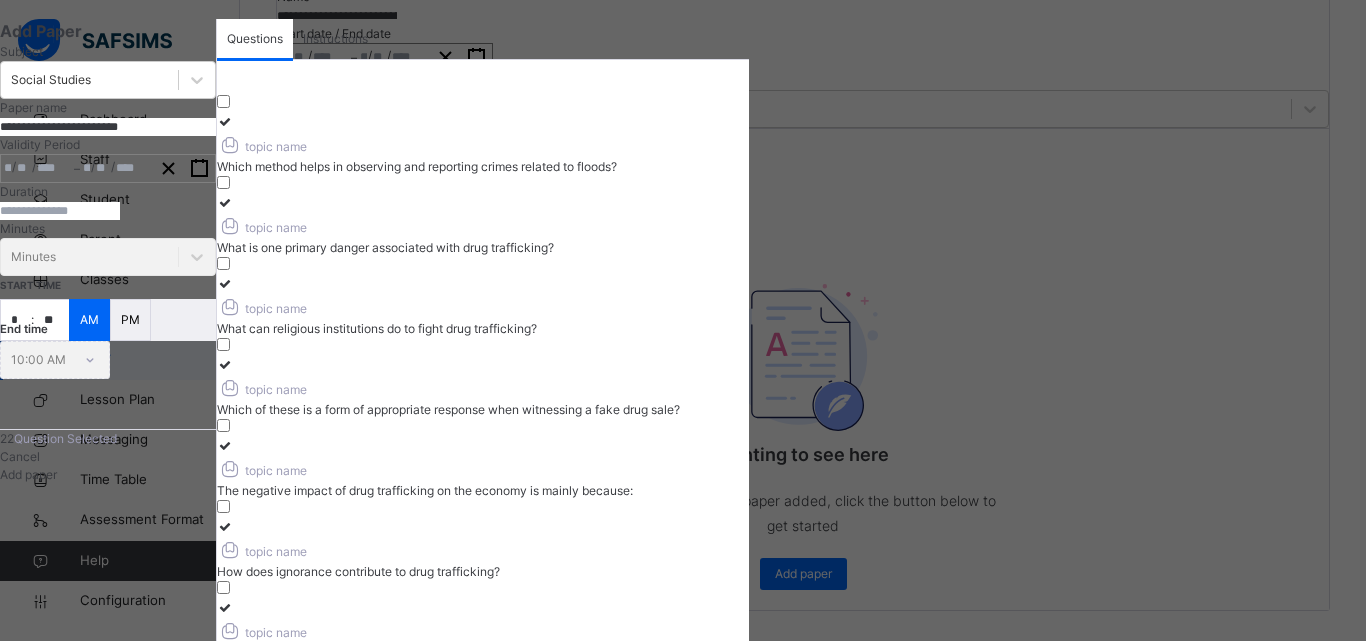 drag, startPoint x: 877, startPoint y: 313, endPoint x: 844, endPoint y: 306, distance: 33.734257 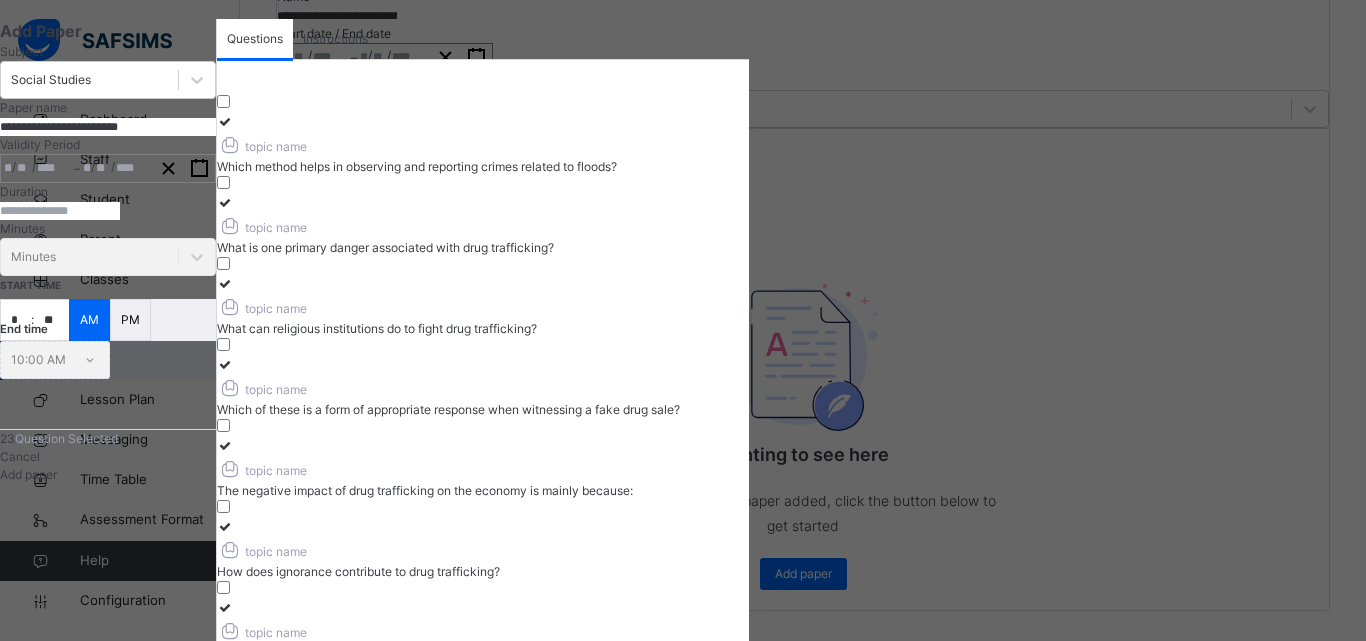 click at bounding box center (225, 283) 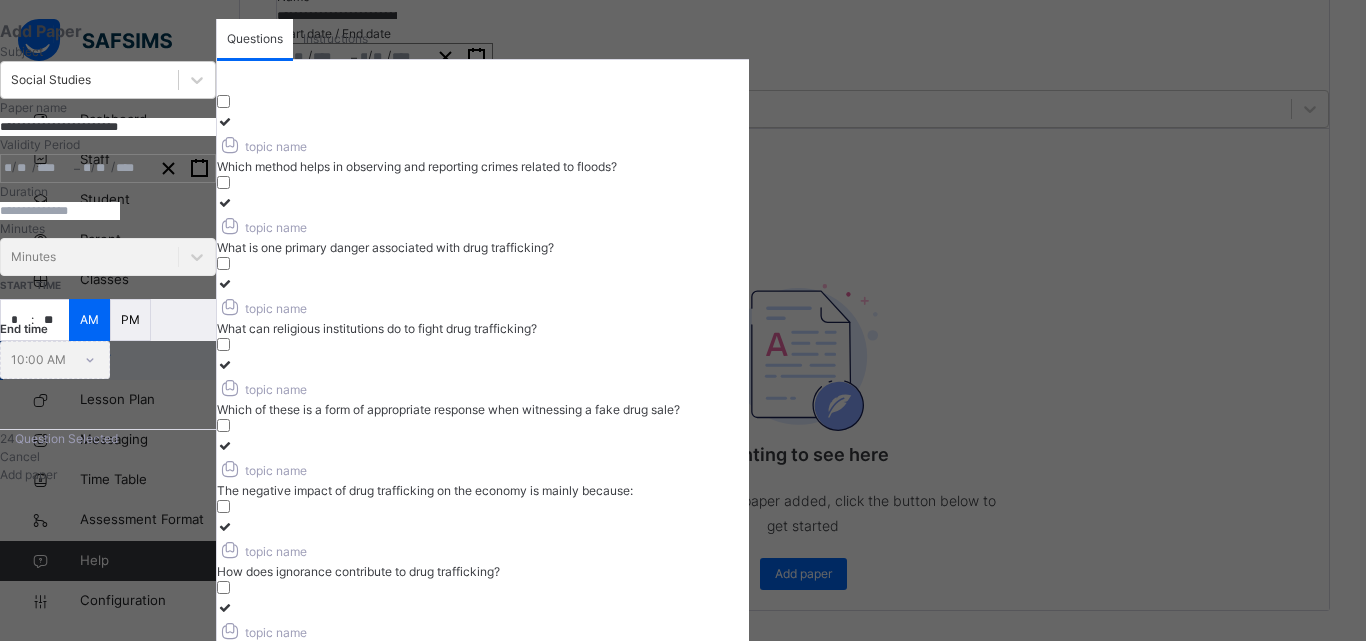 click at bounding box center (225, 445) 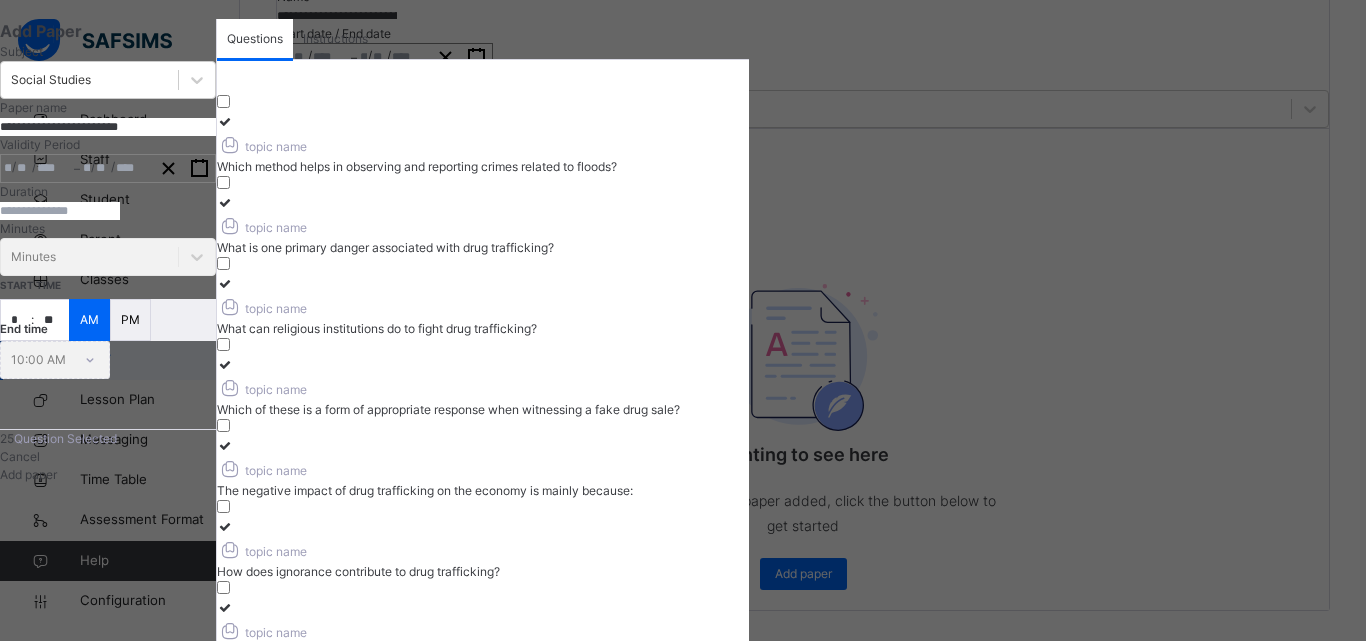 click at bounding box center [225, 526] 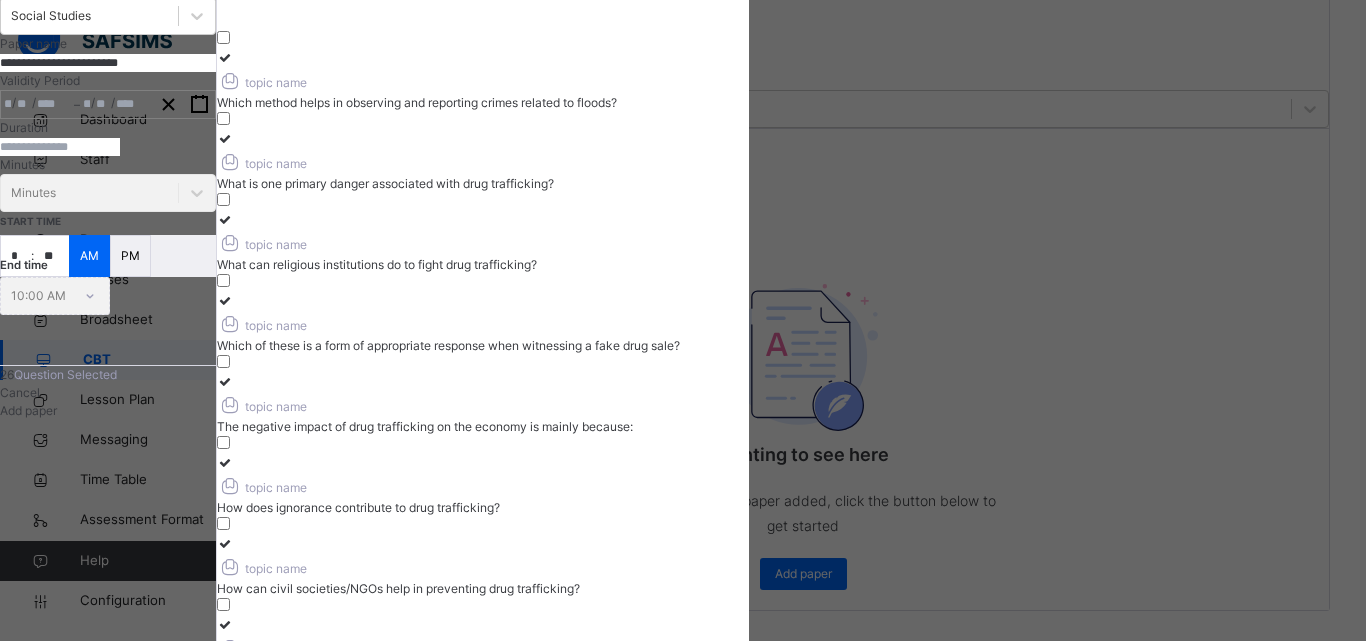 scroll, scrollTop: 131, scrollLeft: 0, axis: vertical 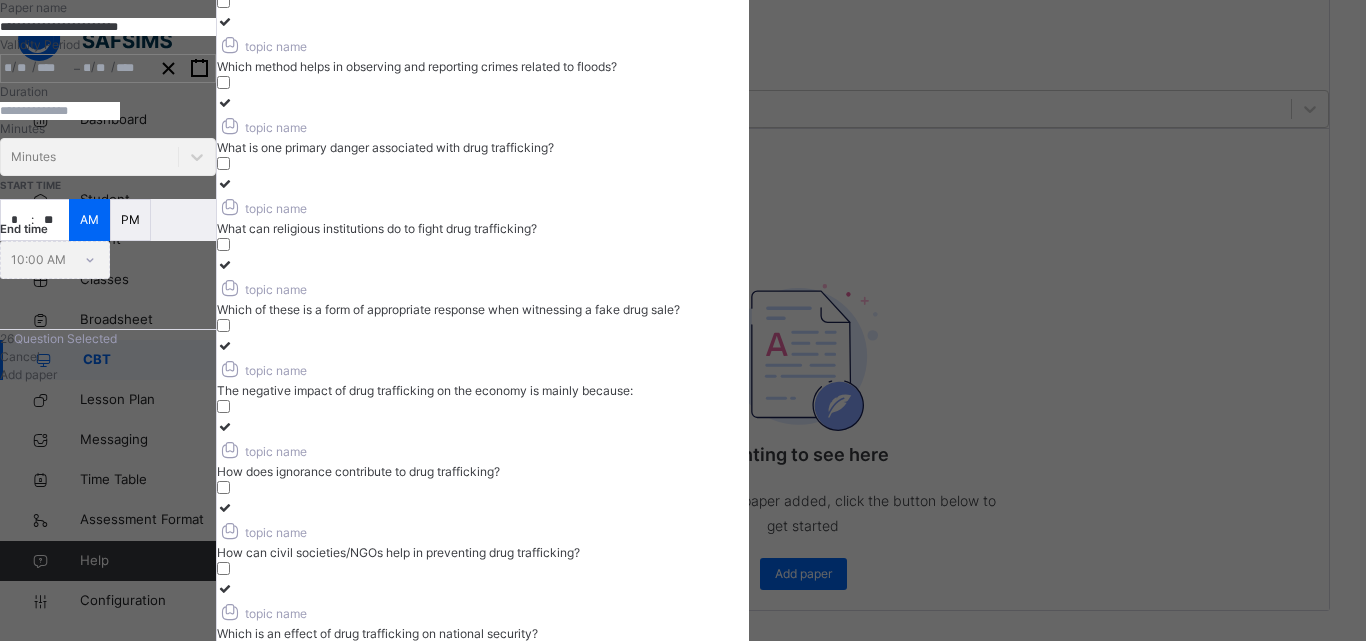 click at bounding box center (225, 588) 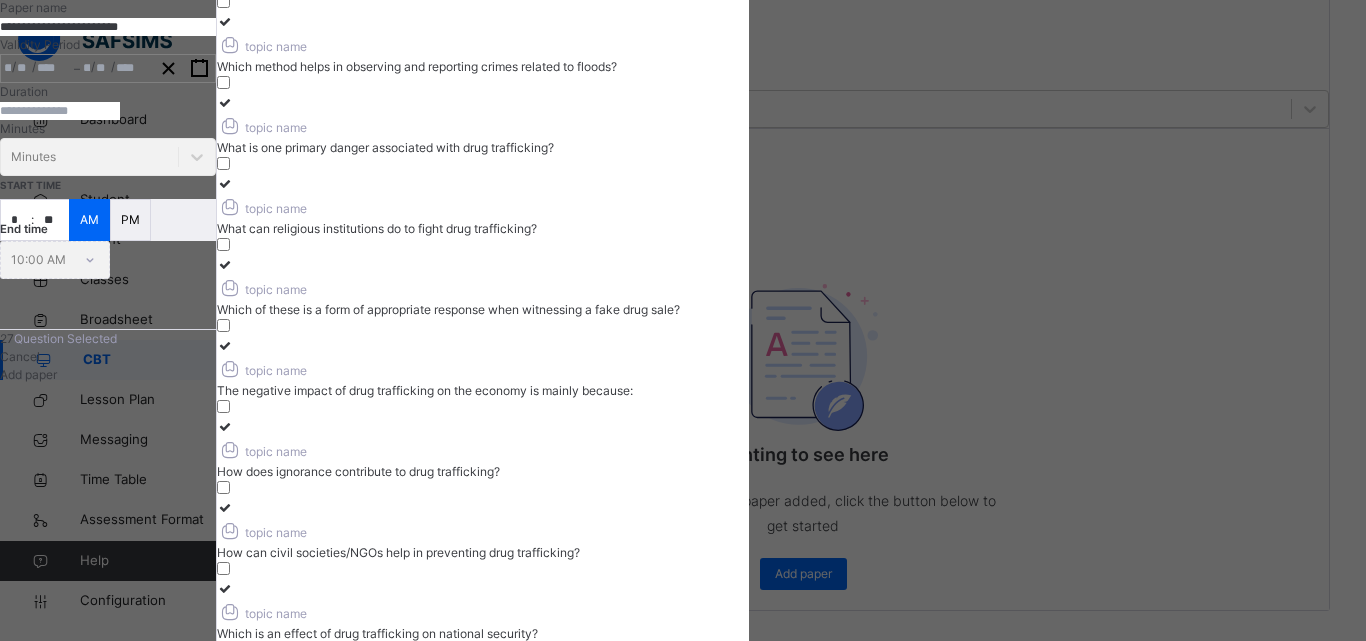 click at bounding box center [225, 507] 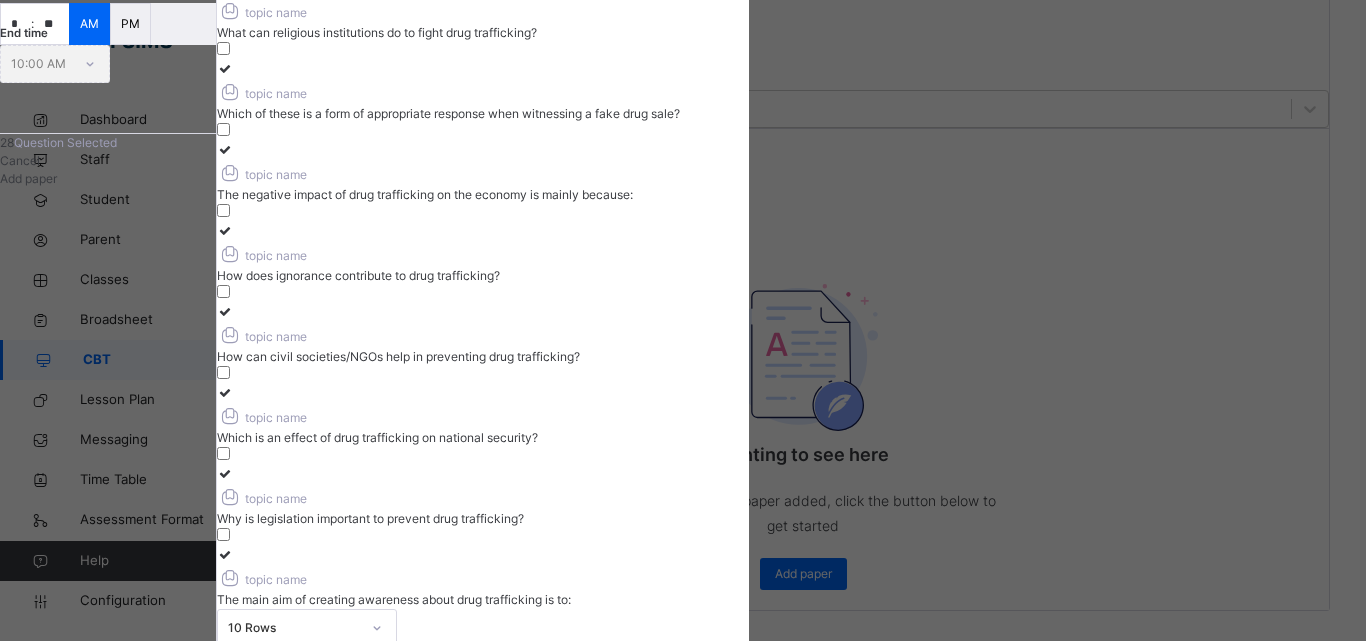 scroll, scrollTop: 331, scrollLeft: 0, axis: vertical 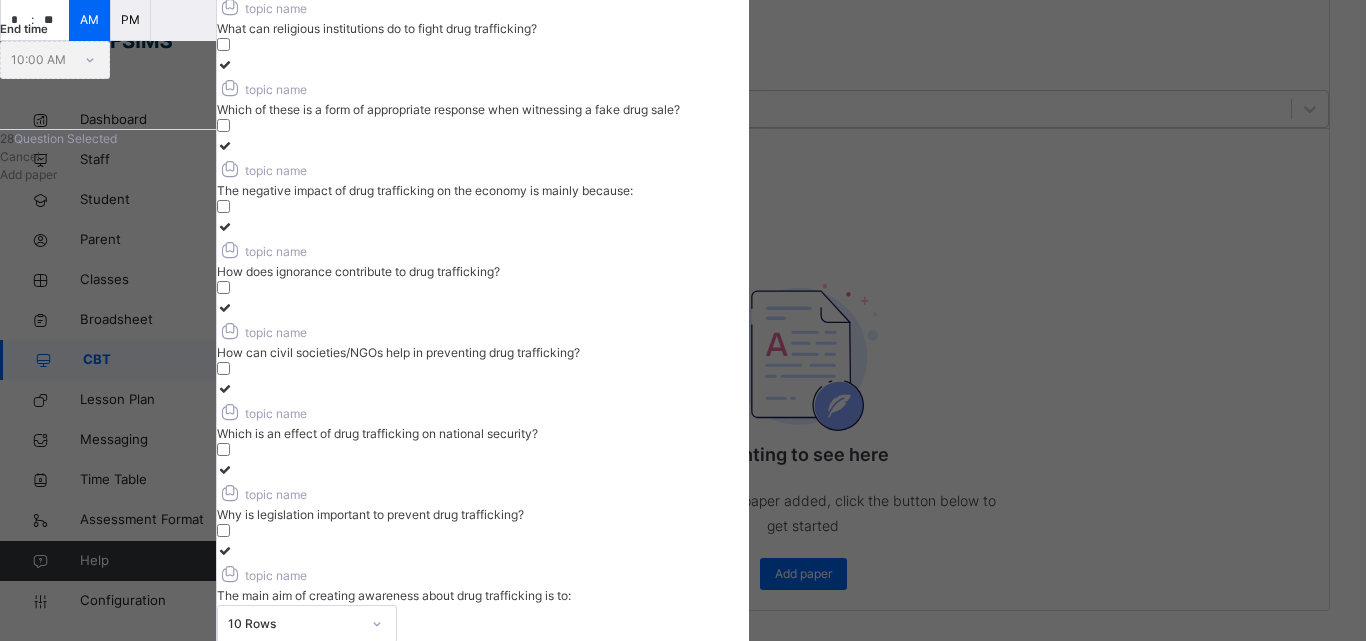click at bounding box center (225, 469) 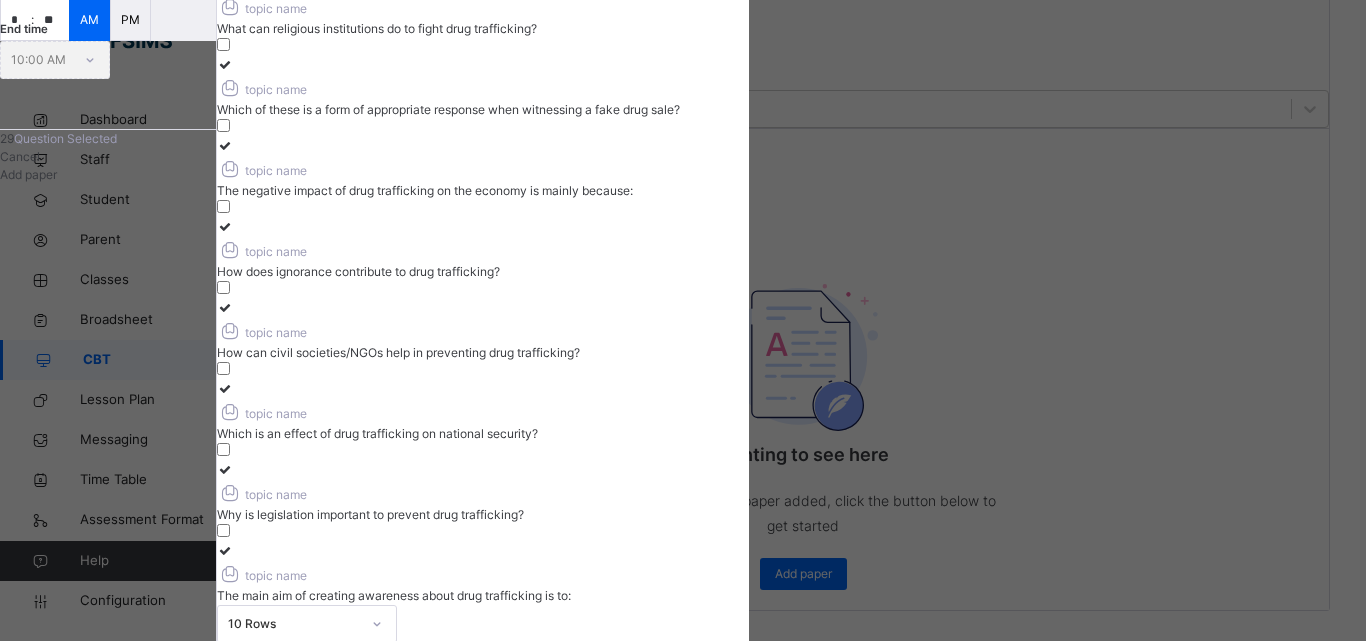 click at bounding box center (225, 550) 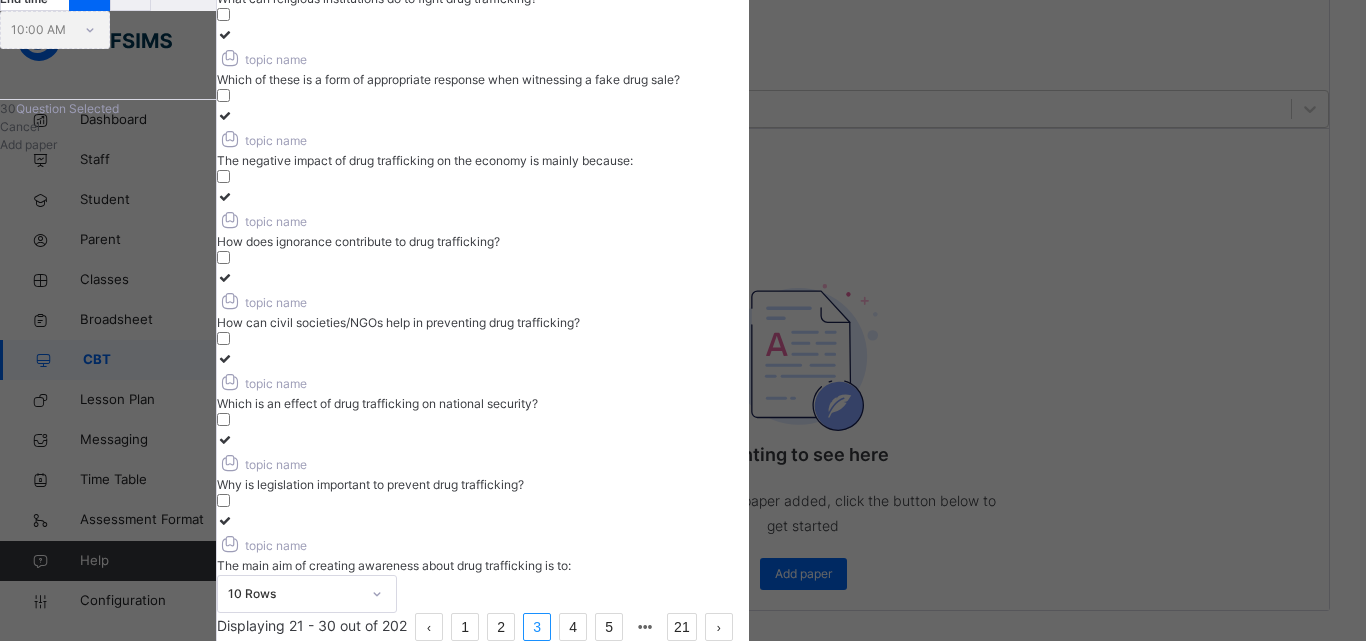 scroll, scrollTop: 431, scrollLeft: 0, axis: vertical 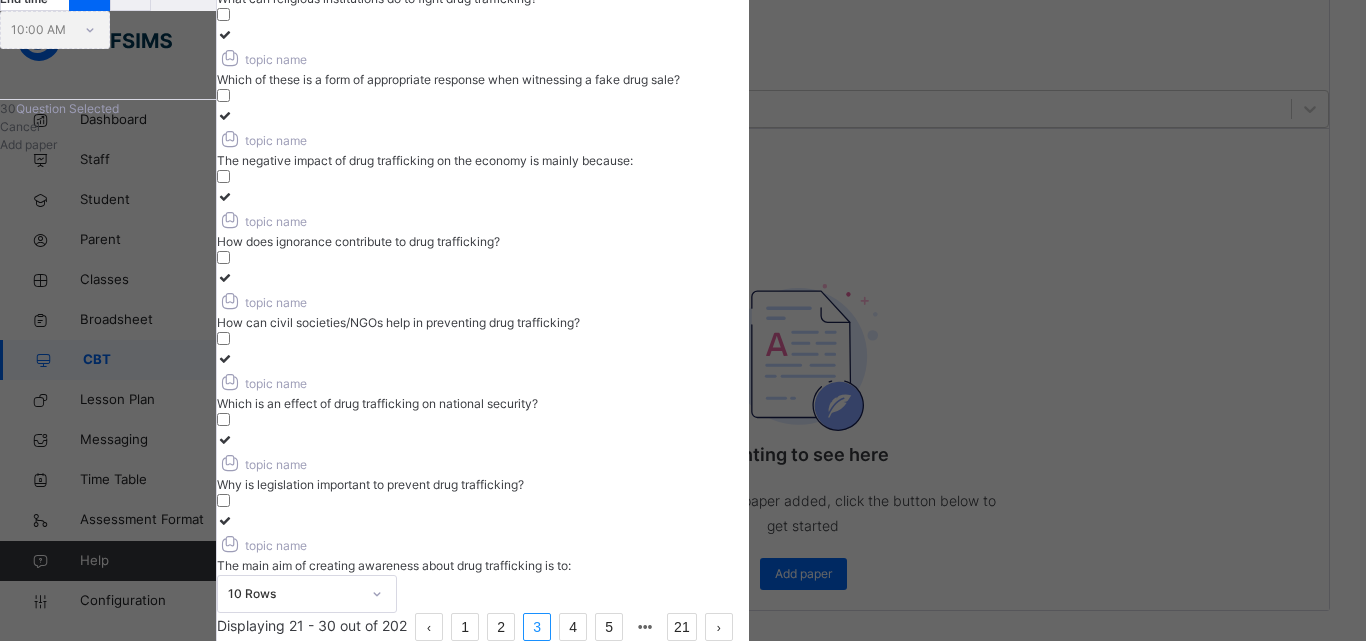 click on "4" at bounding box center (573, 627) 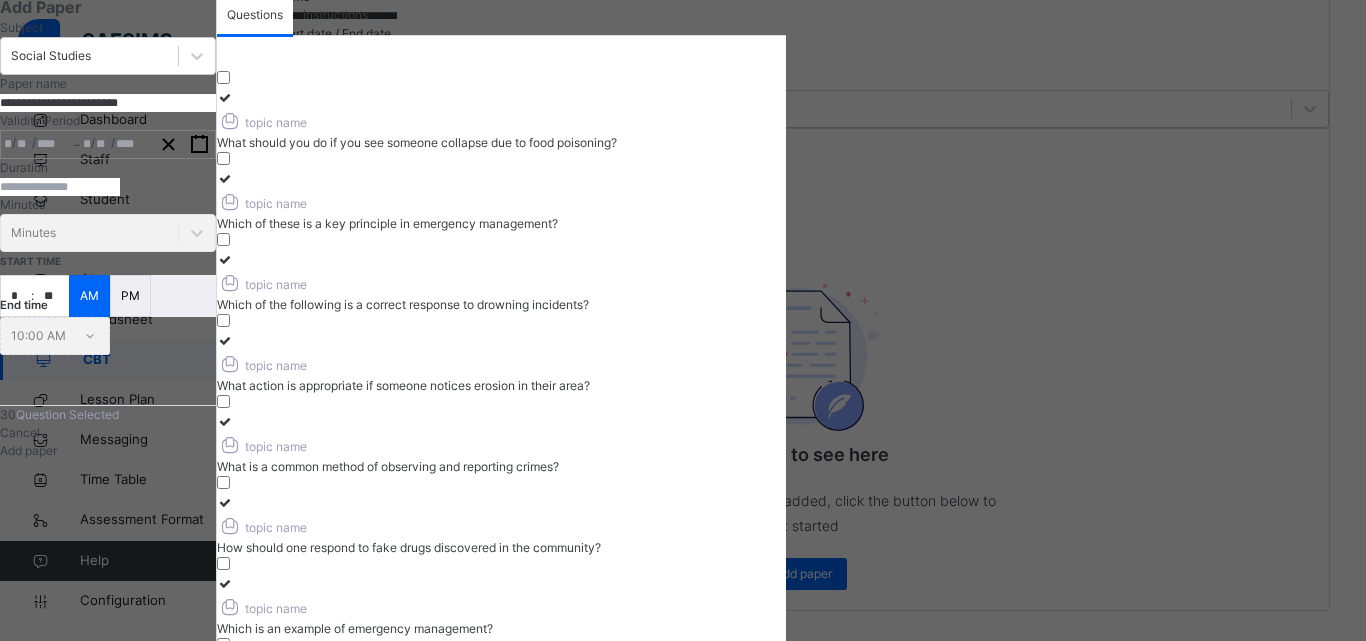 scroll, scrollTop: 0, scrollLeft: 0, axis: both 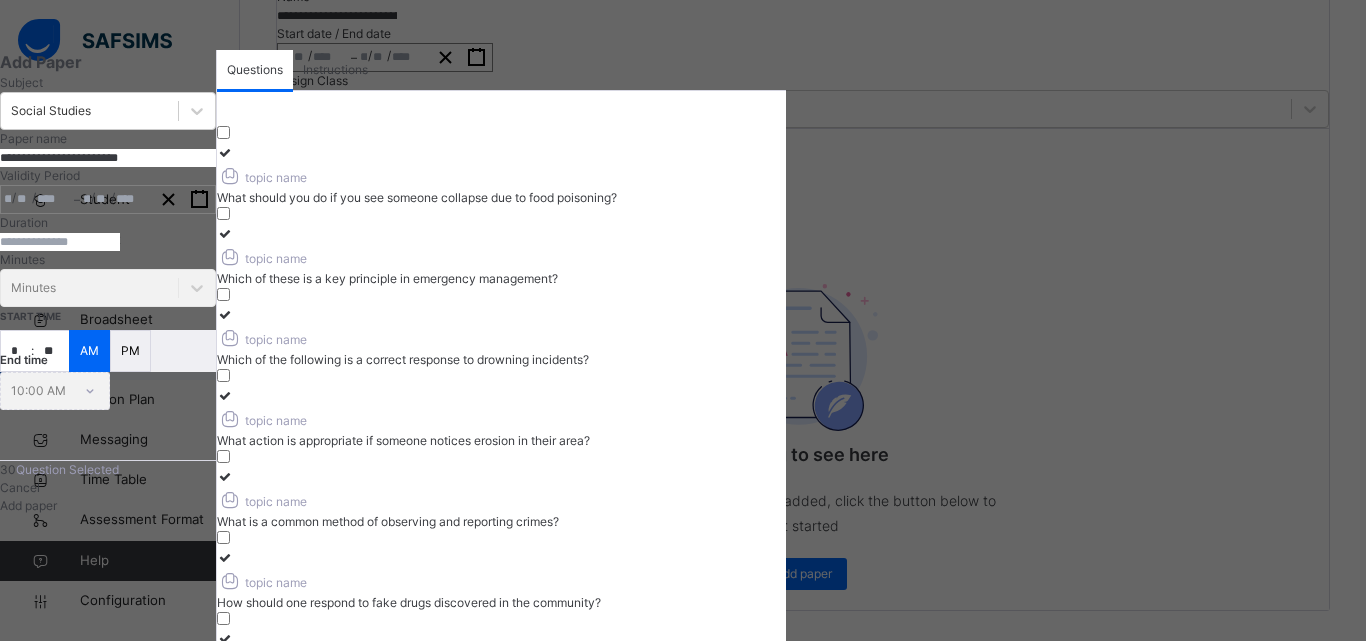 click at bounding box center [225, 152] 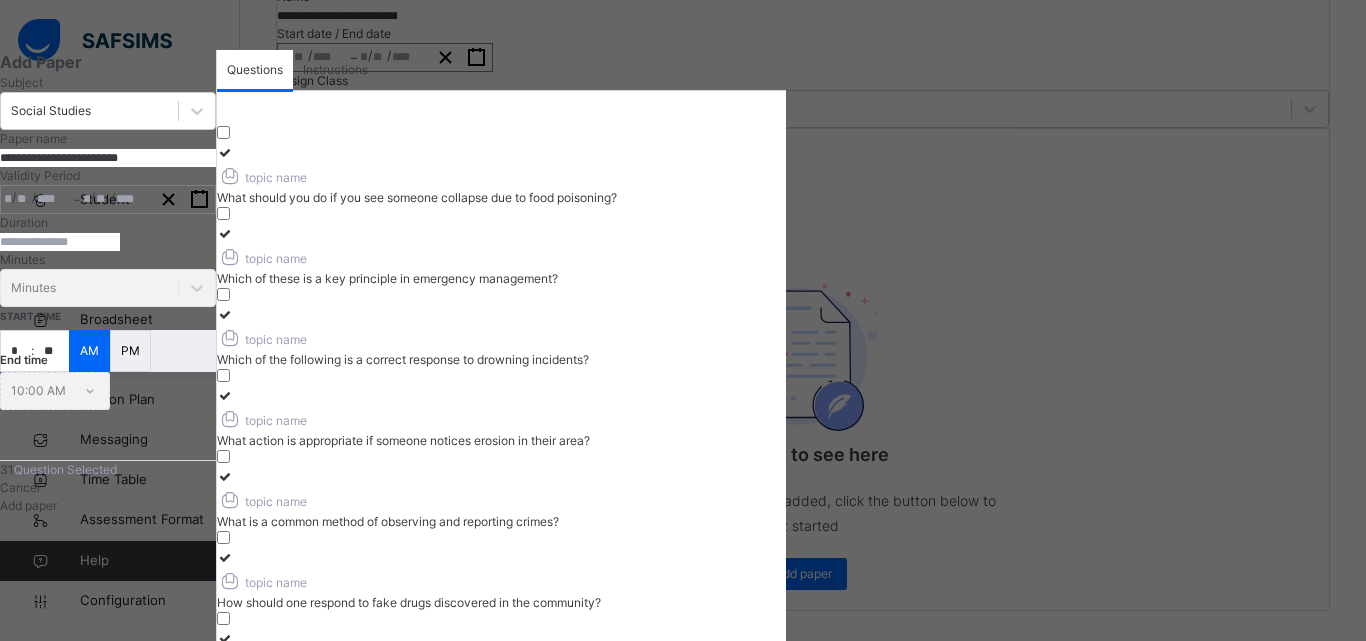 click at bounding box center (225, 233) 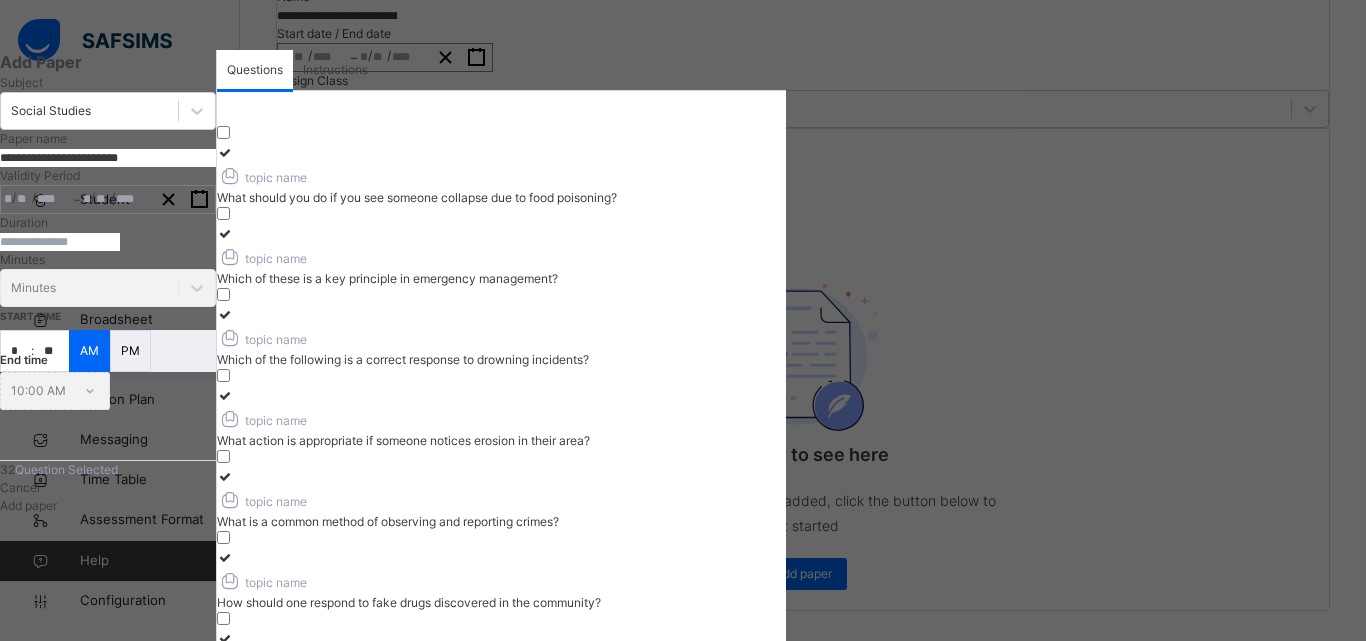 click at bounding box center [225, 395] 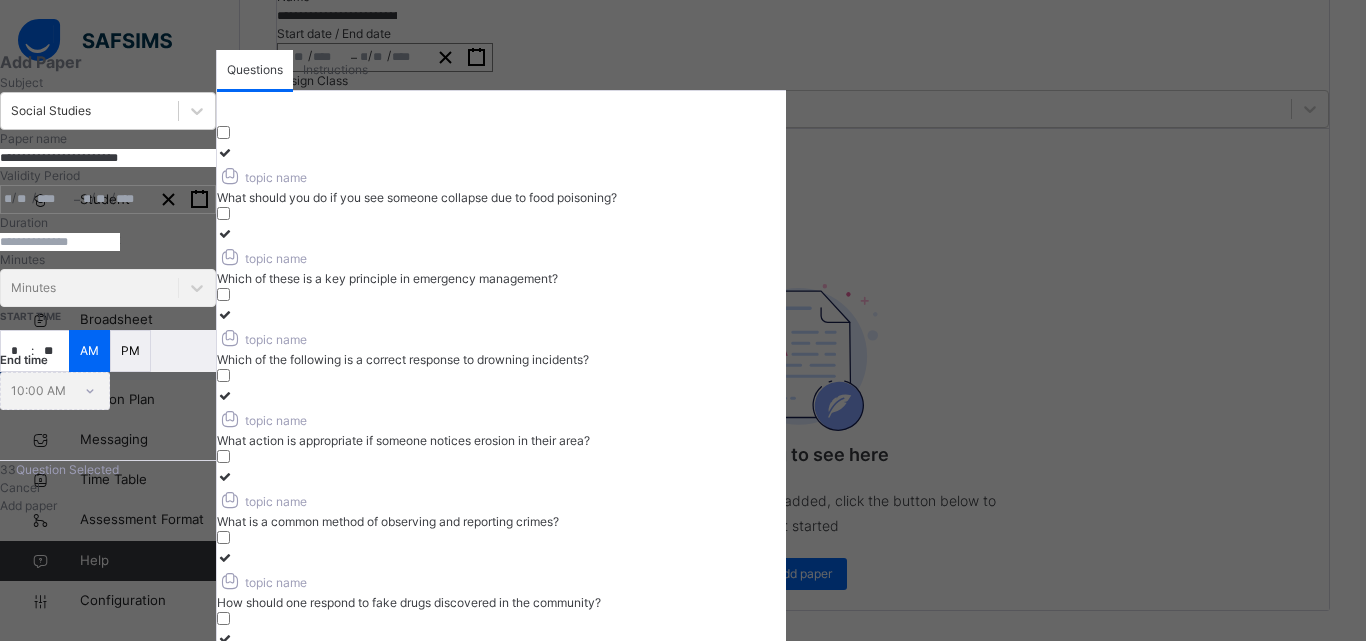 click at bounding box center [225, 314] 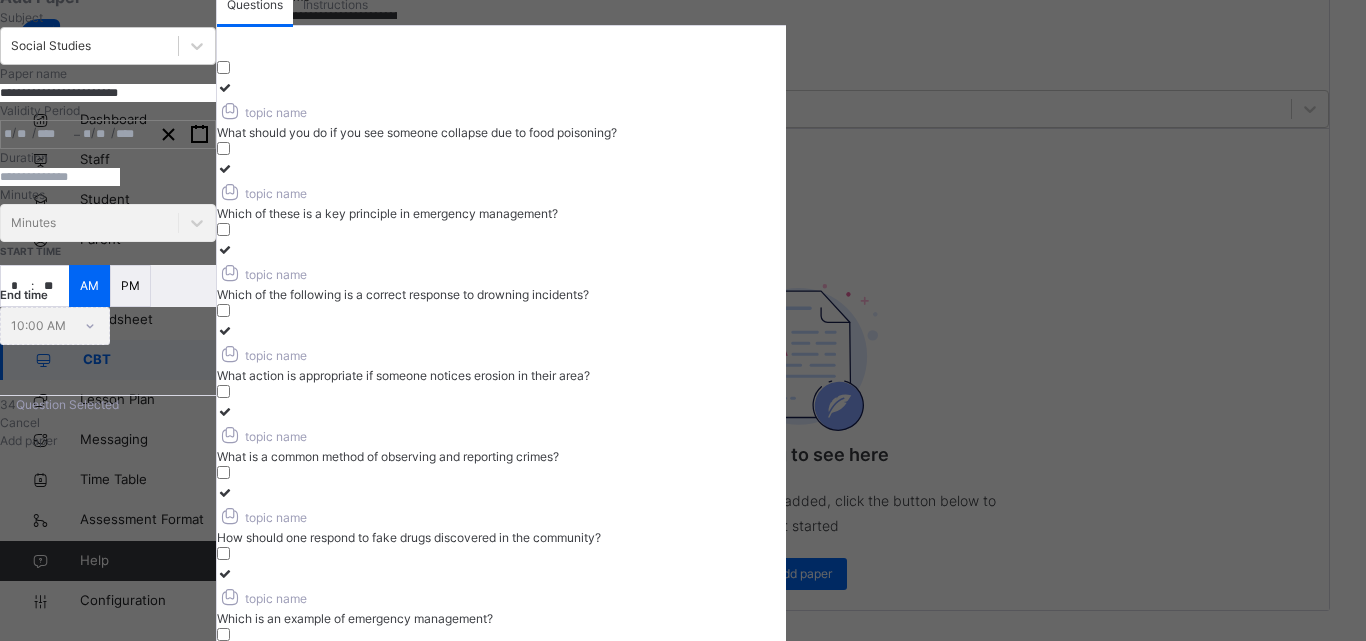 scroll, scrollTop: 100, scrollLeft: 0, axis: vertical 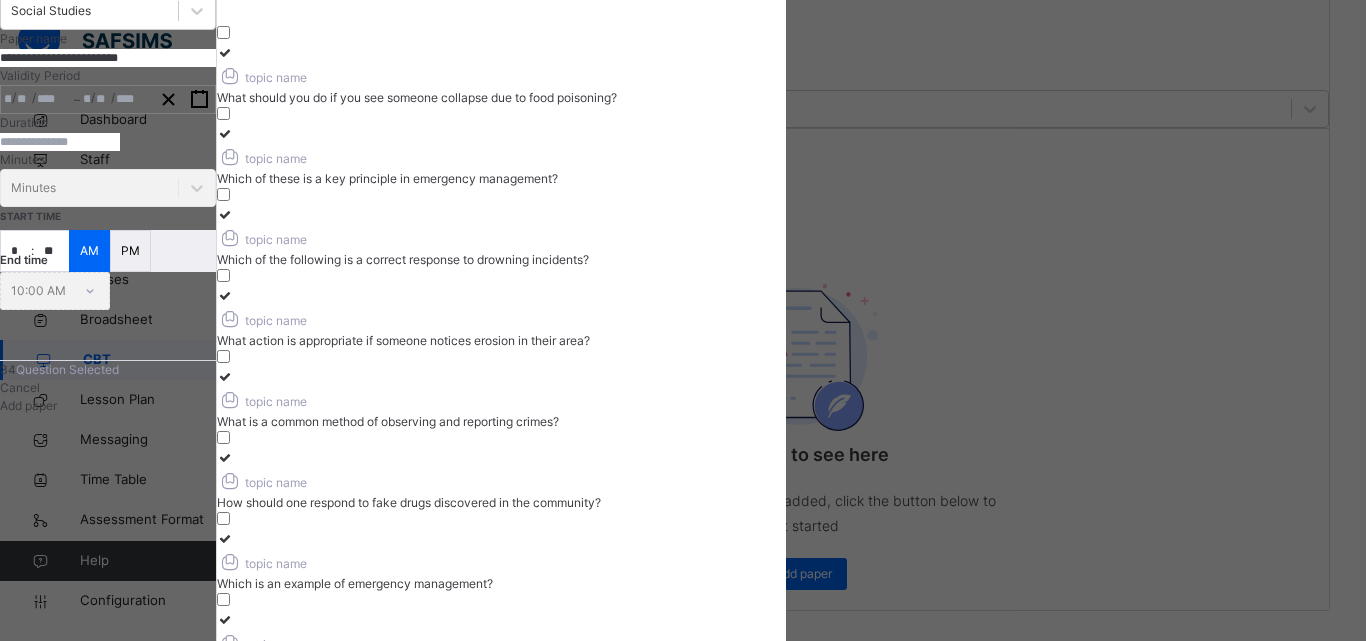 click at bounding box center [225, 376] 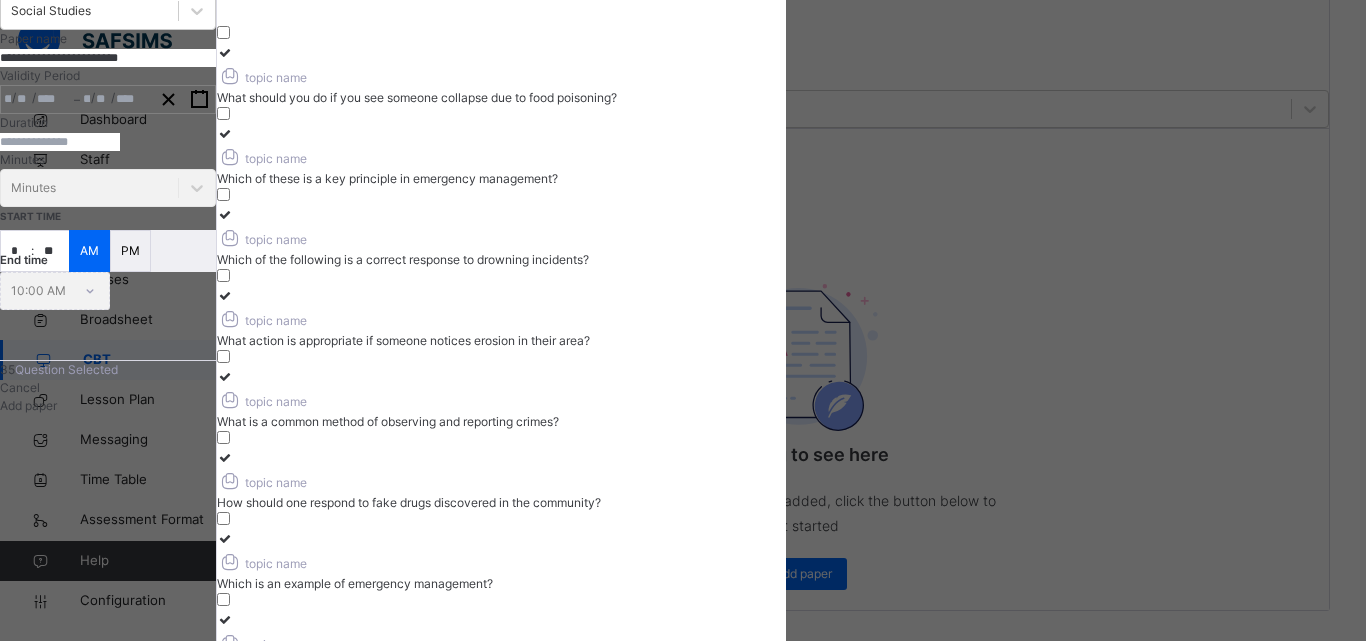 click at bounding box center [225, 457] 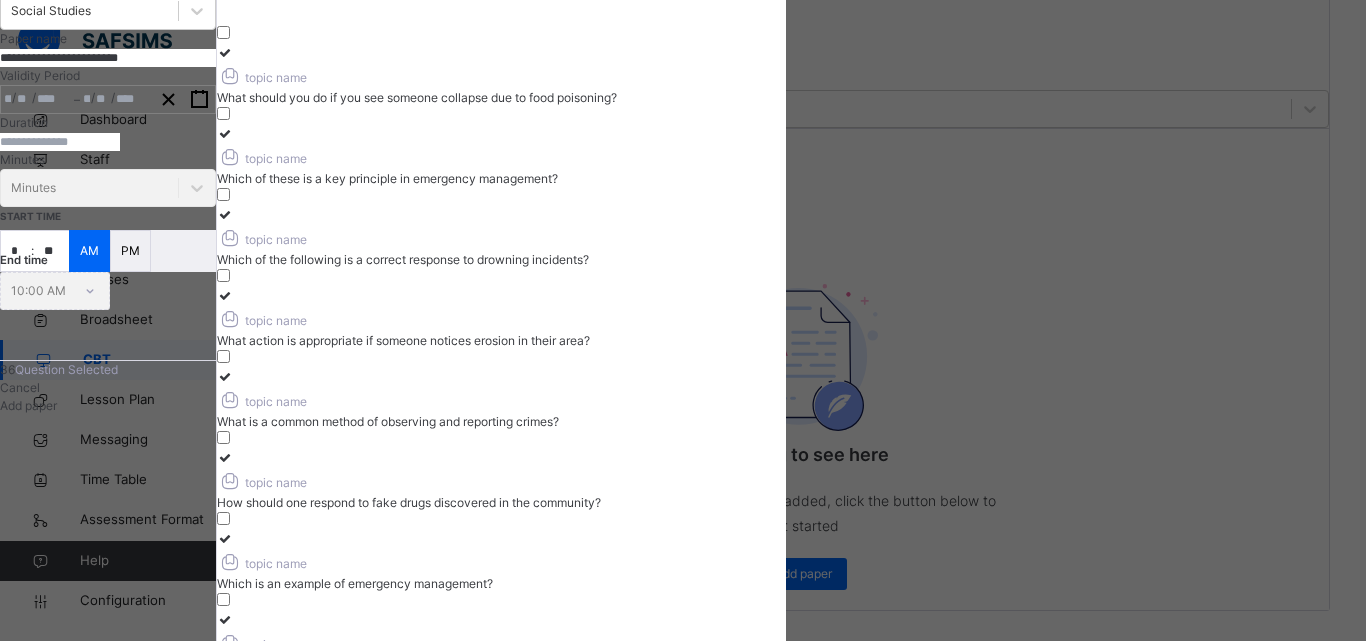 click at bounding box center (225, 619) 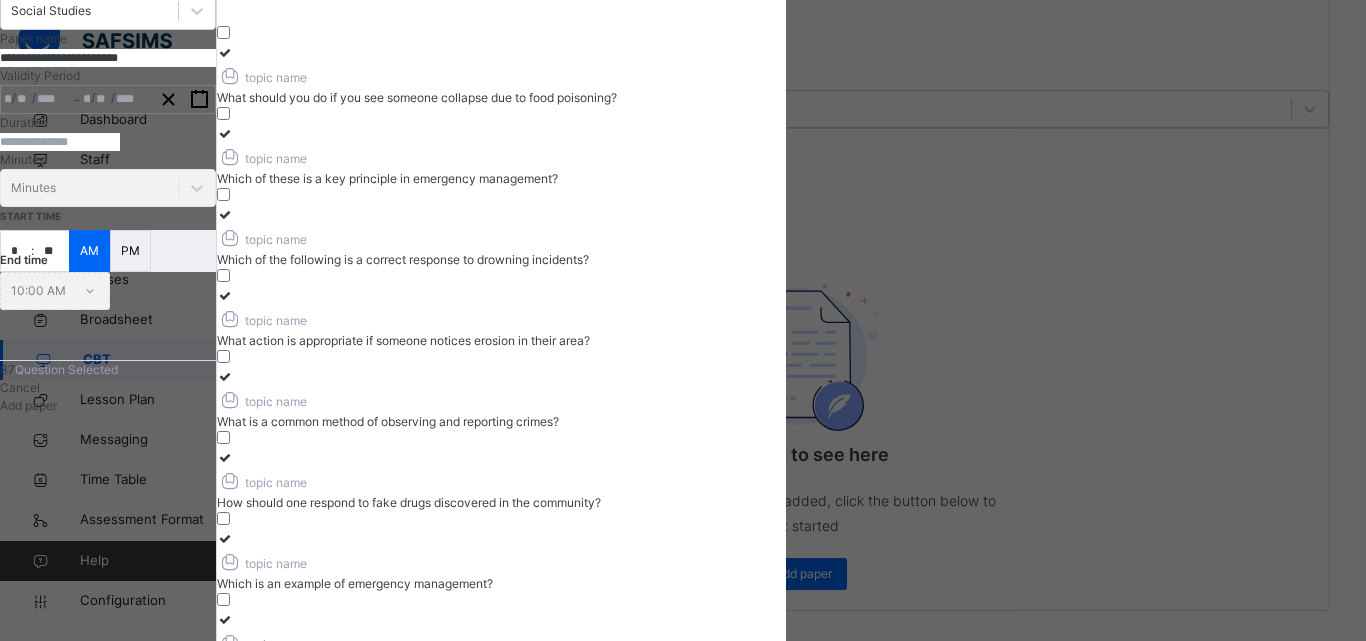 click at bounding box center (225, 538) 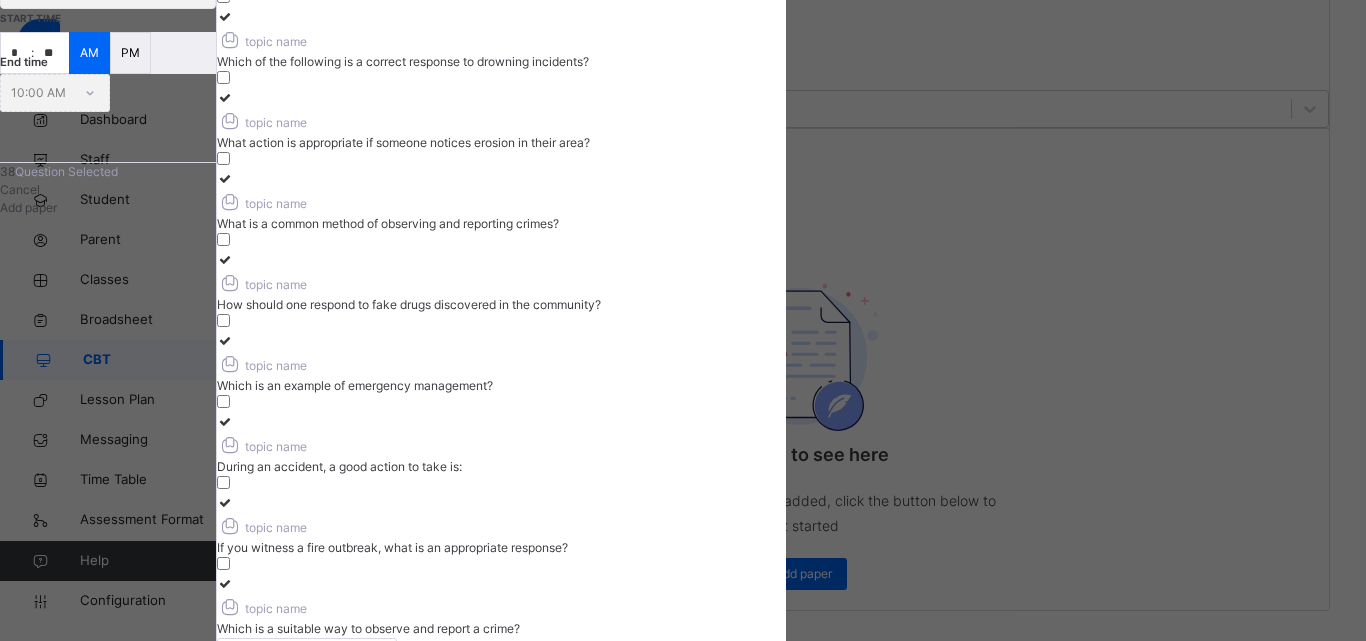 scroll, scrollTop: 300, scrollLeft: 0, axis: vertical 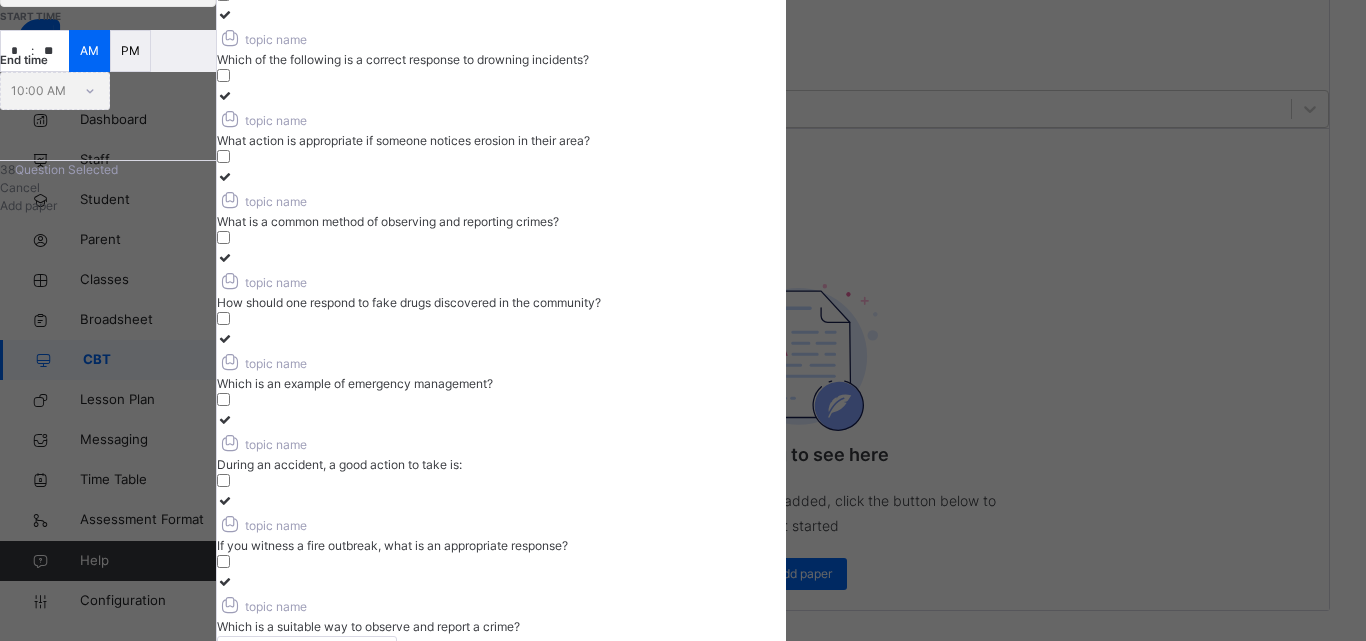 drag, startPoint x: 389, startPoint y: 362, endPoint x: 619, endPoint y: 345, distance: 230.62741 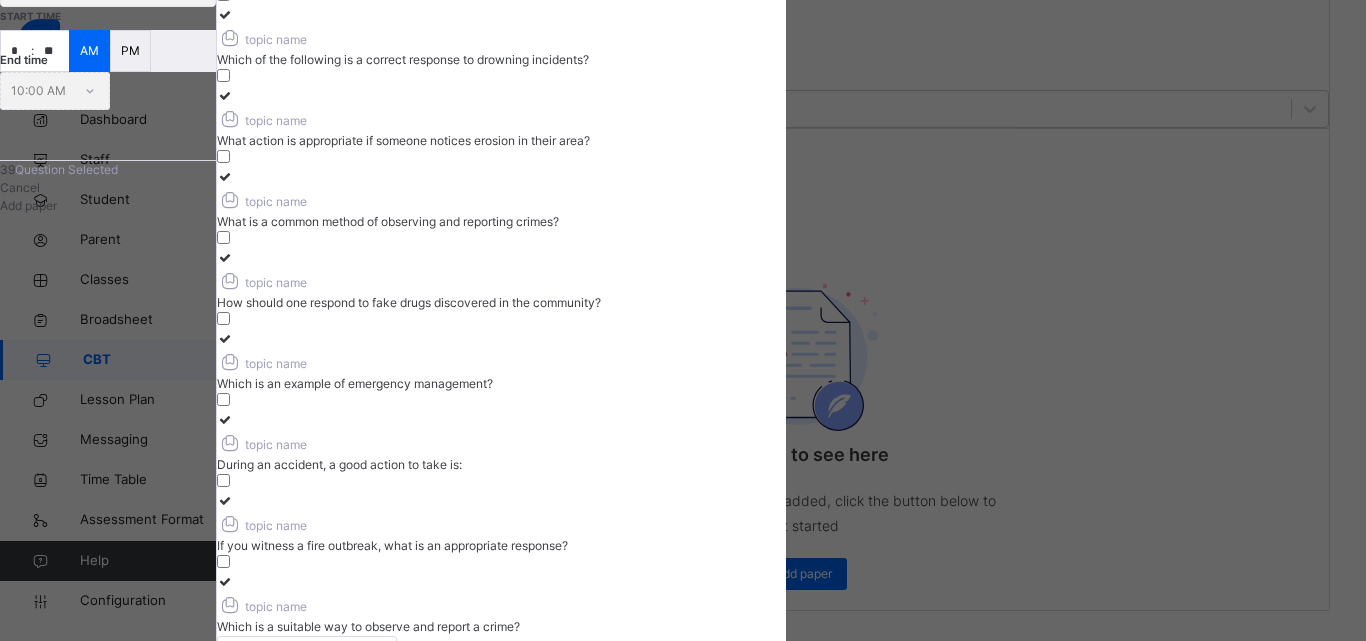 click at bounding box center [225, 581] 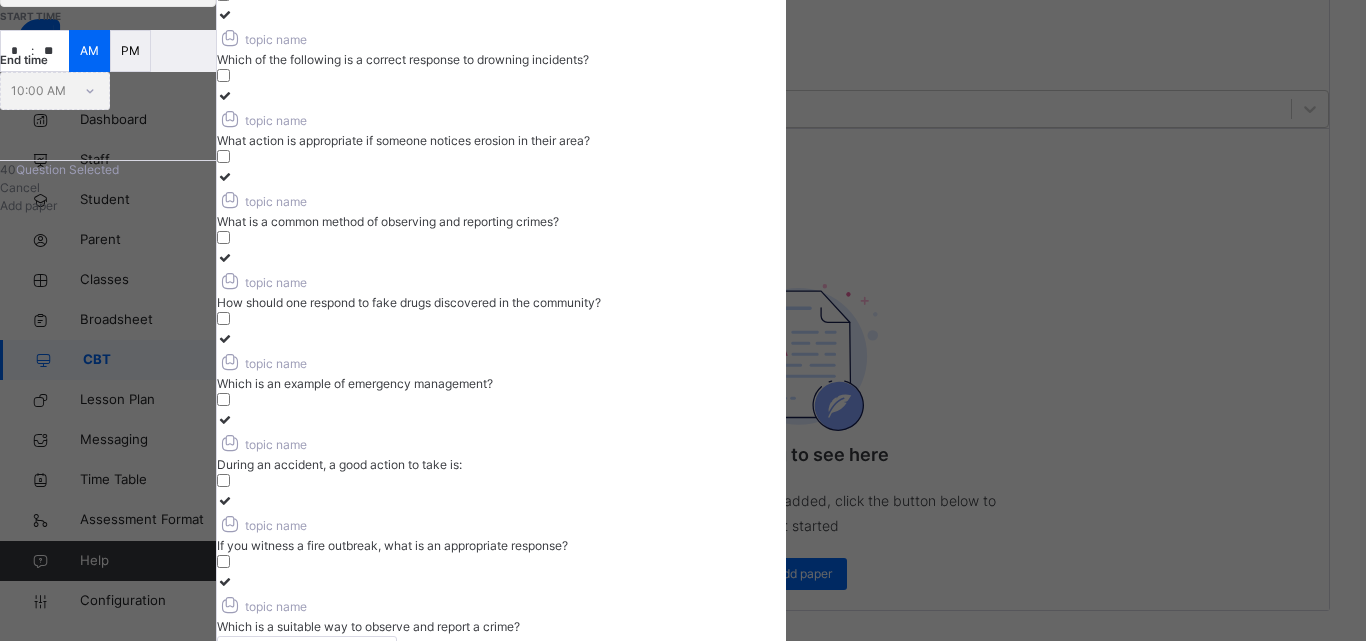 click on "5" at bounding box center (610, 688) 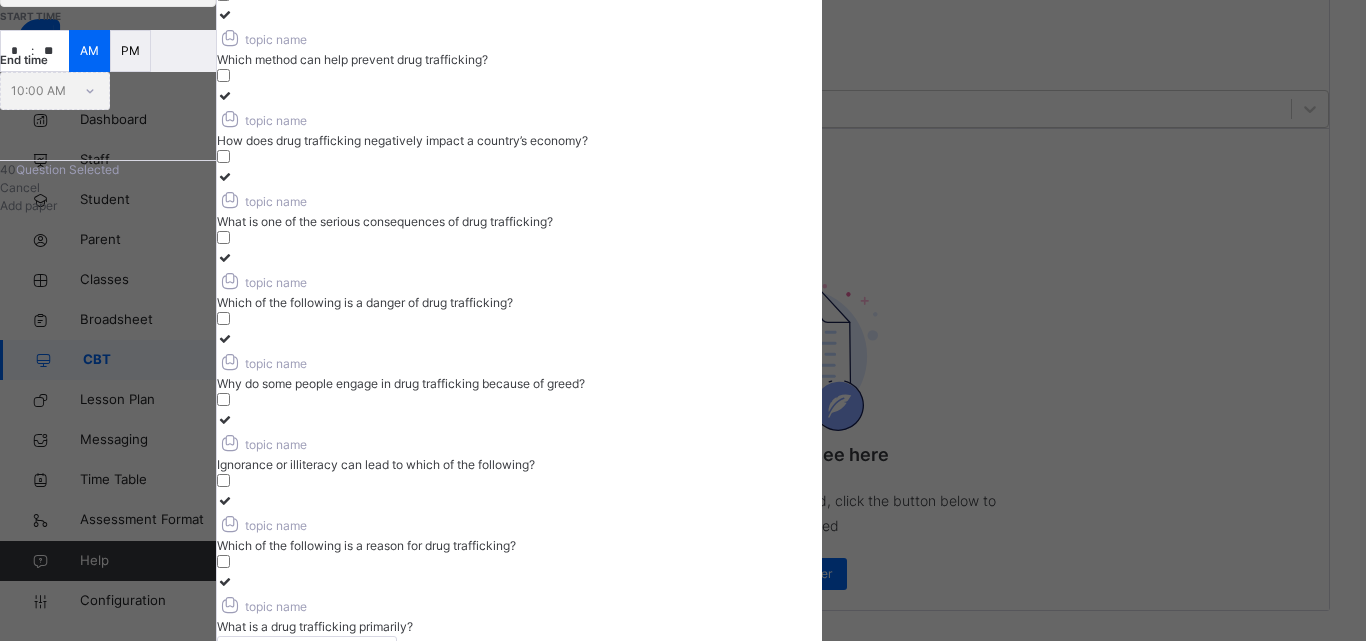 drag, startPoint x: 881, startPoint y: 340, endPoint x: 312, endPoint y: 343, distance: 569.00793 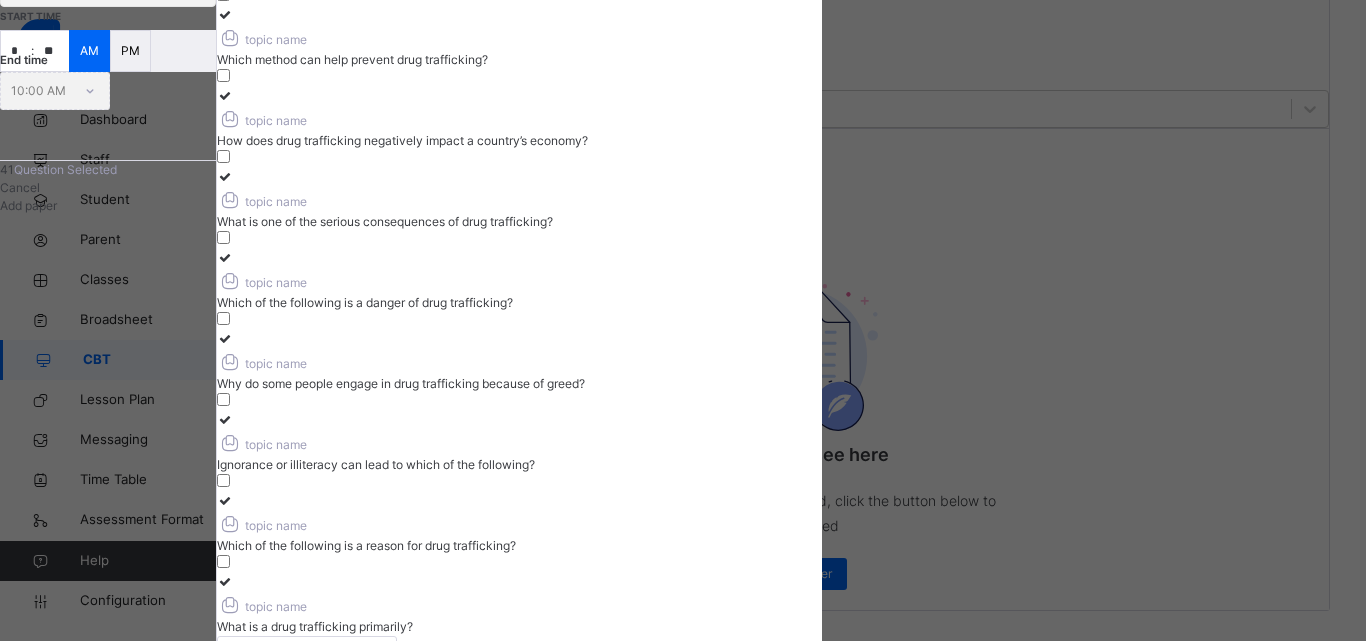 drag, startPoint x: 391, startPoint y: 344, endPoint x: 384, endPoint y: 290, distance: 54.451813 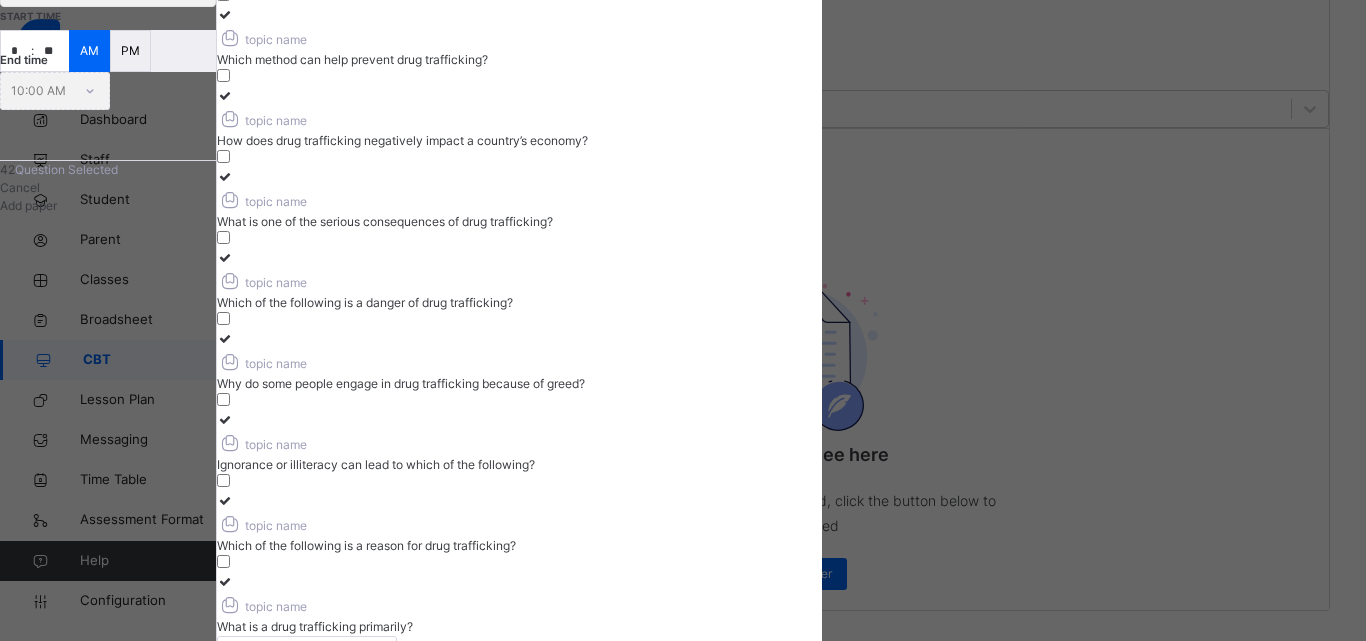 click at bounding box center [519, 339] 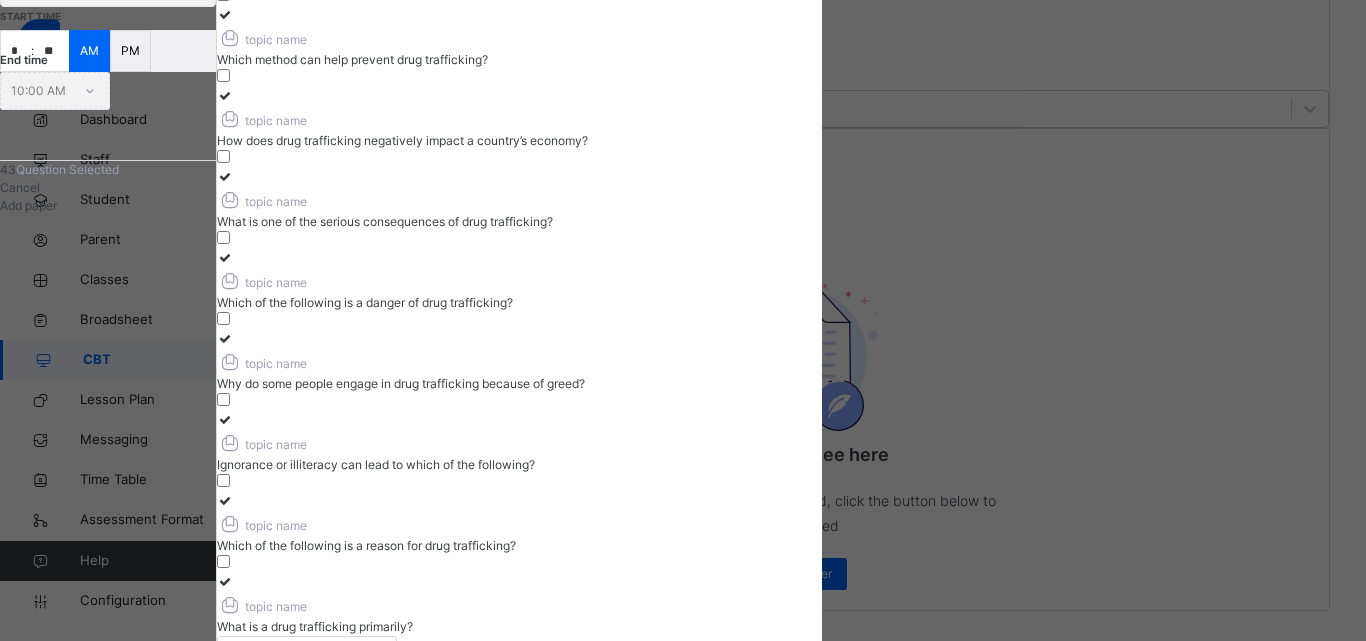 click at bounding box center (225, 419) 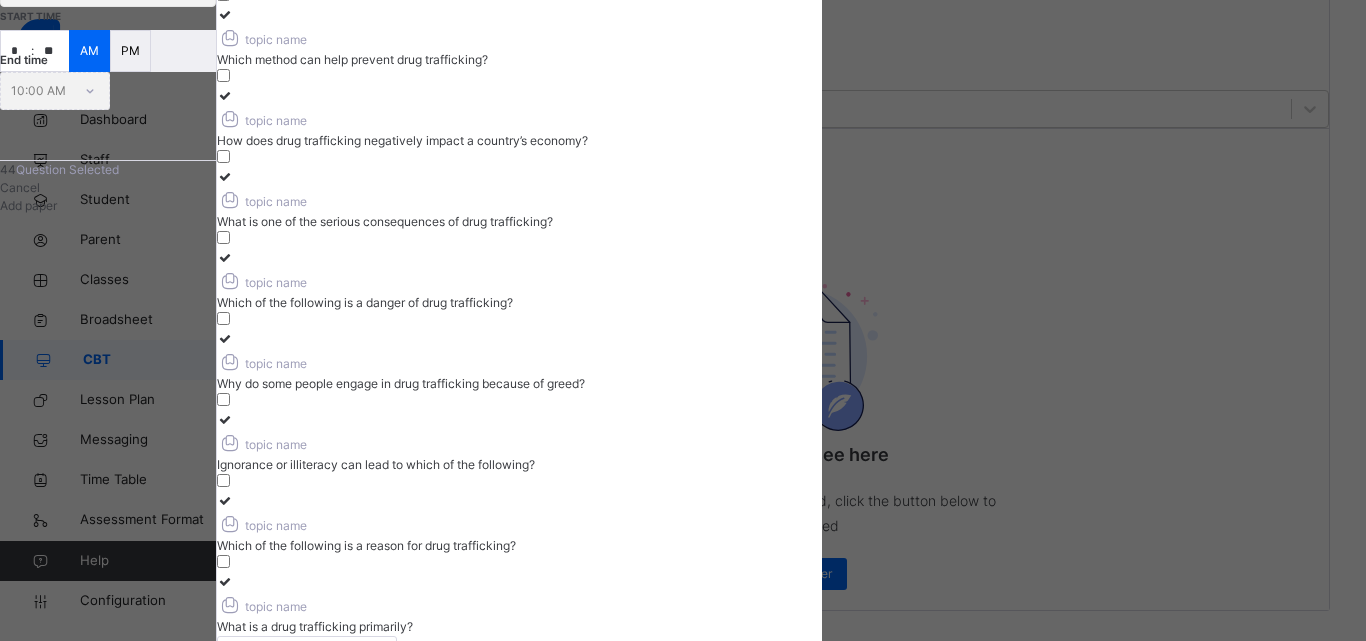 click at bounding box center (225, 257) 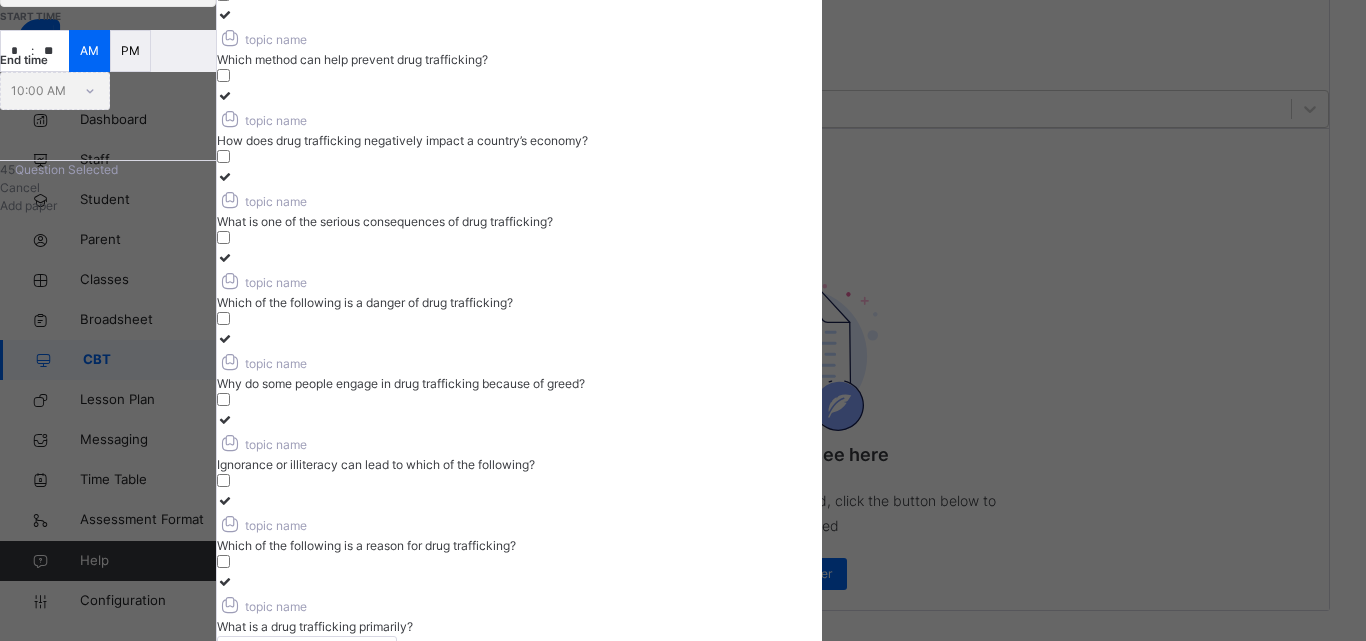 click at bounding box center (225, 176) 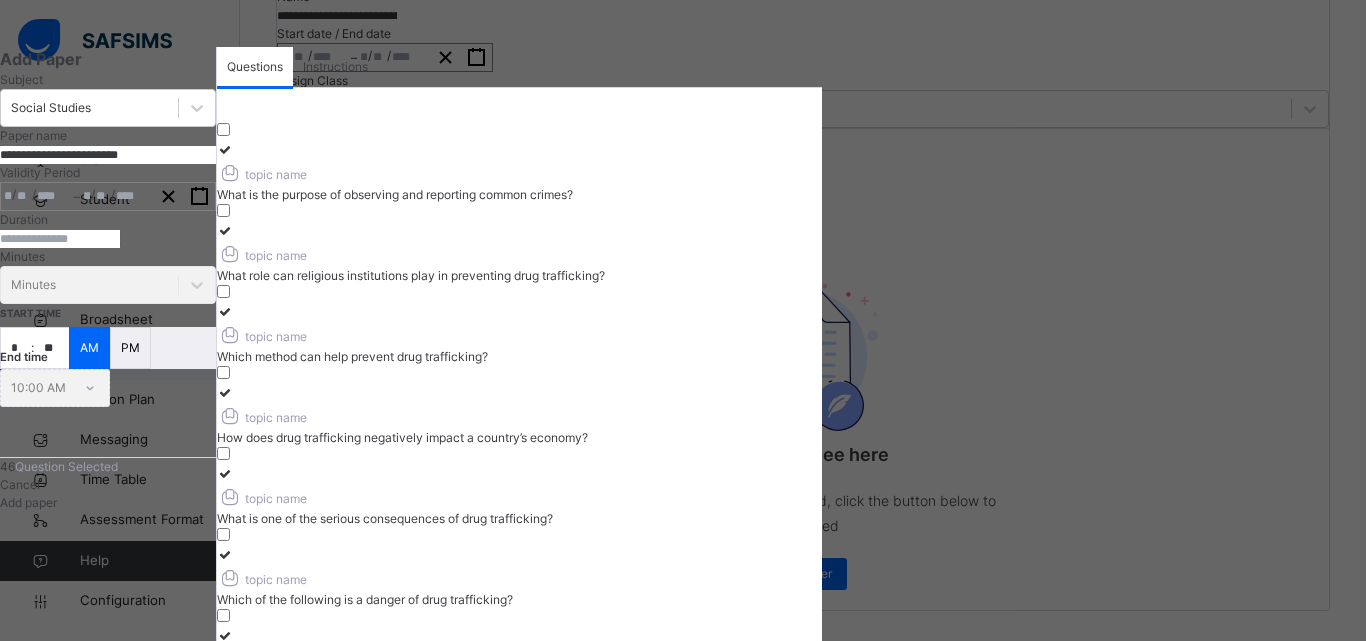 scroll, scrollTop: 0, scrollLeft: 0, axis: both 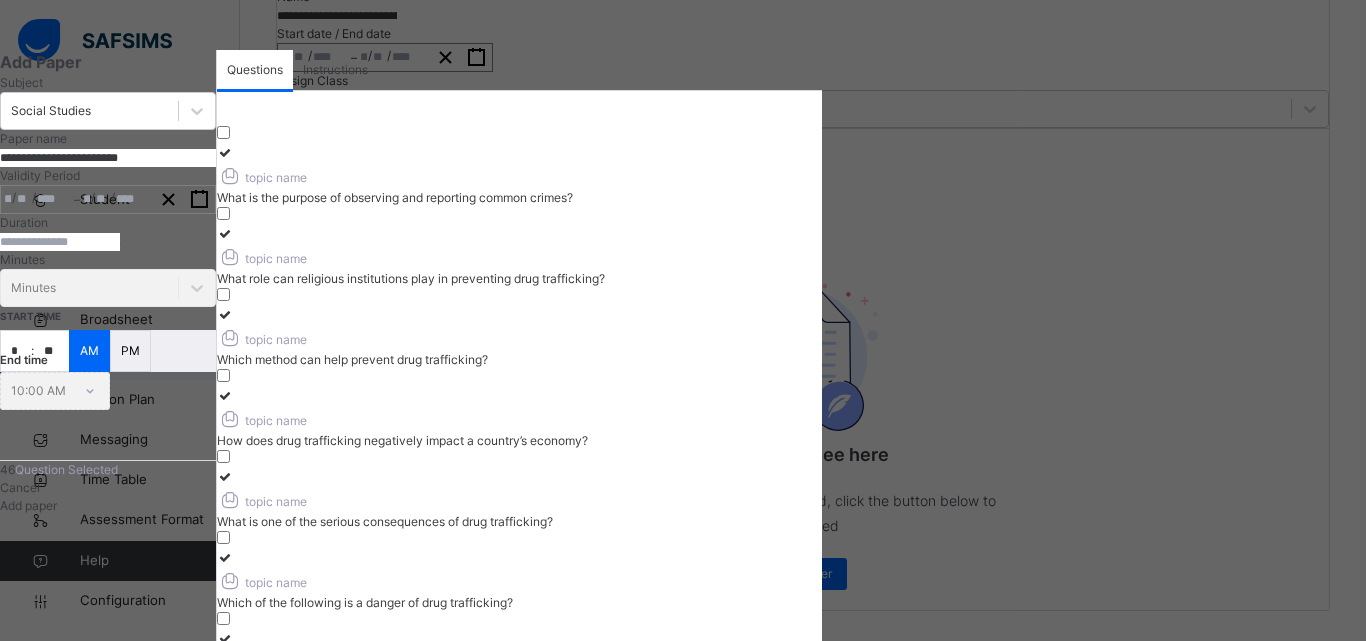 drag, startPoint x: 884, startPoint y: 322, endPoint x: 889, endPoint y: 229, distance: 93.13431 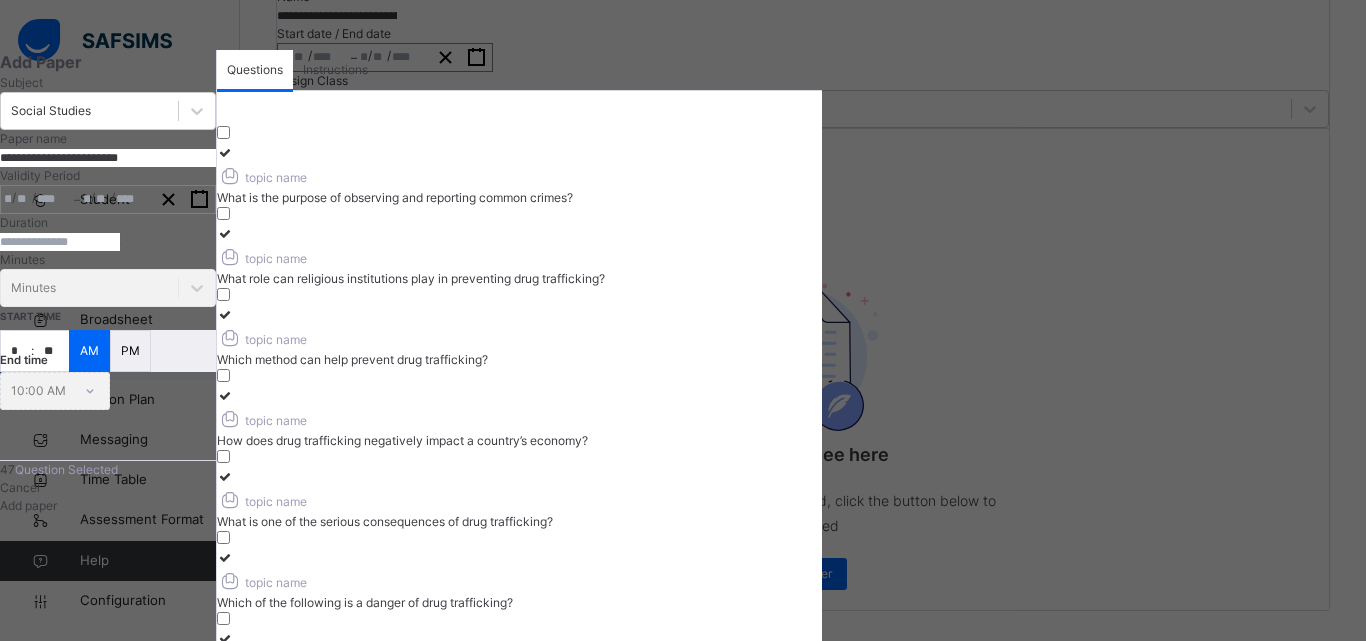 click at bounding box center [225, 233] 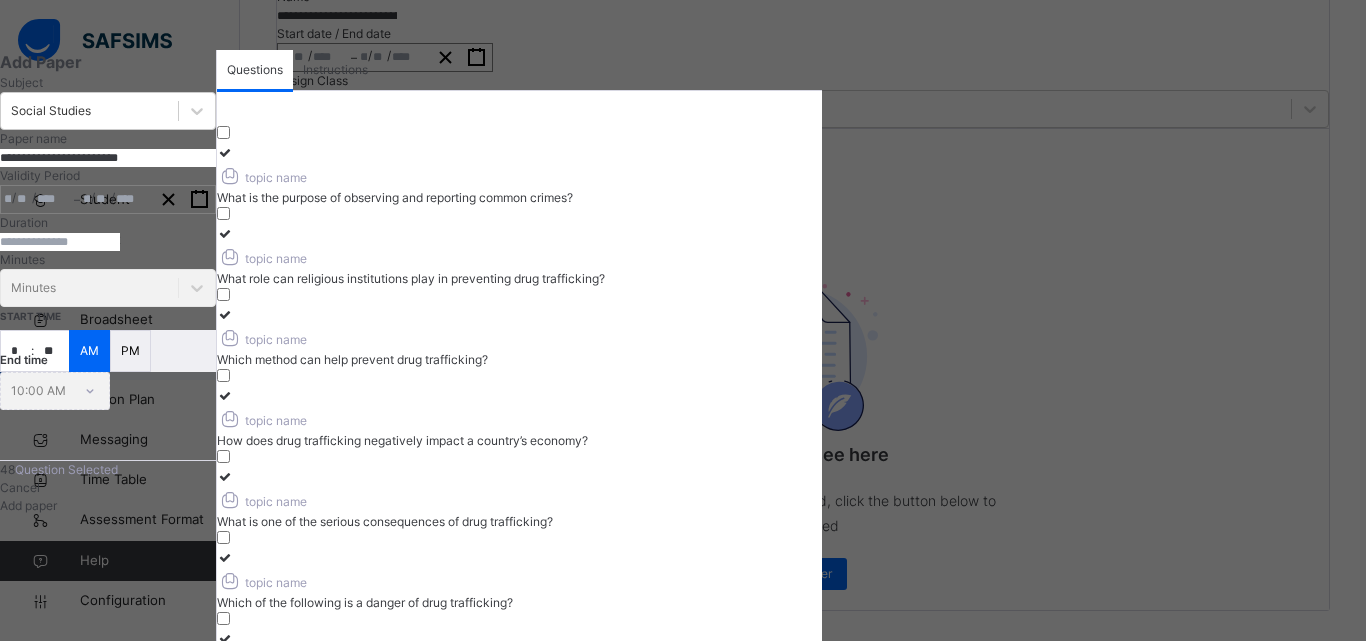 click at bounding box center (225, 152) 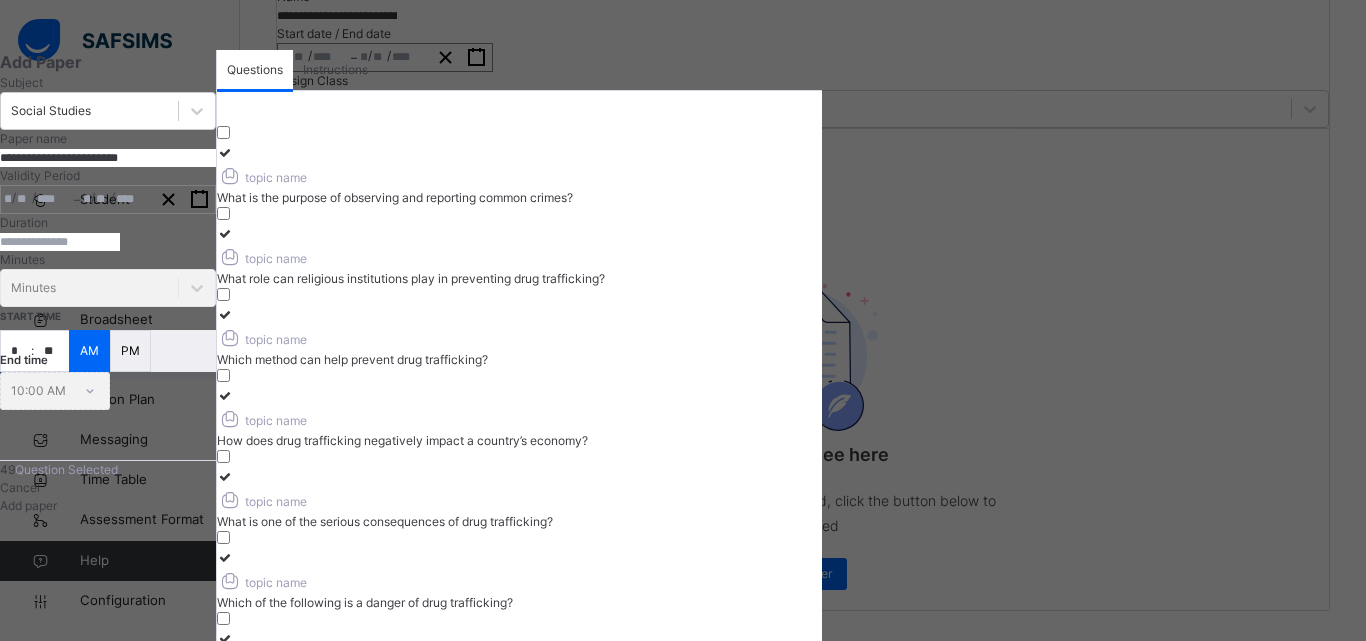 click at bounding box center (225, 314) 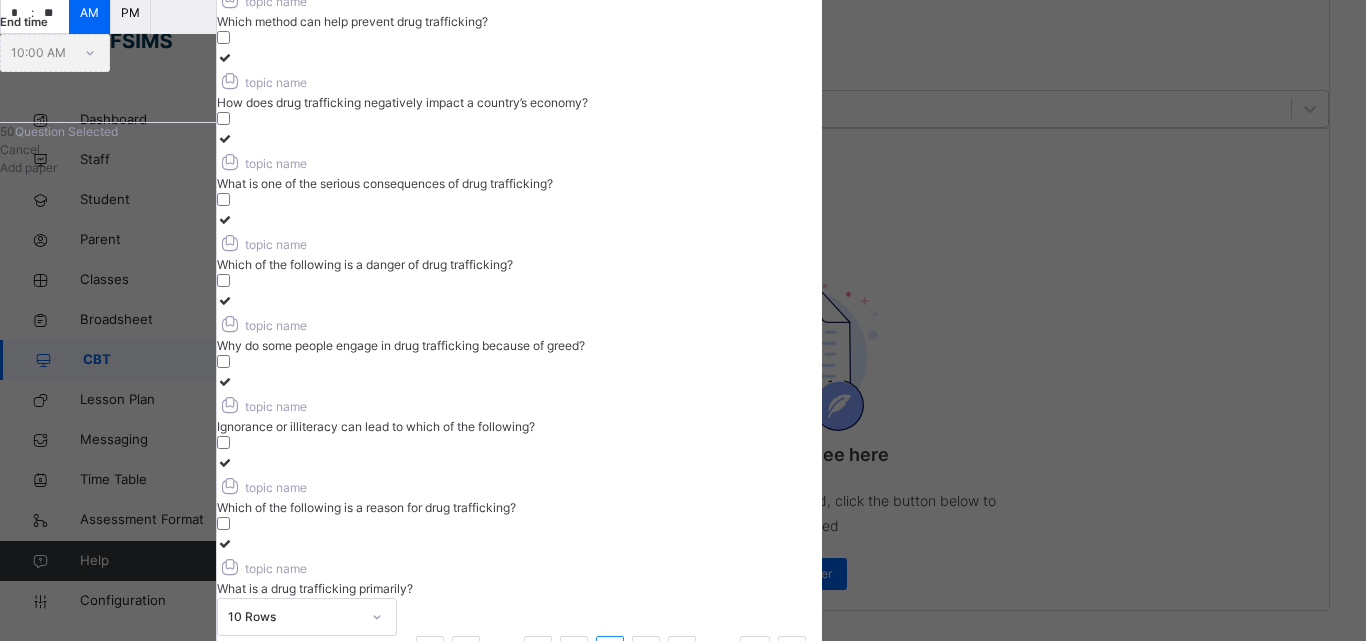 scroll, scrollTop: 400, scrollLeft: 0, axis: vertical 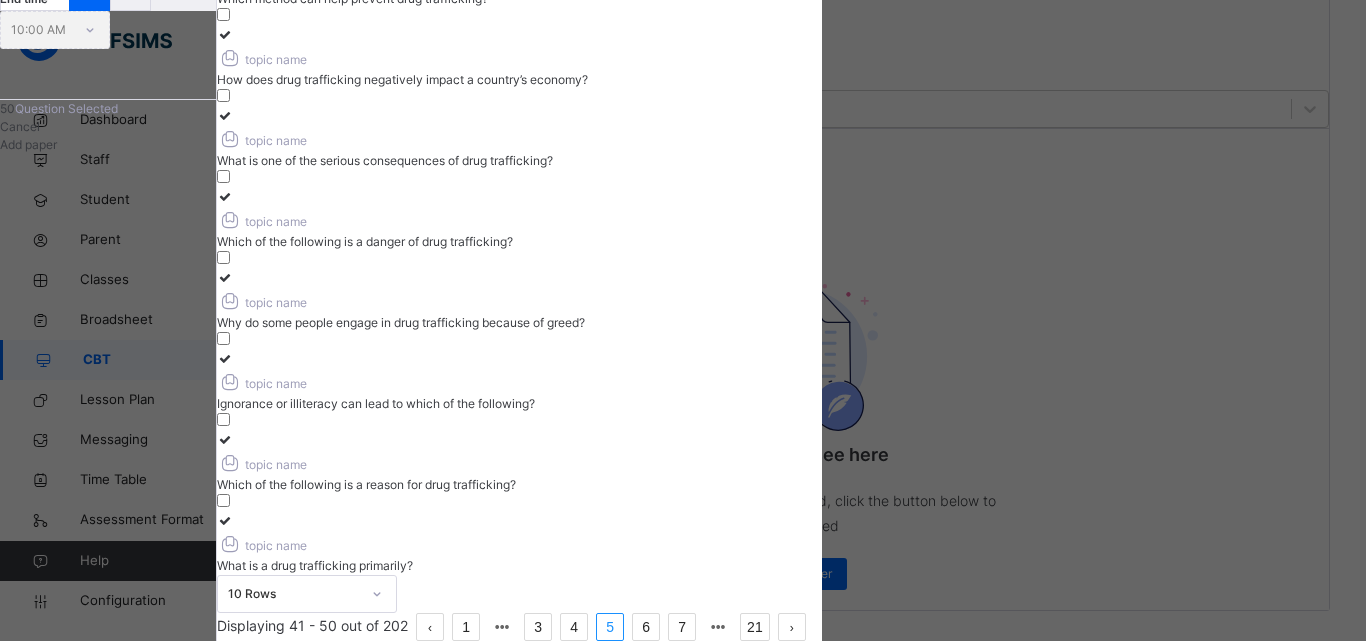 click on "Add paper" at bounding box center [28, 144] 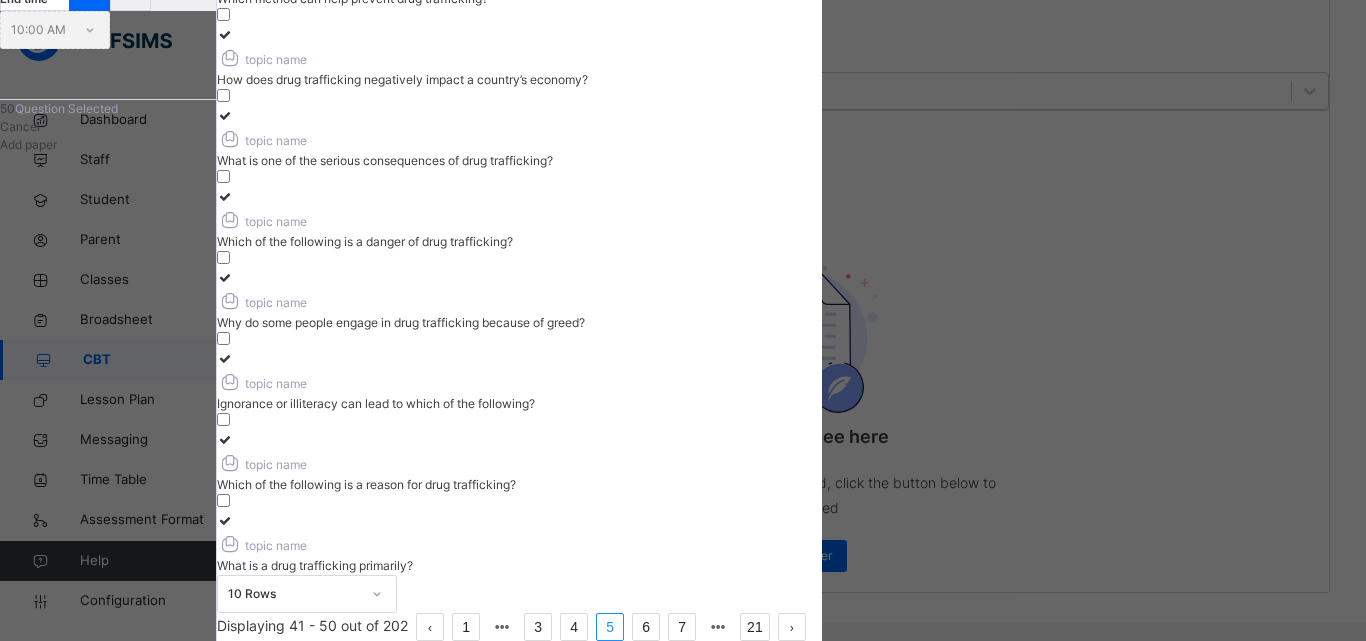 scroll, scrollTop: 0, scrollLeft: 0, axis: both 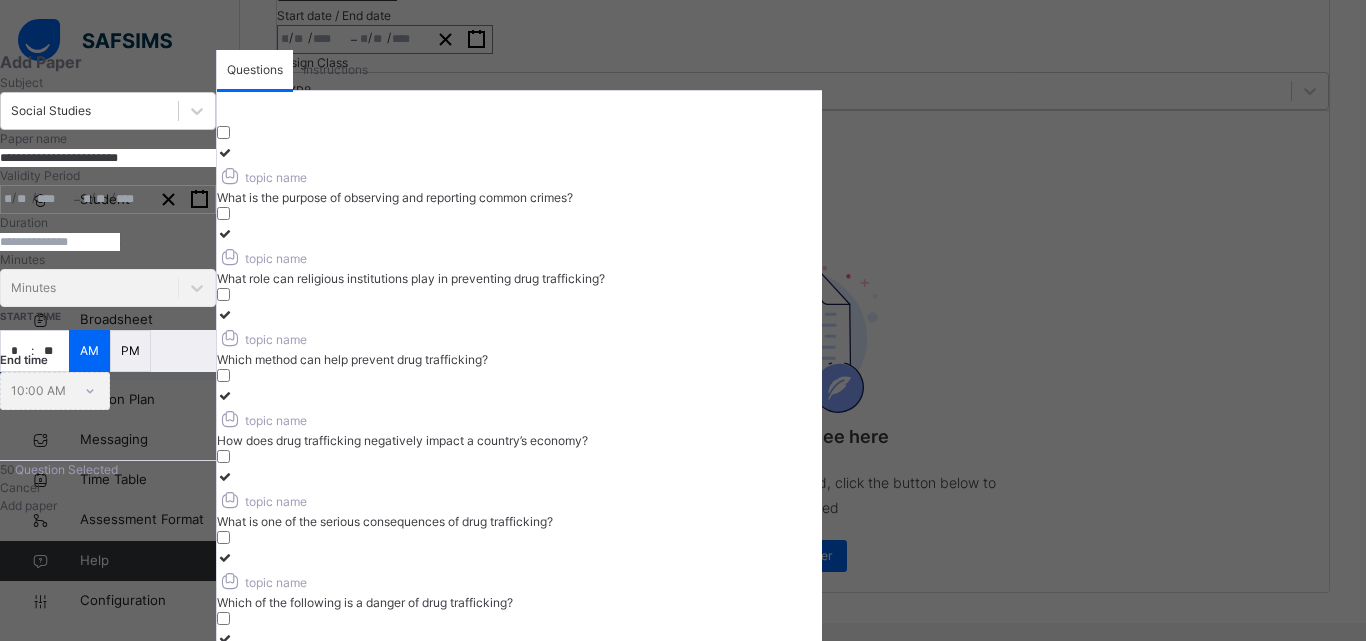 click on "Instructions" at bounding box center (335, 70) 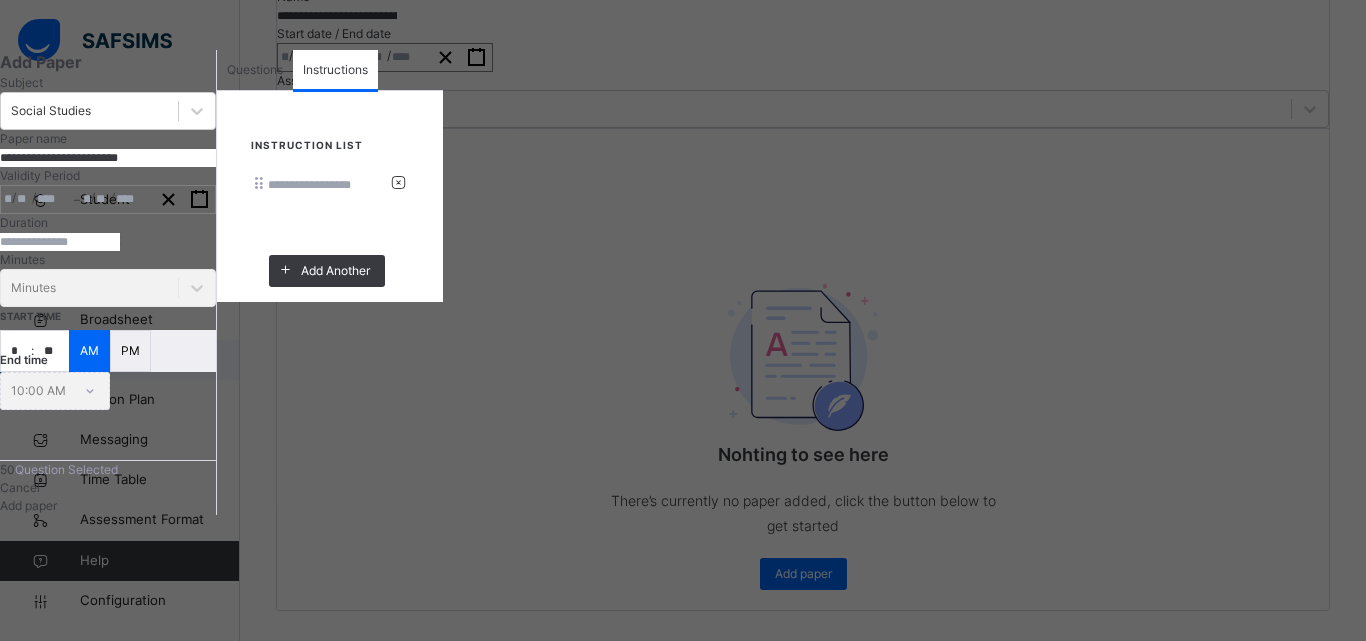 click at bounding box center [328, 185] 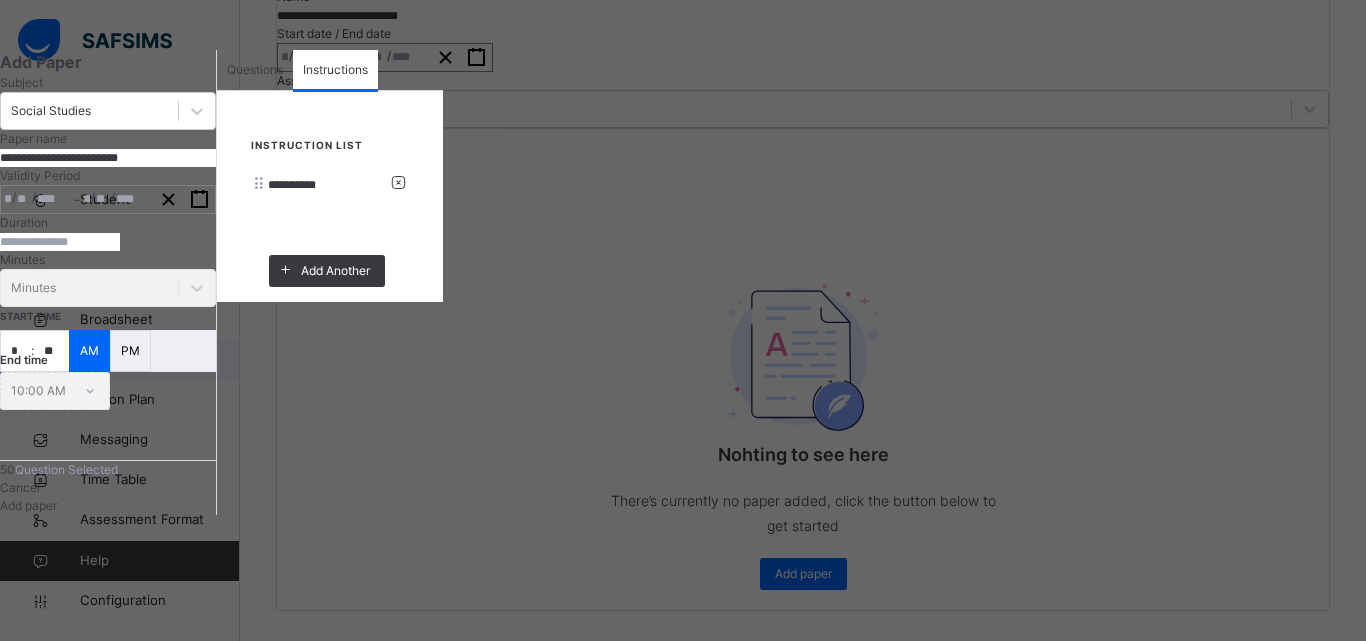 scroll, scrollTop: 400, scrollLeft: 0, axis: vertical 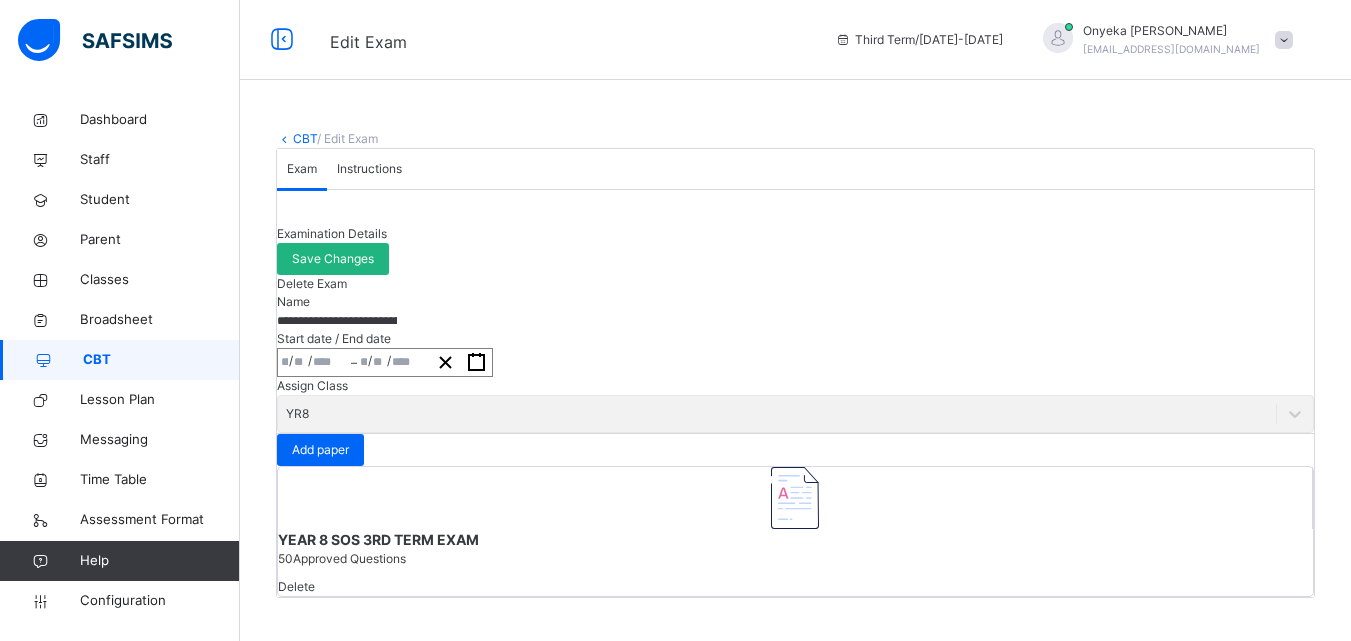 click on "Save Changes" at bounding box center (333, 259) 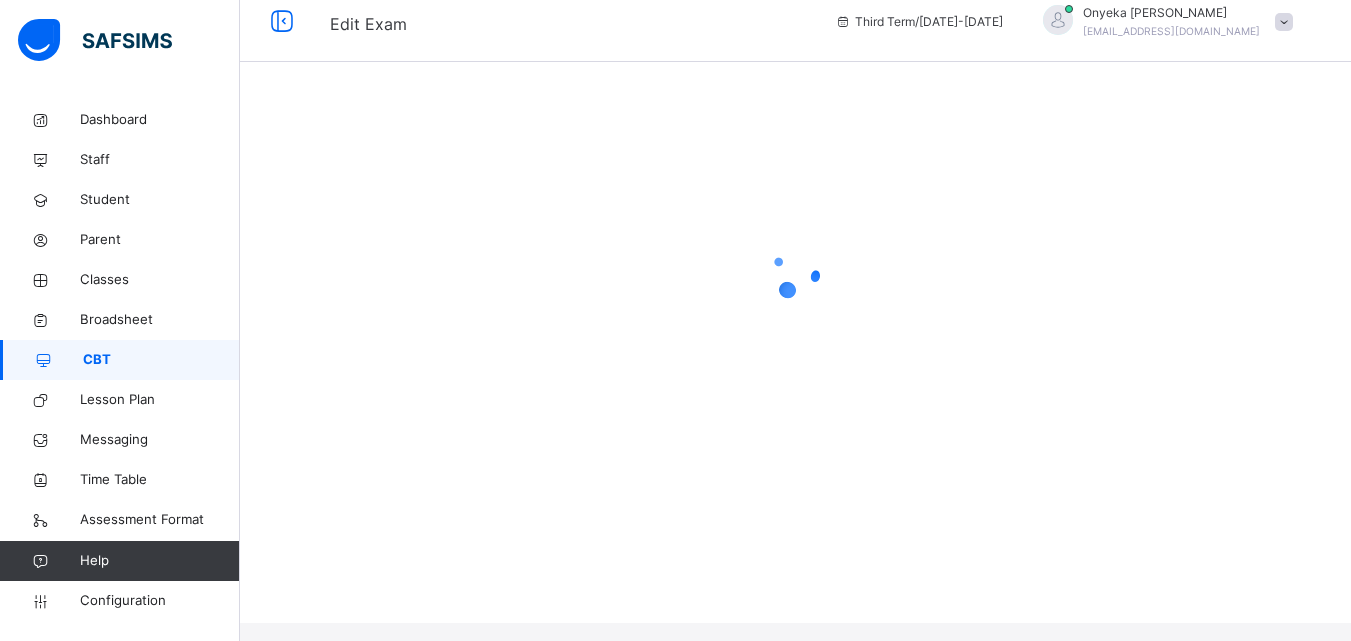 scroll, scrollTop: 0, scrollLeft: 0, axis: both 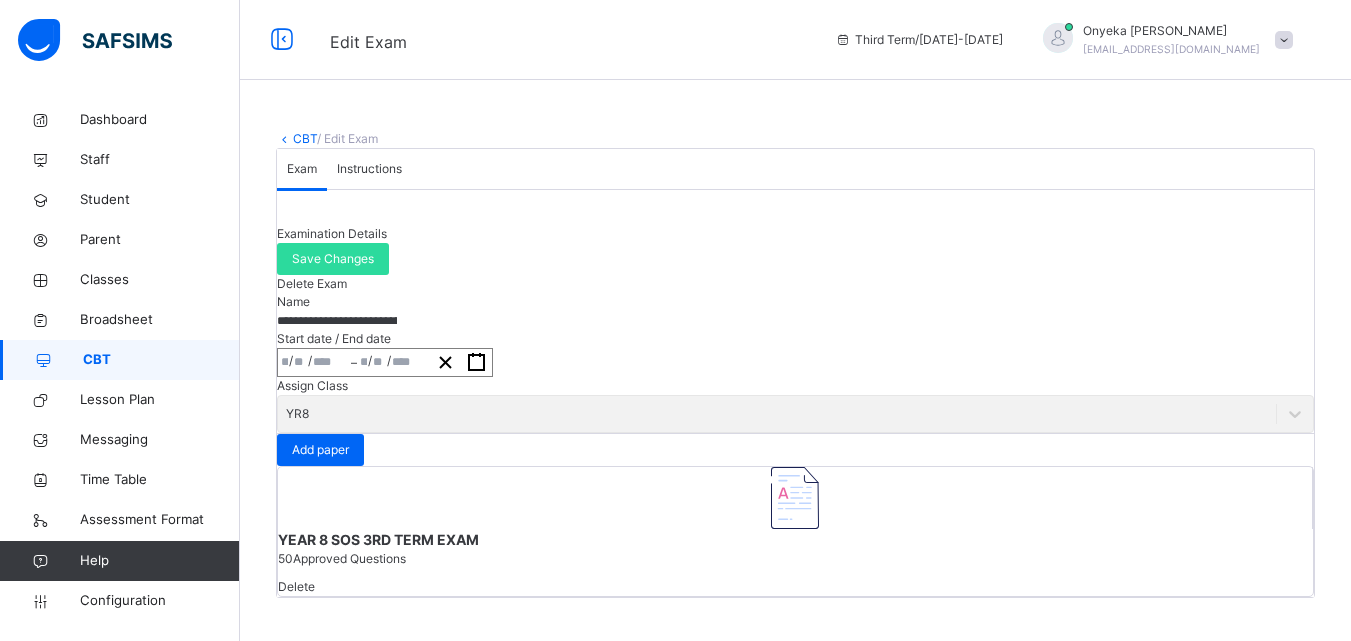 click on "CBT" at bounding box center (305, 138) 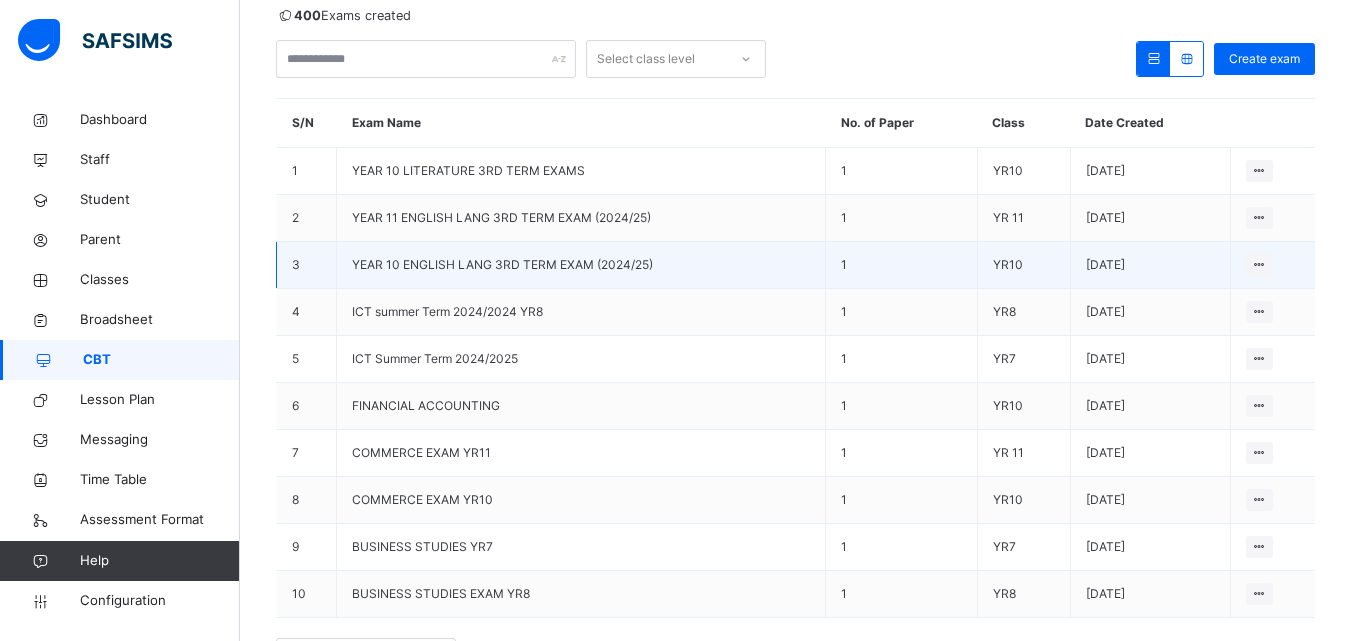 scroll, scrollTop: 297, scrollLeft: 0, axis: vertical 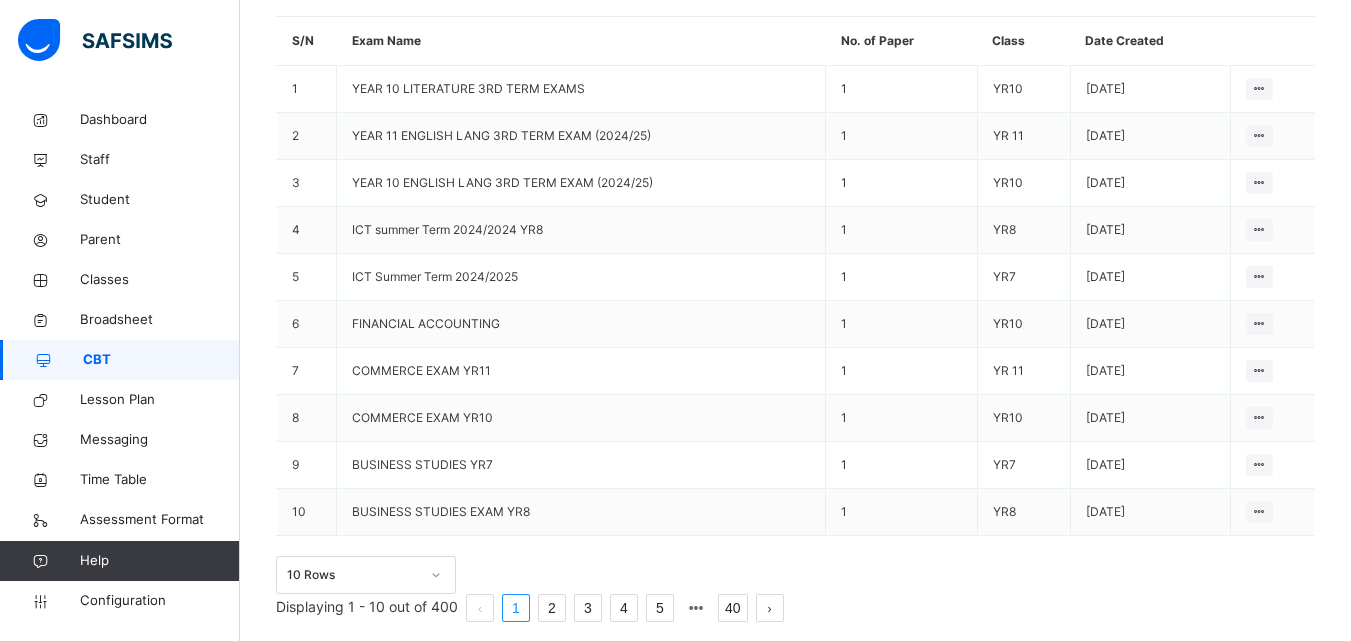 click on "2" at bounding box center [552, 608] 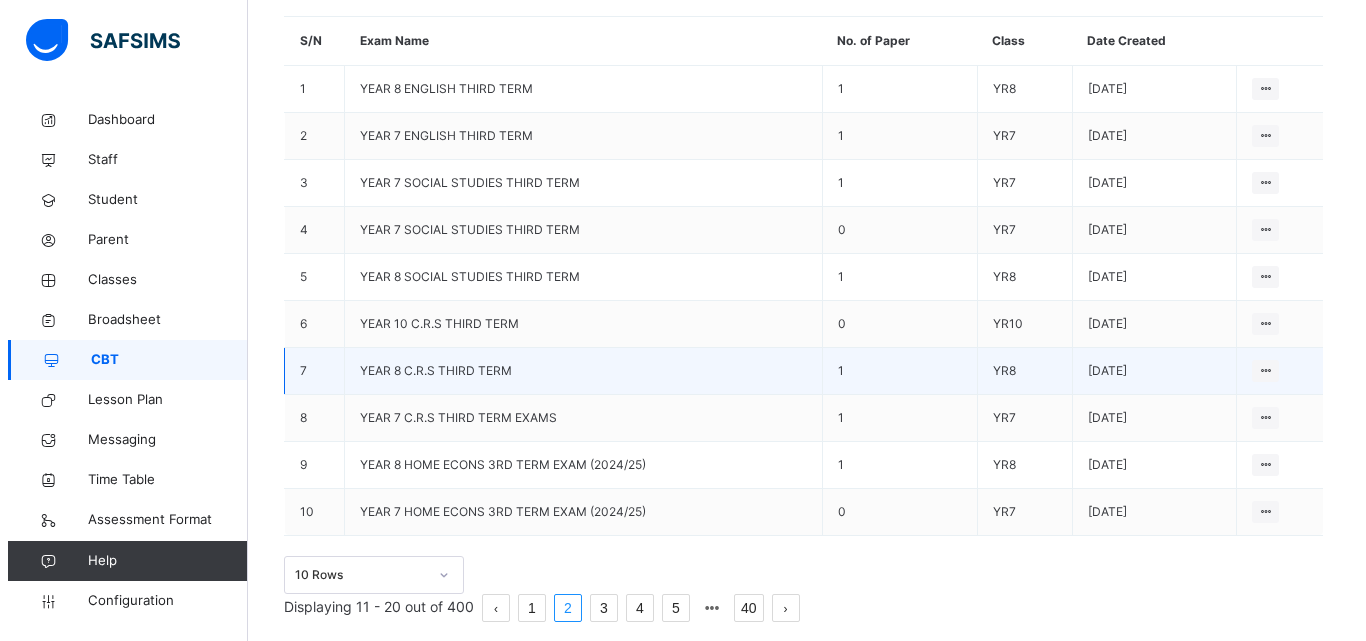 scroll, scrollTop: 0, scrollLeft: 0, axis: both 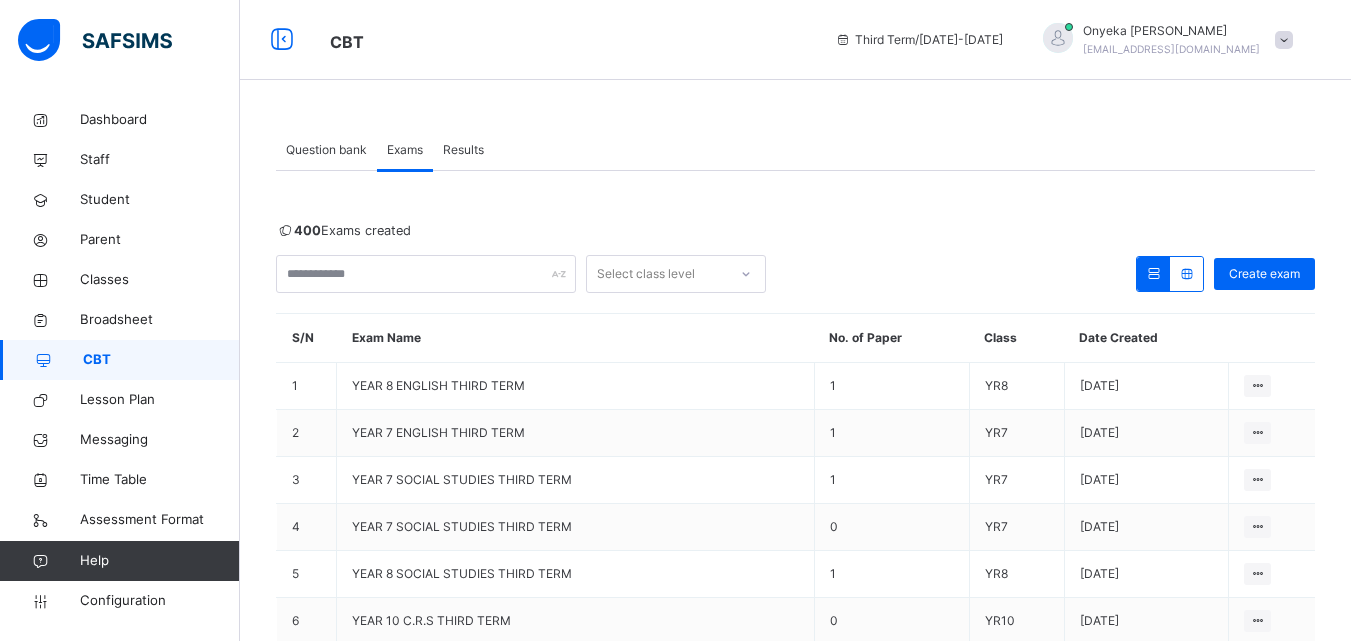 click on "Question bank" at bounding box center (326, 150) 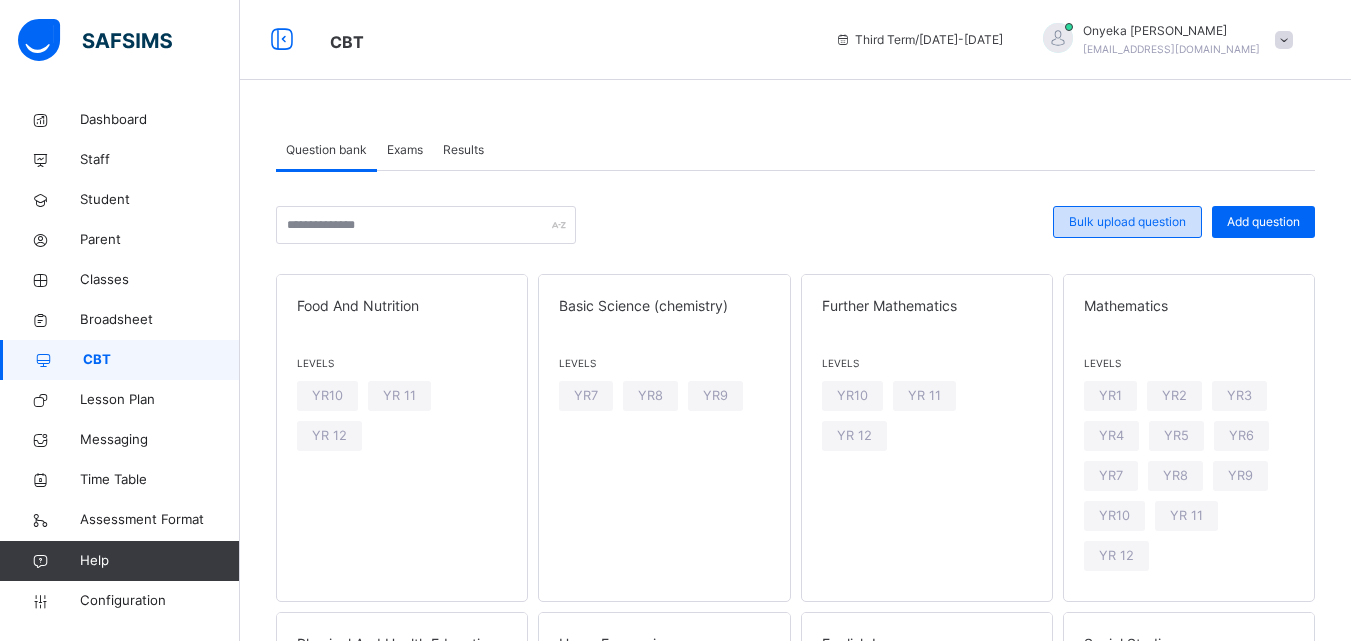 click on "Bulk upload question" at bounding box center [1127, 222] 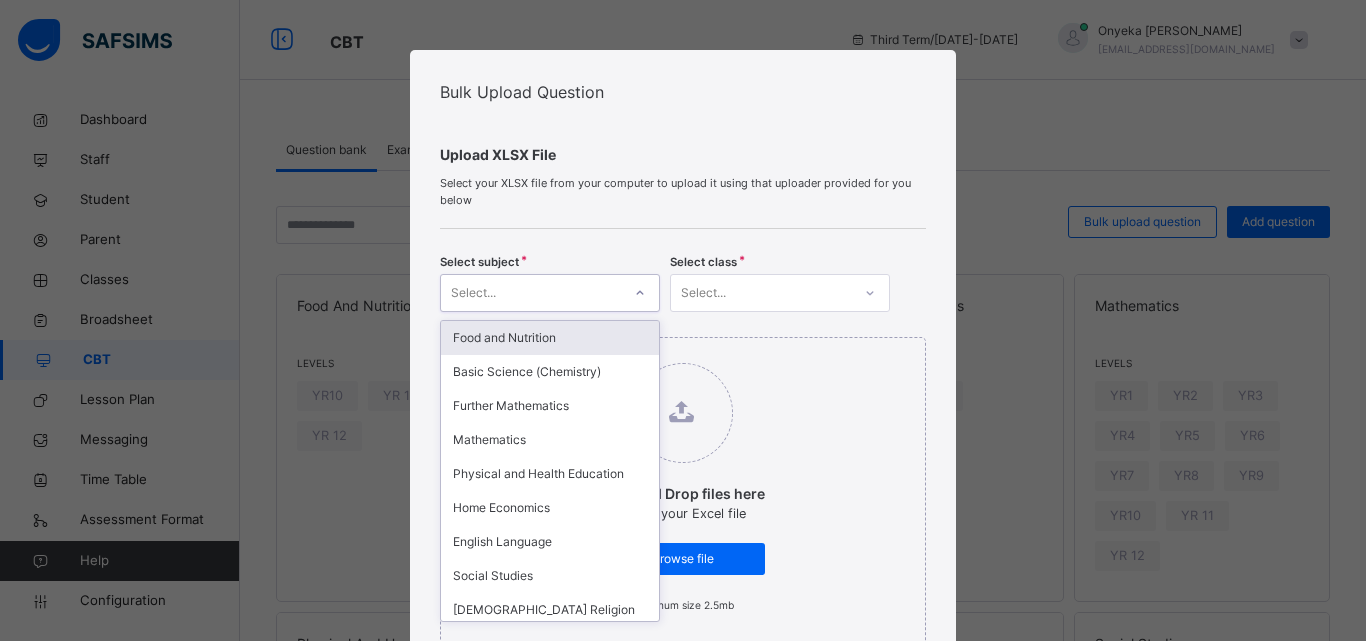 click on "Select..." at bounding box center [531, 293] 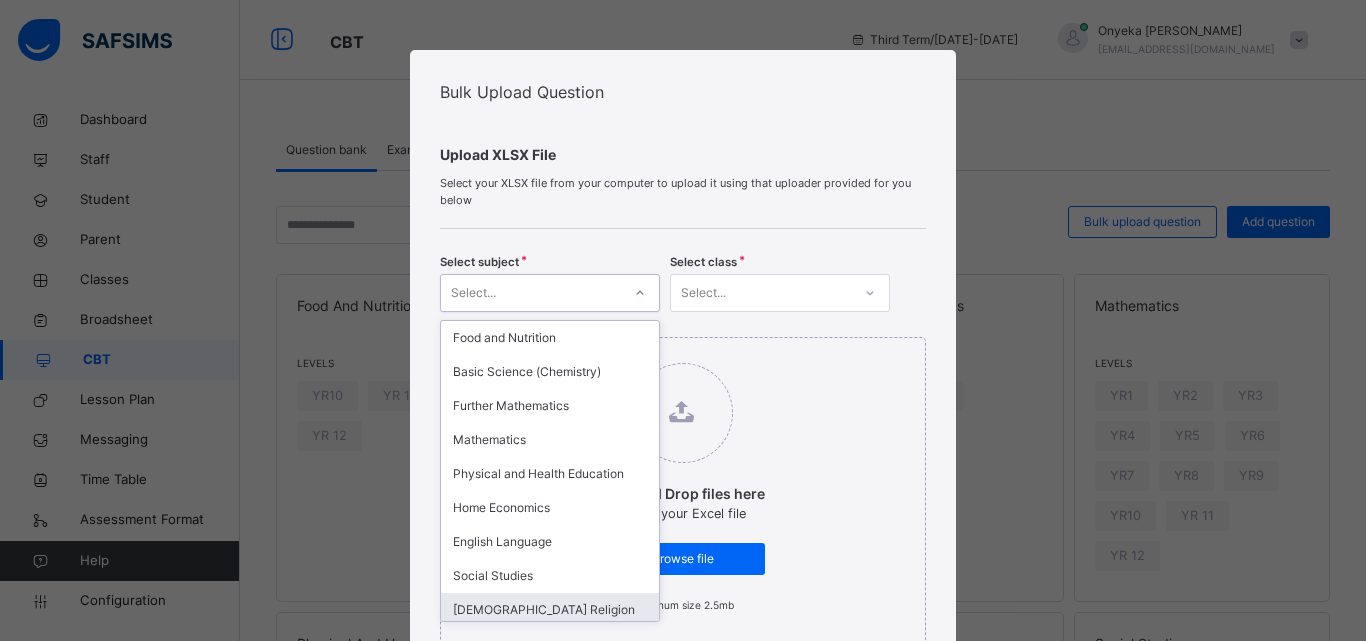 click on "[DEMOGRAPHIC_DATA] Religion Studies" at bounding box center (550, 619) 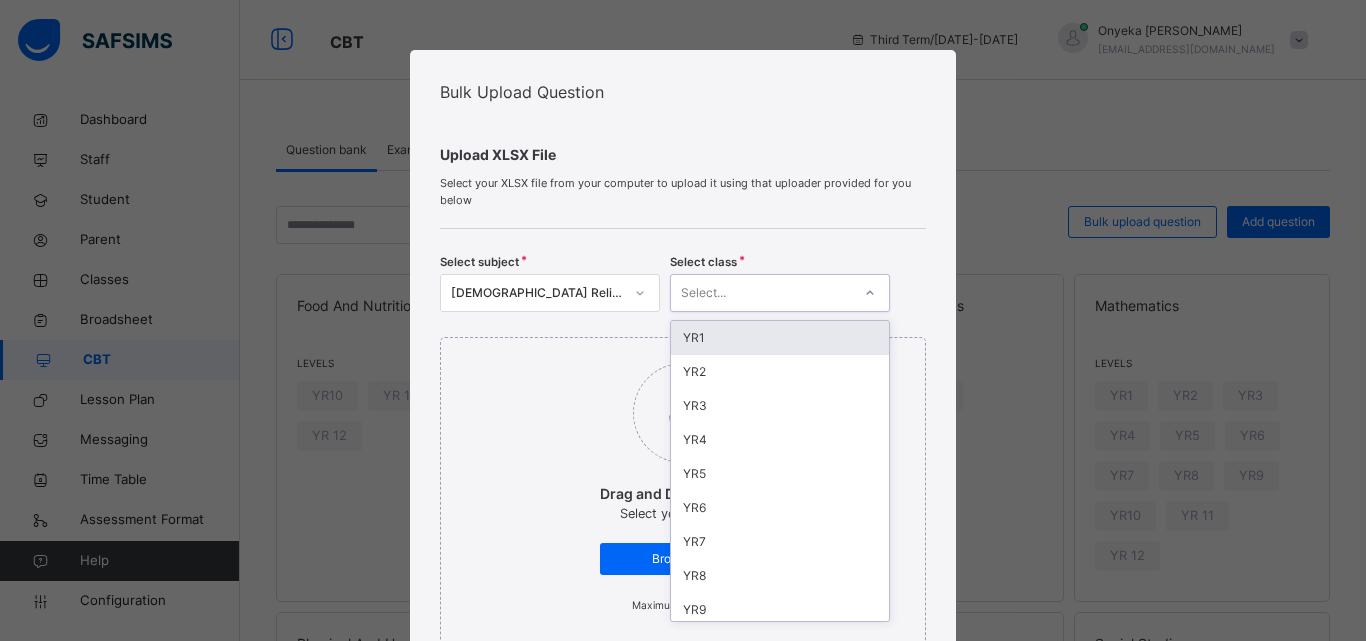 click on "Select..." at bounding box center [761, 293] 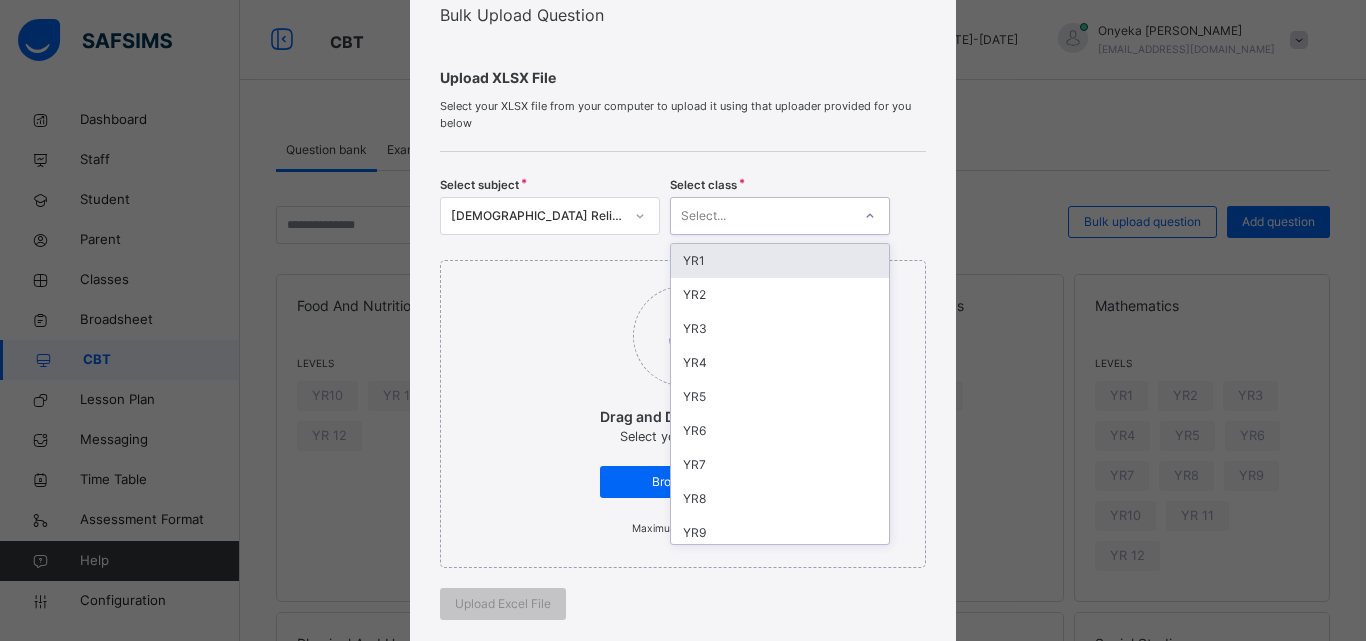 scroll, scrollTop: 200, scrollLeft: 0, axis: vertical 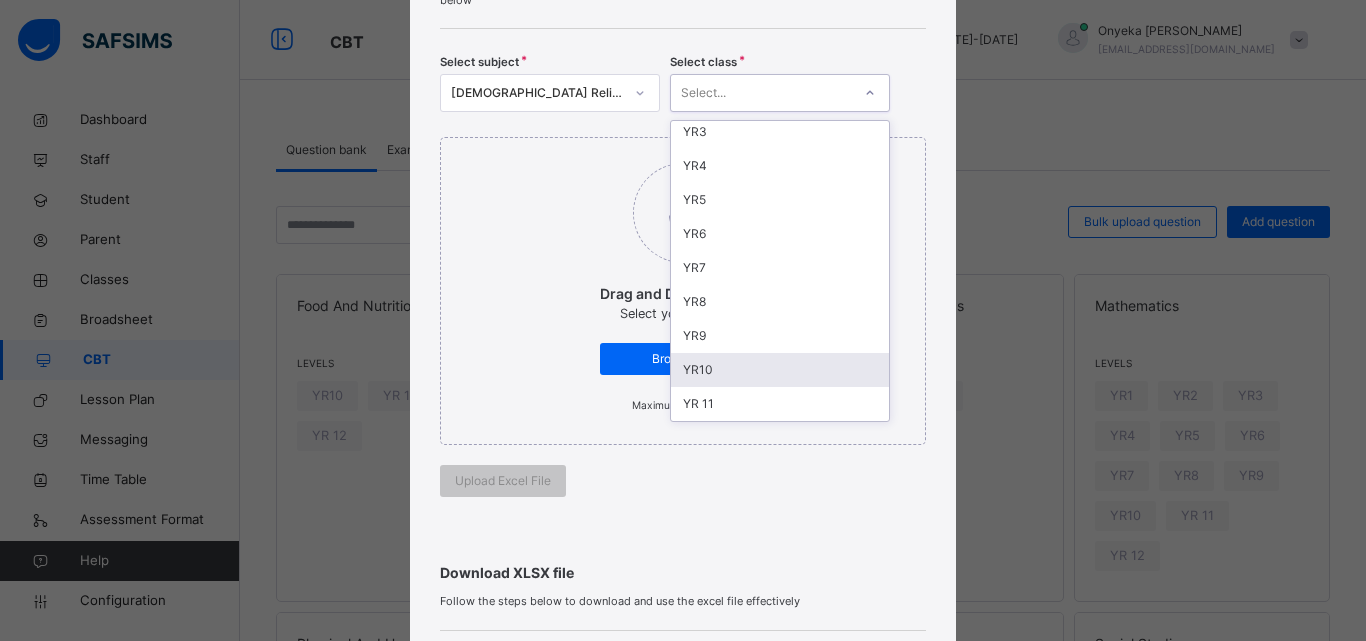 click on "YR10" at bounding box center [780, 370] 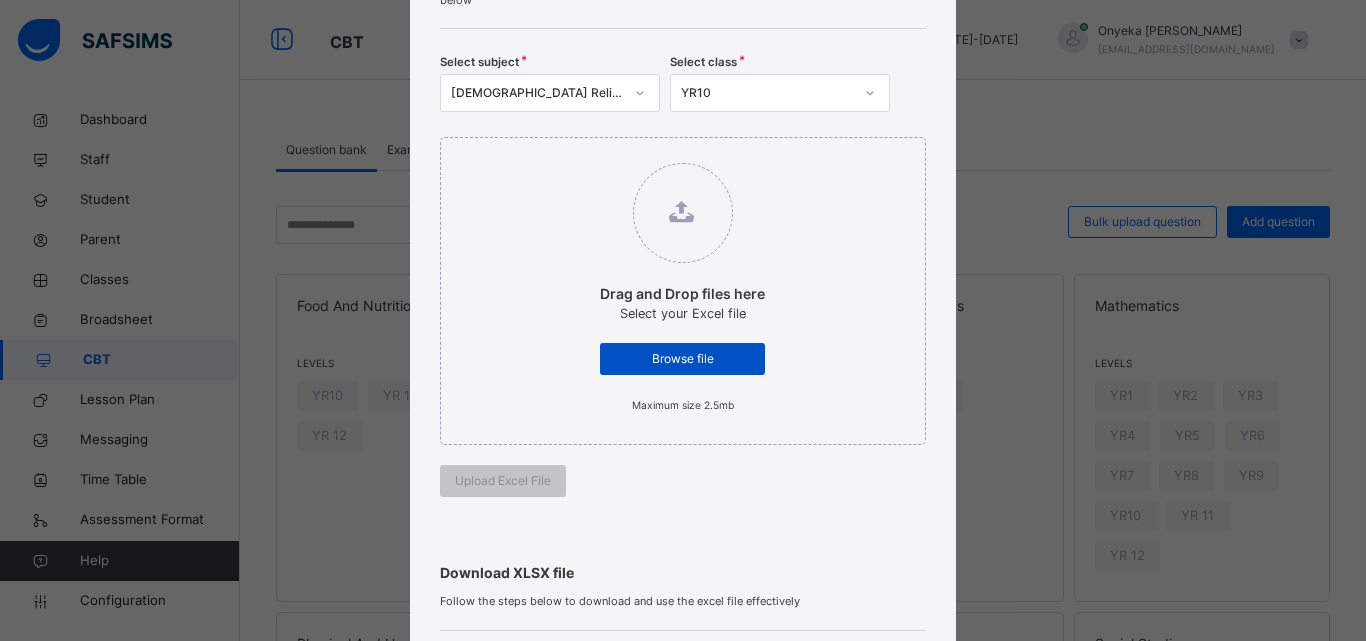 click on "Browse file" at bounding box center (682, 359) 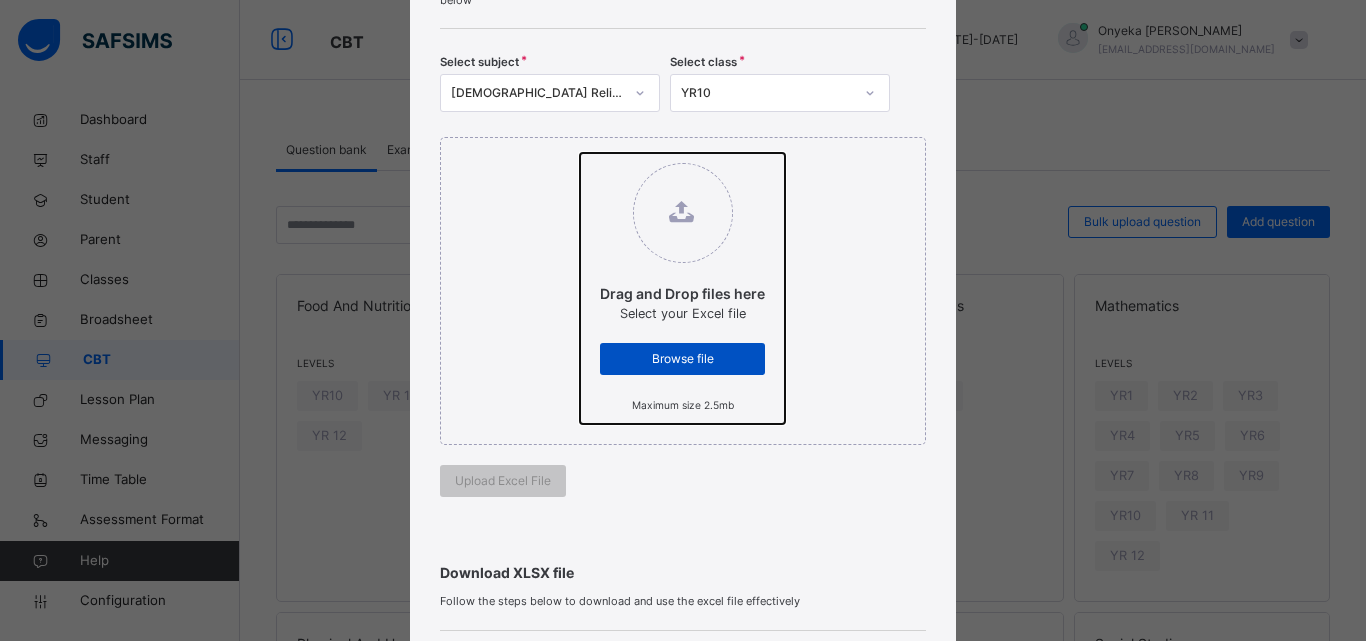 click on "Drag and Drop files here Select your Excel file Browse file Maximum size 2.5mb" at bounding box center [580, 153] 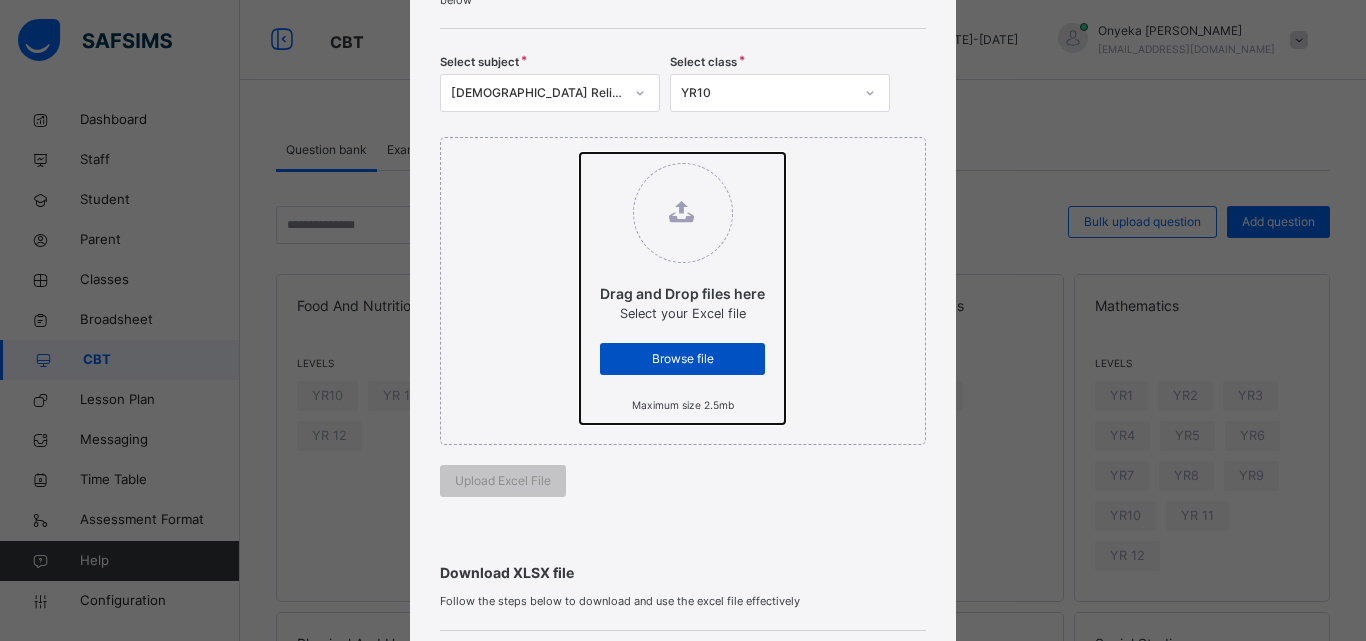 type on "**********" 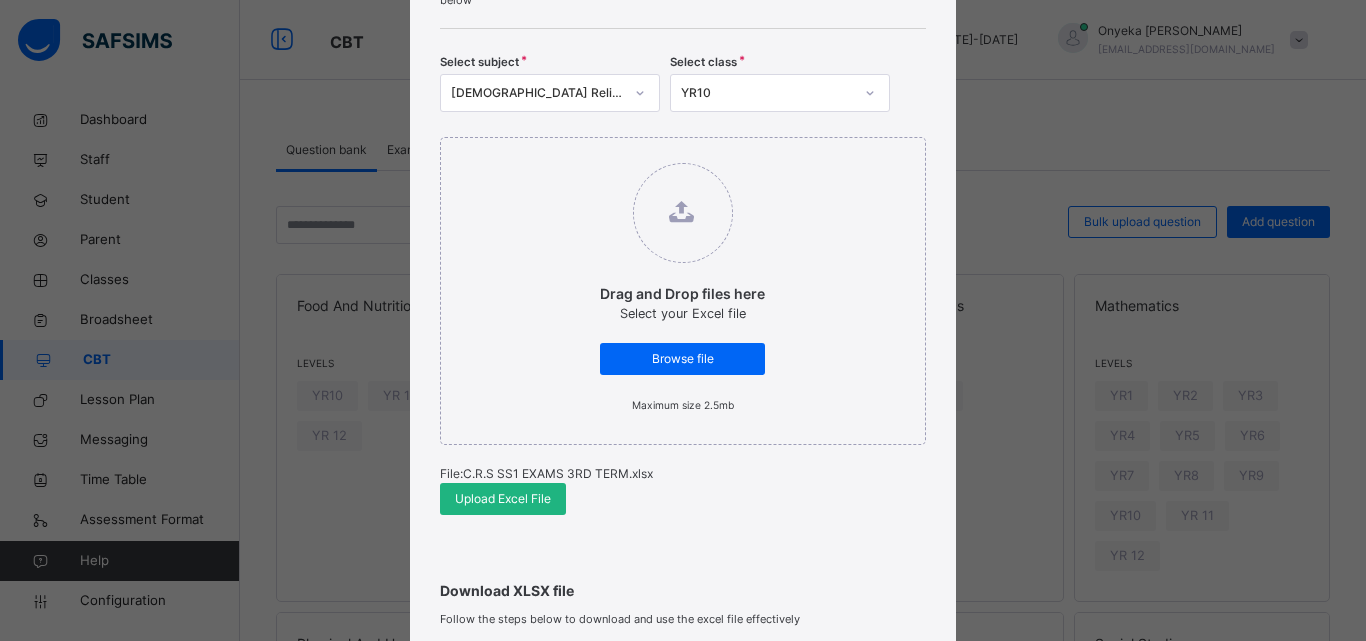 click on "Upload Excel File" at bounding box center [503, 499] 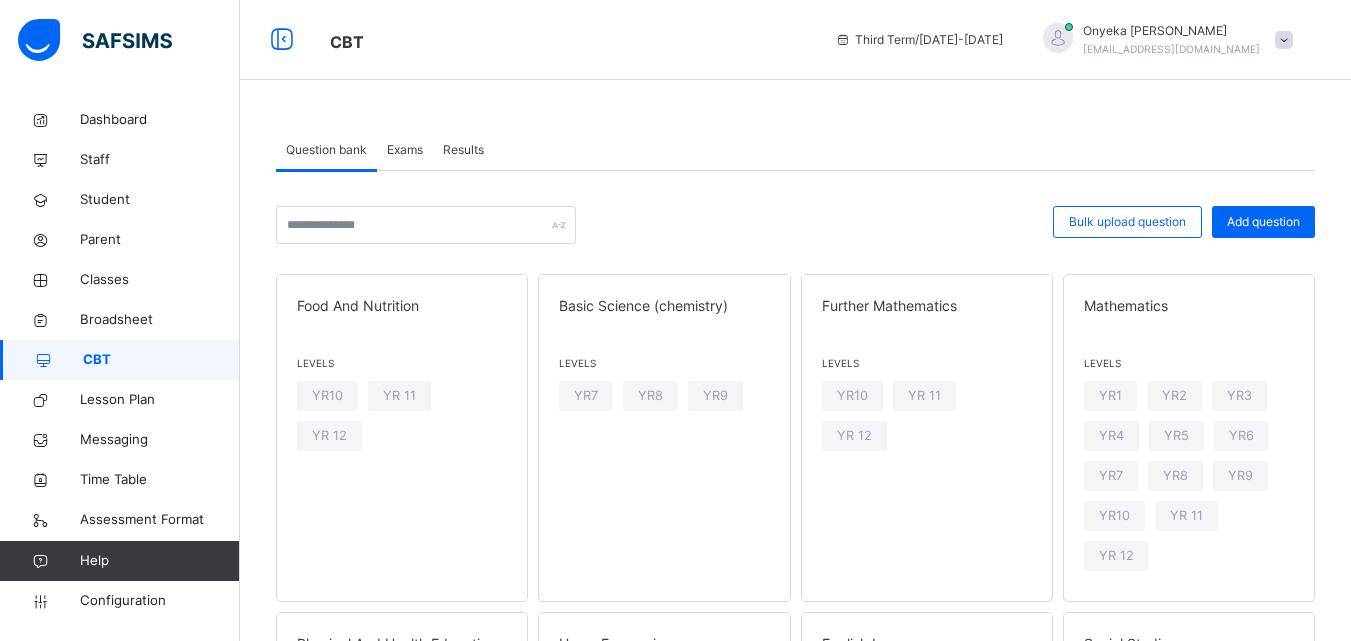 click on "Exams" at bounding box center (405, 150) 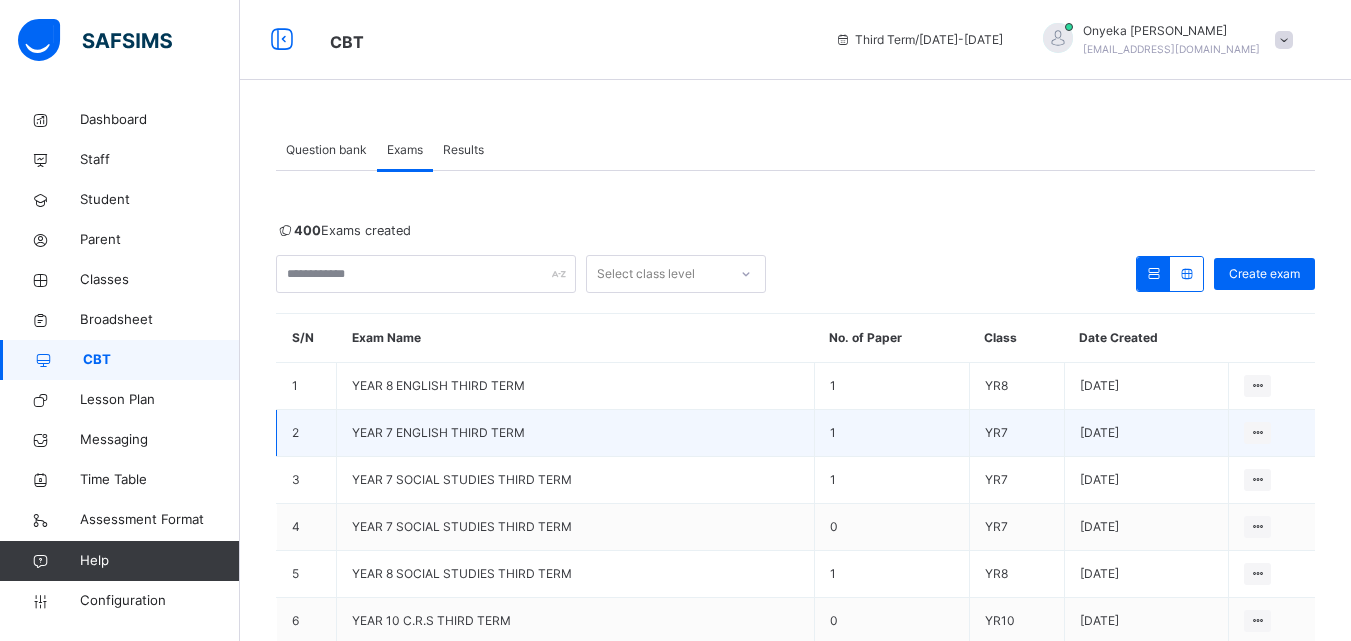 scroll, scrollTop: 297, scrollLeft: 0, axis: vertical 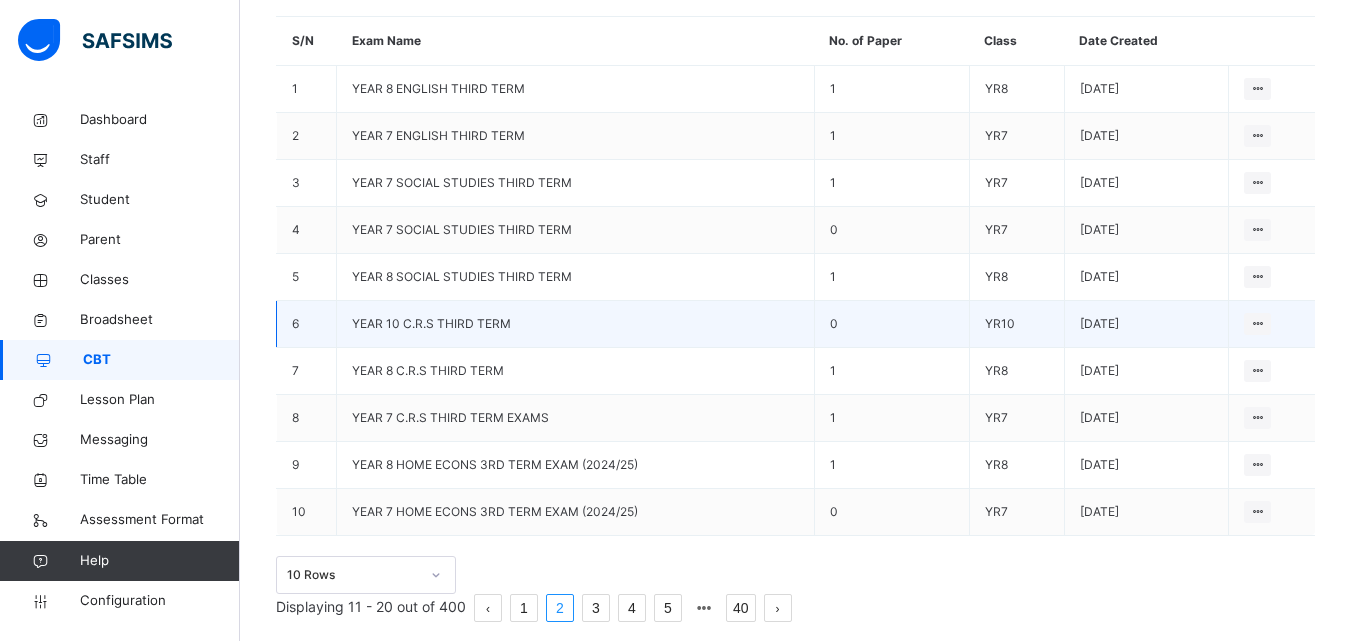 click on "YEAR 10 C.R.S THIRD TERM" at bounding box center [431, 323] 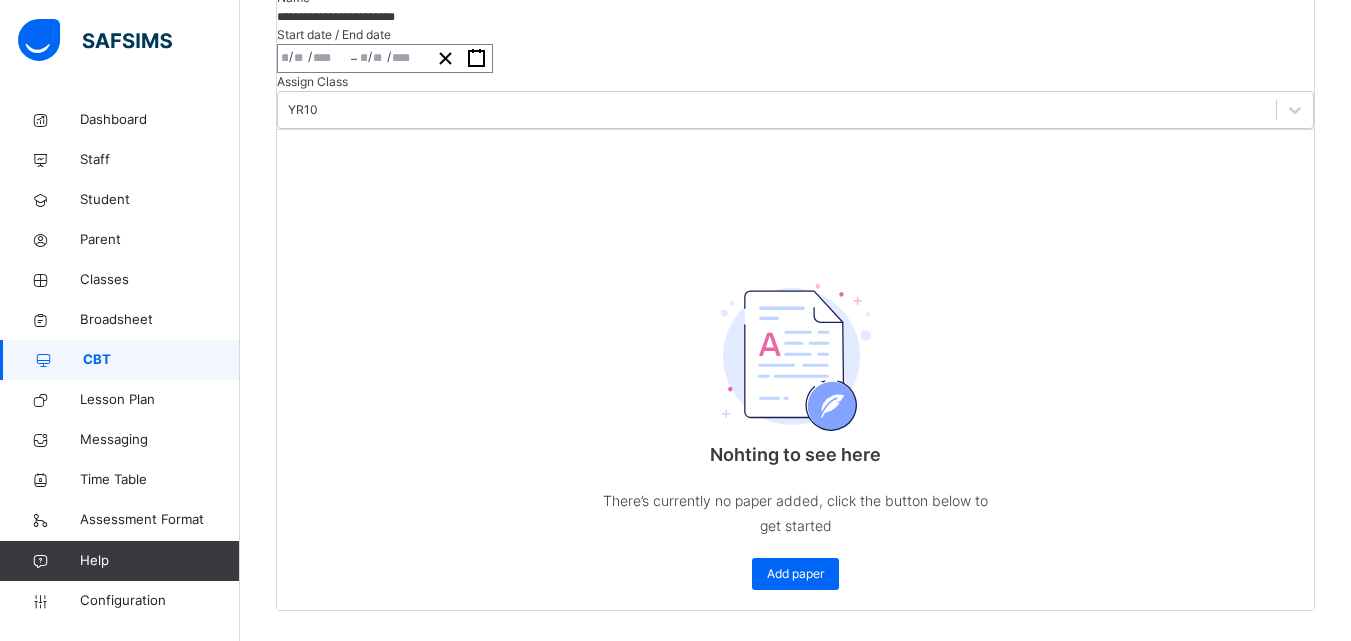scroll, scrollTop: 495, scrollLeft: 0, axis: vertical 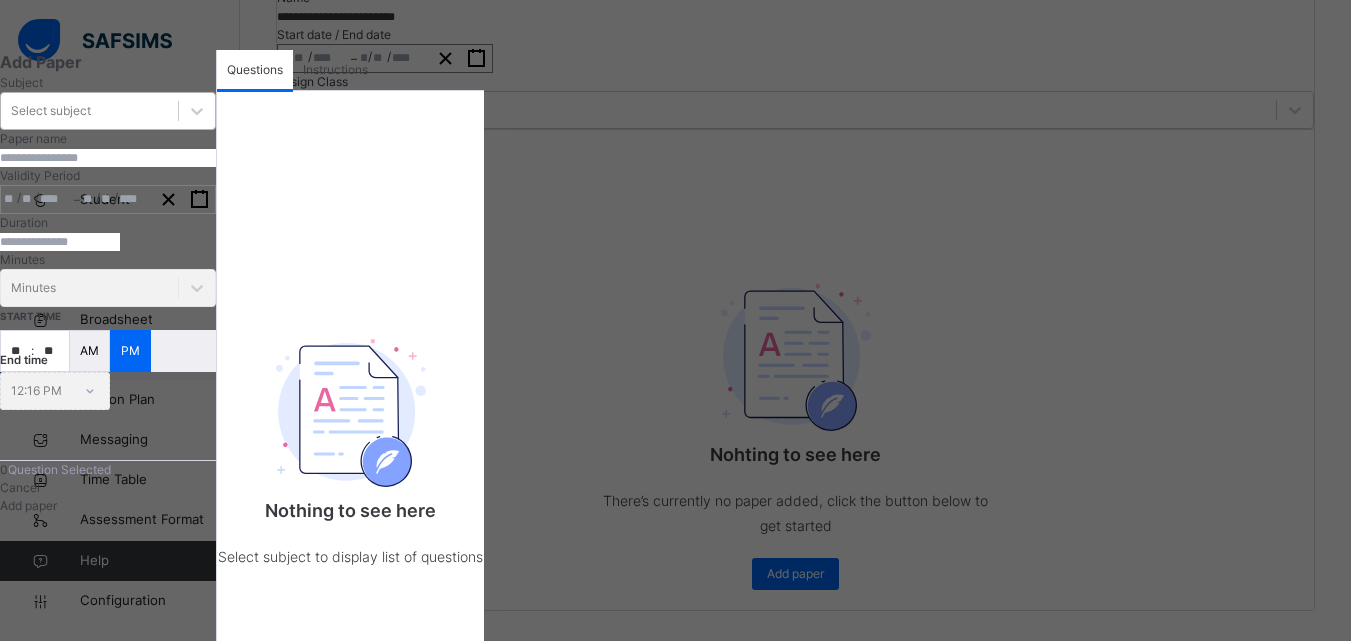 click on "Select subject" at bounding box center [89, 111] 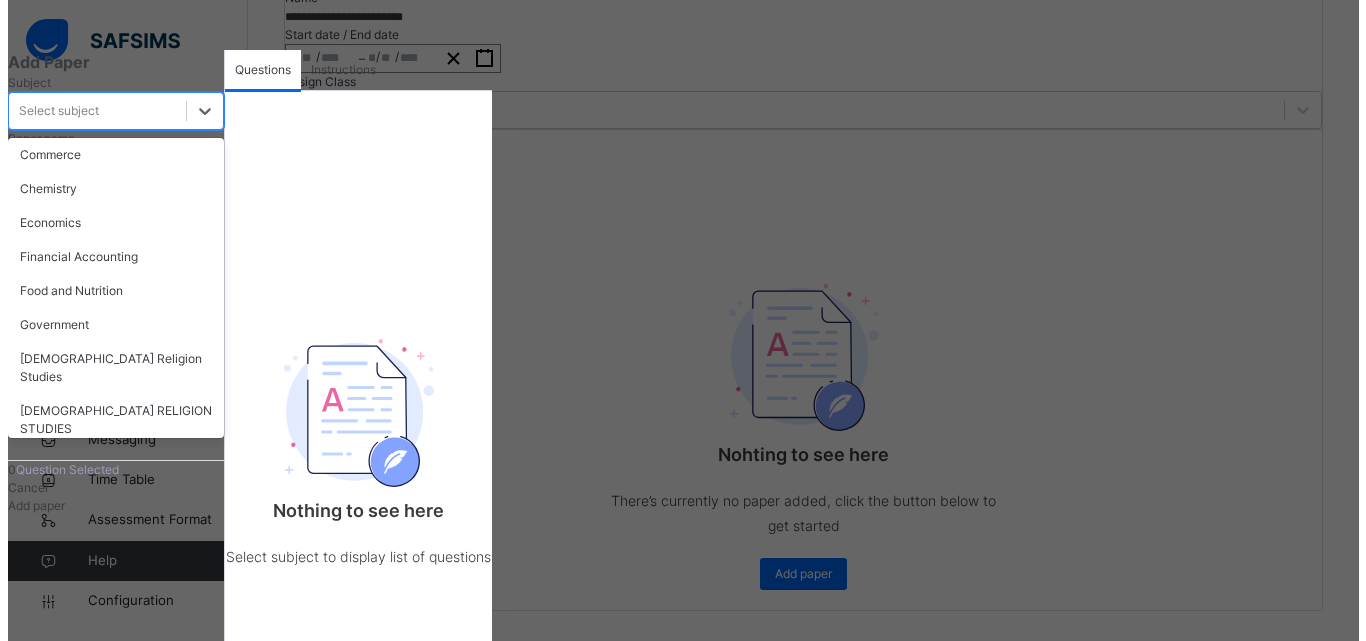 scroll, scrollTop: 466, scrollLeft: 0, axis: vertical 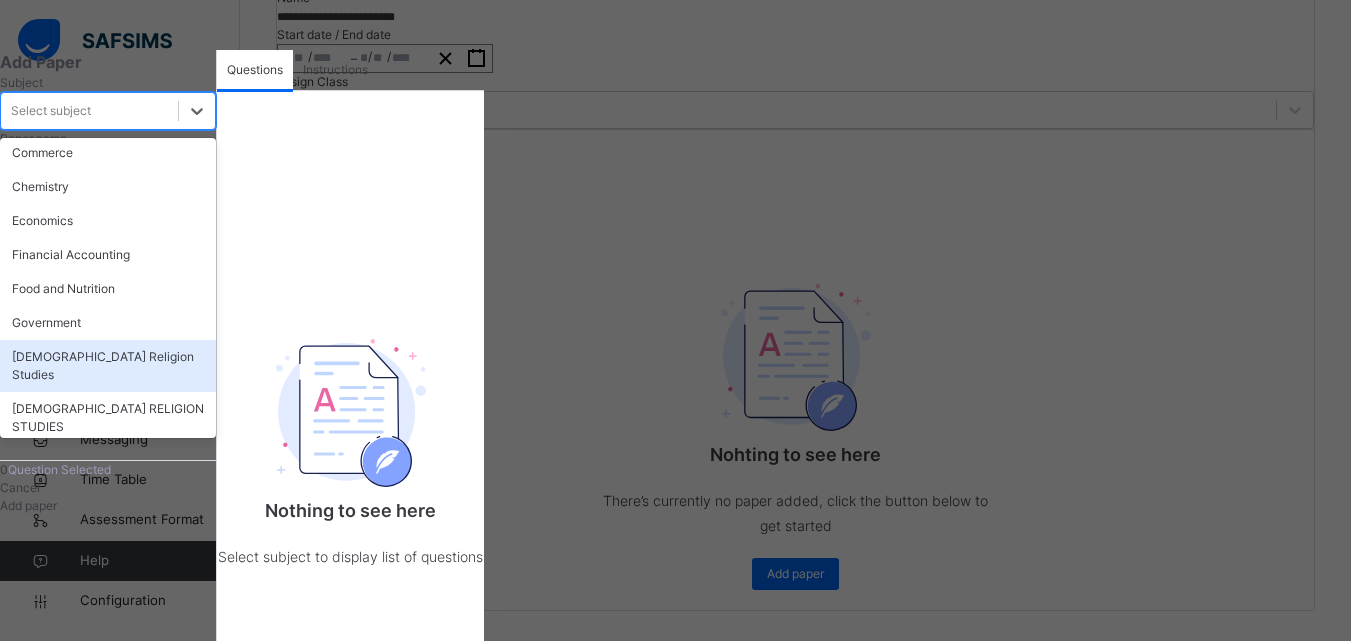 click on "[DEMOGRAPHIC_DATA] Religion Studies" at bounding box center (108, 366) 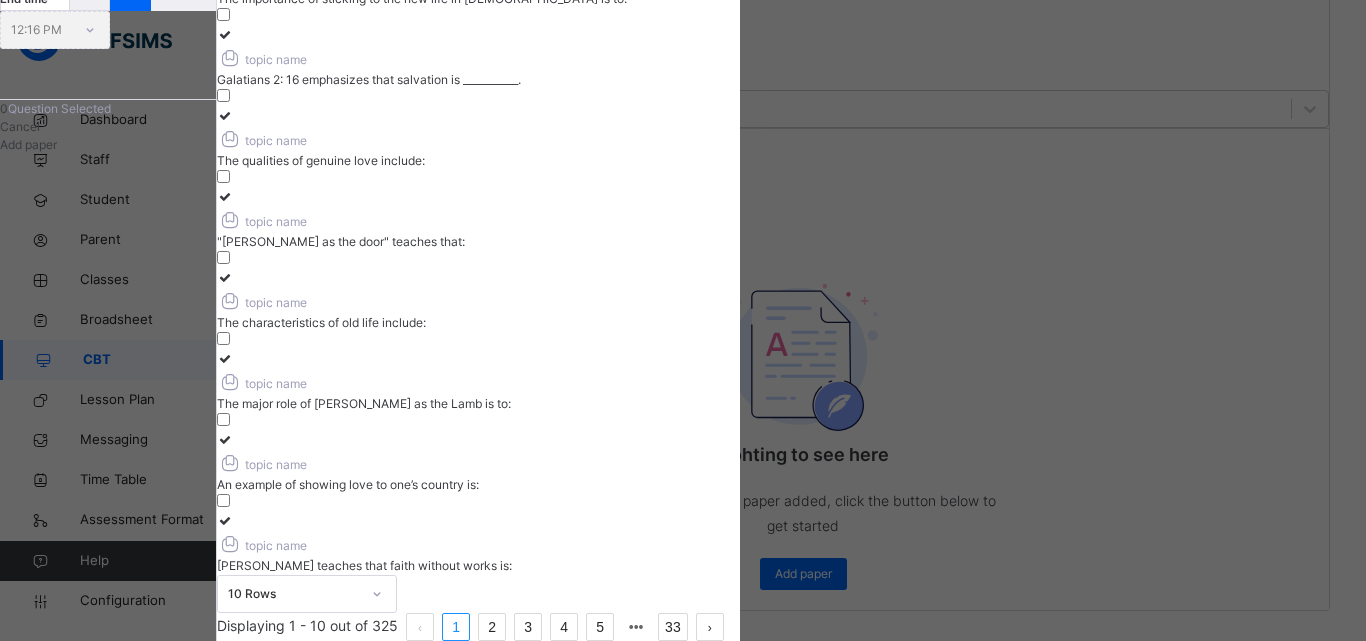 scroll, scrollTop: 431, scrollLeft: 0, axis: vertical 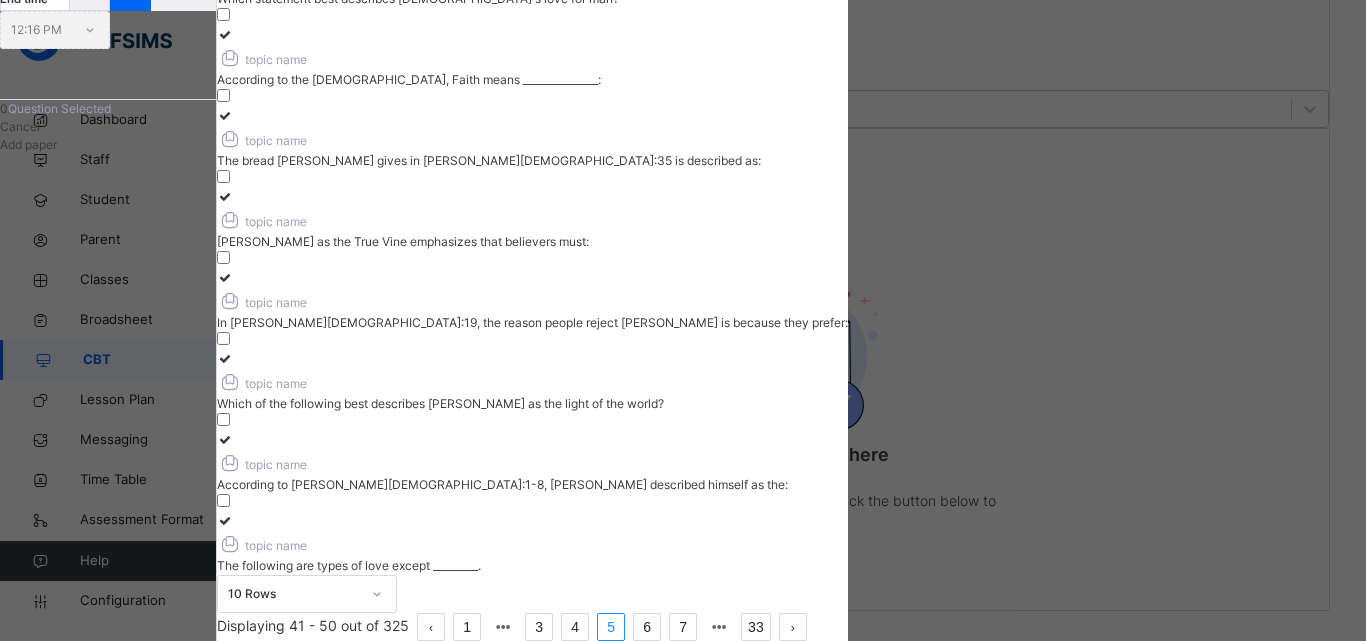 click on "1" at bounding box center (467, 627) 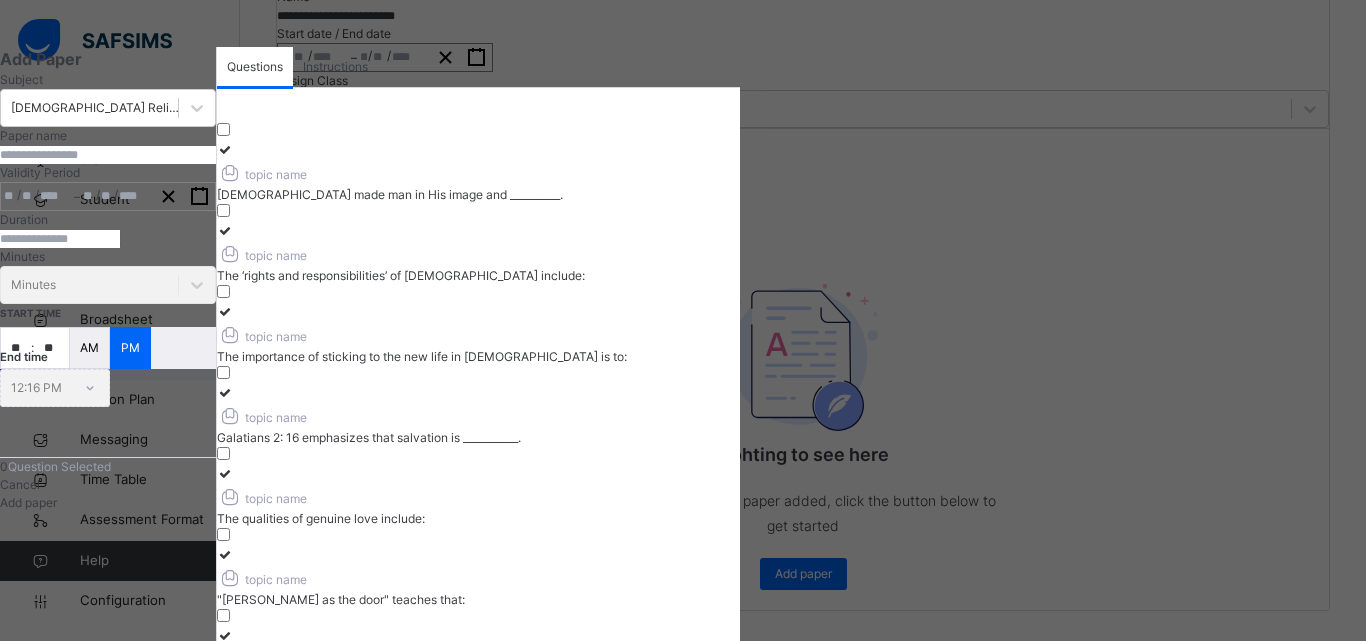 scroll, scrollTop: 0, scrollLeft: 0, axis: both 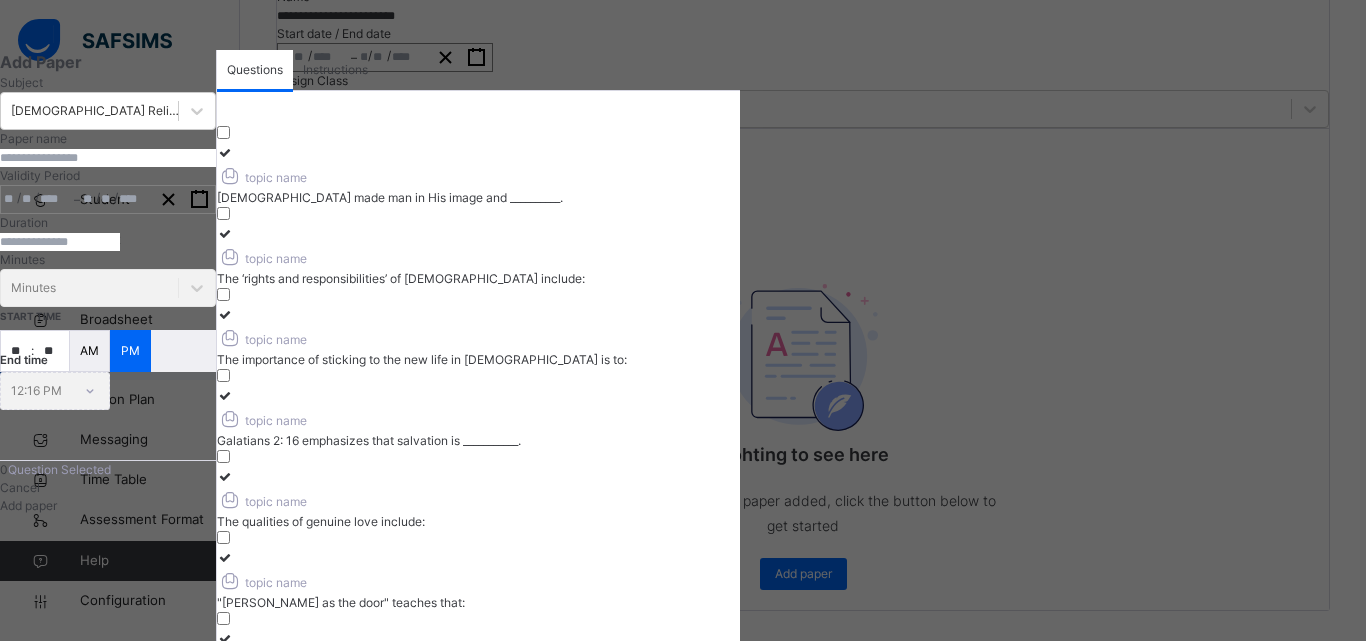 click at bounding box center (108, 158) 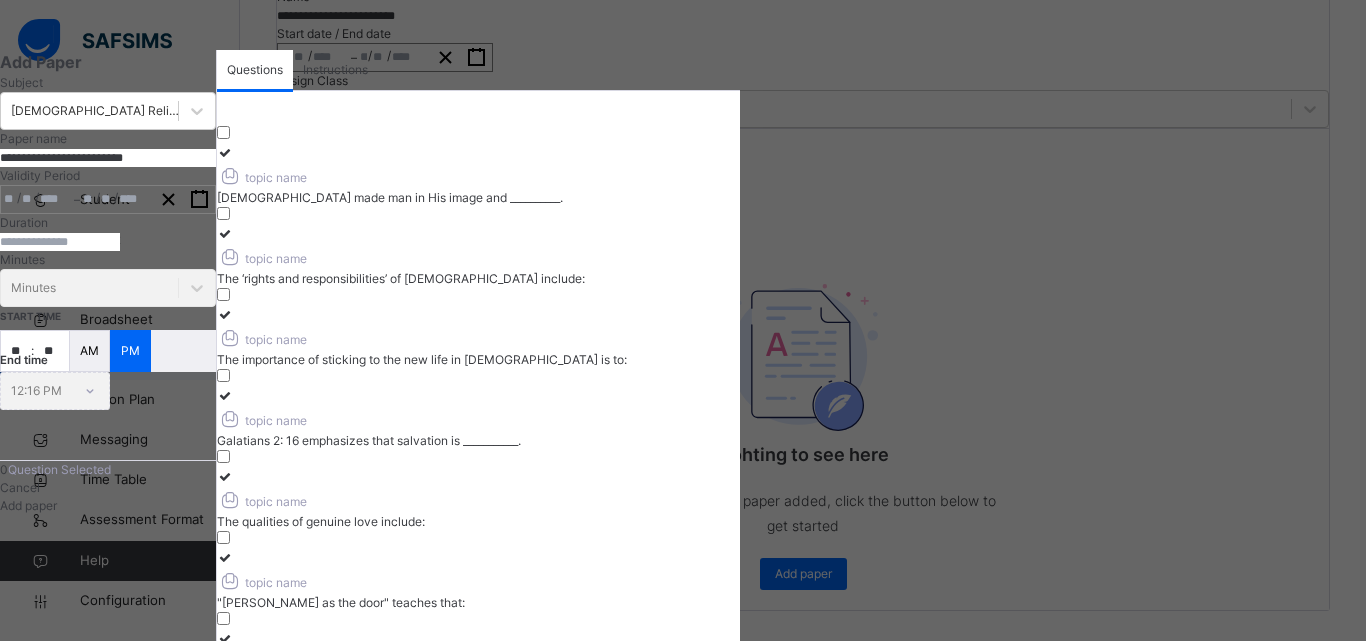 type on "**********" 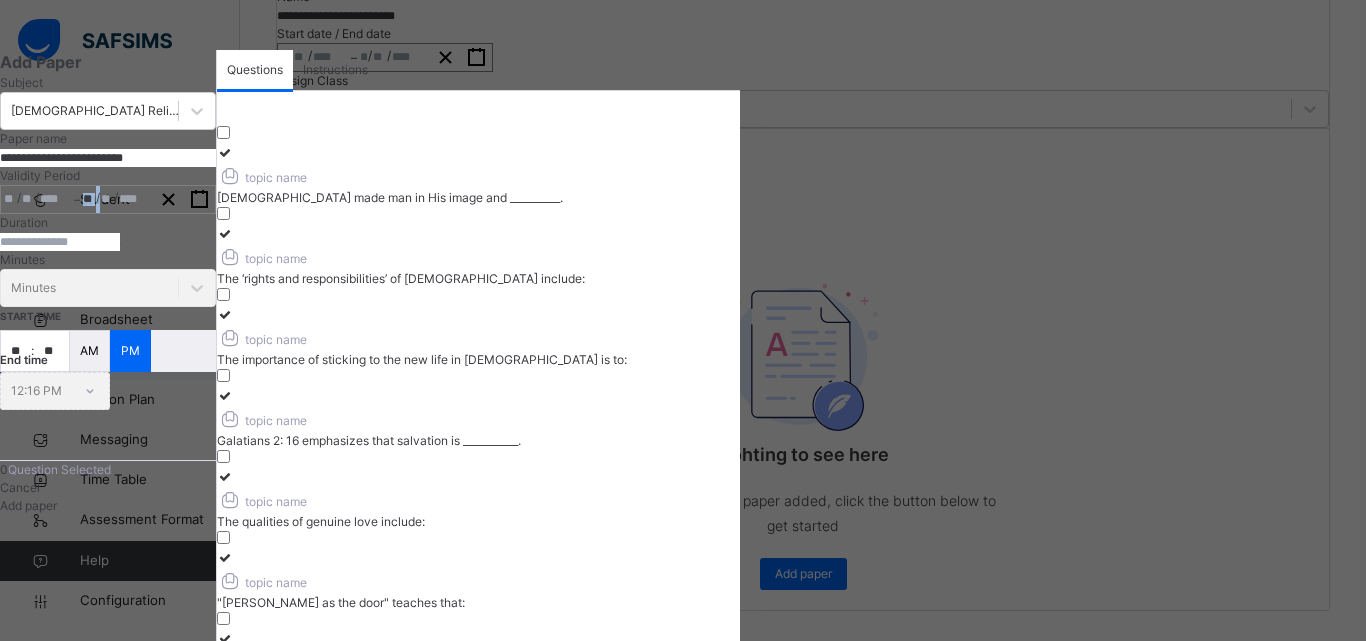 click on "/" 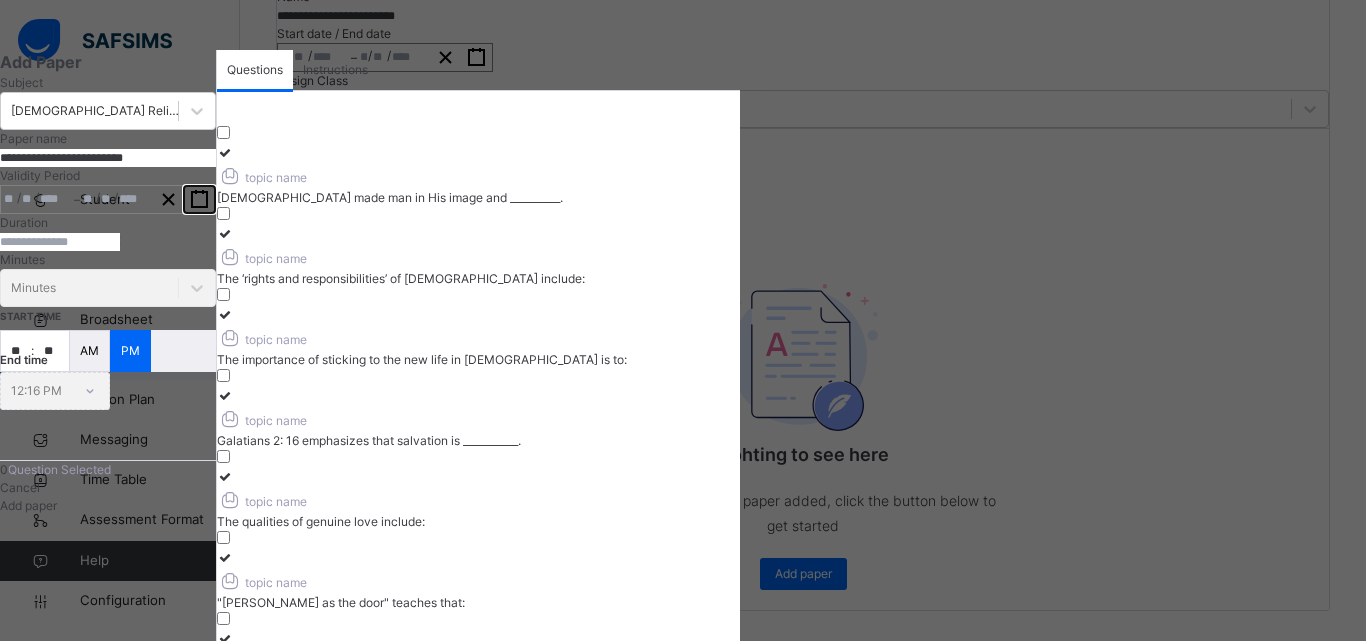 click 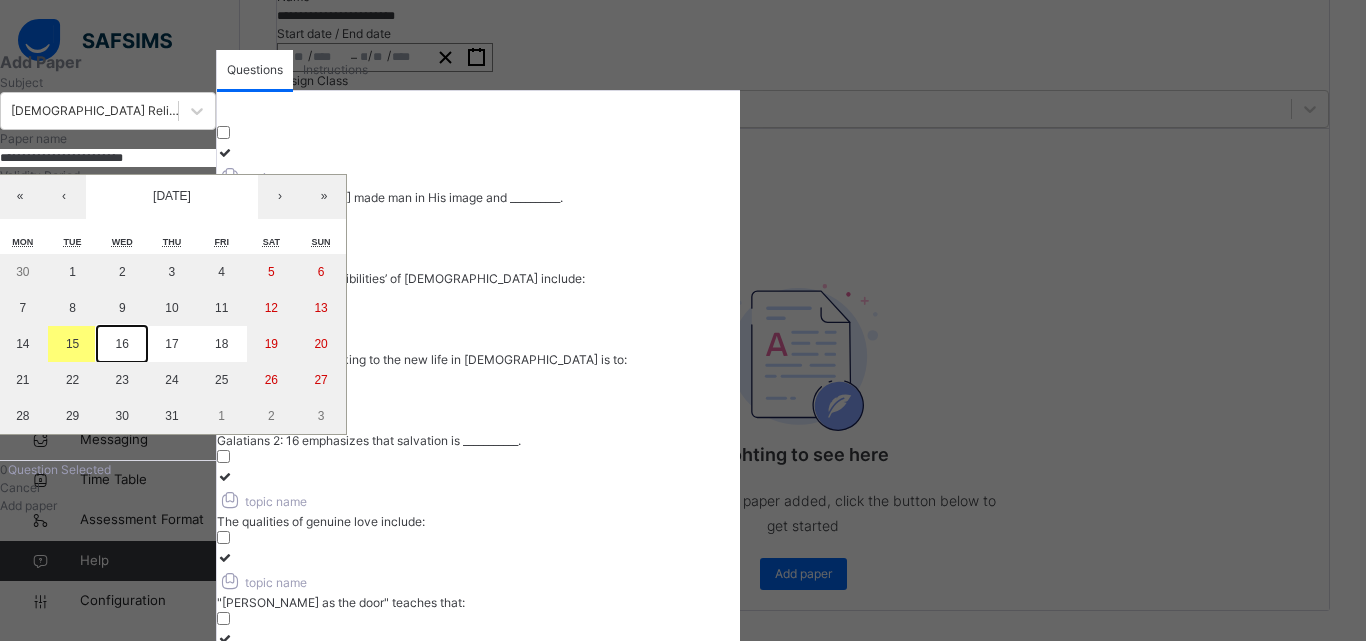 click on "16" at bounding box center (122, 344) 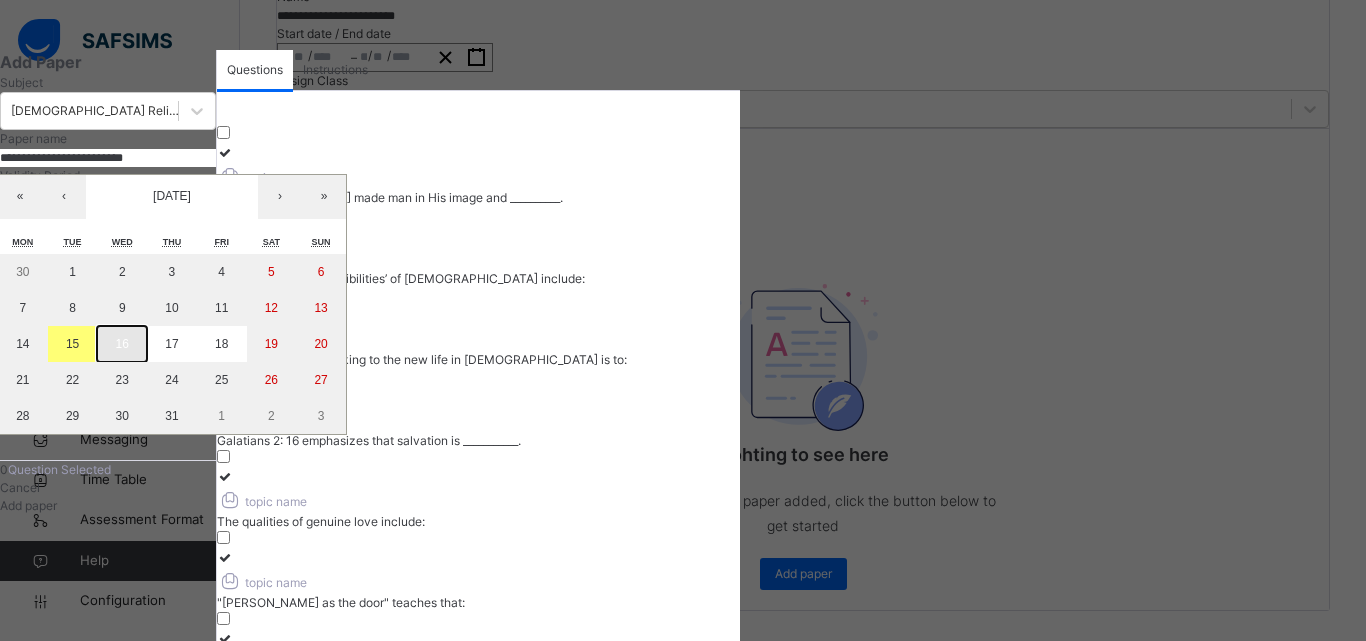 click on "16" at bounding box center (122, 344) 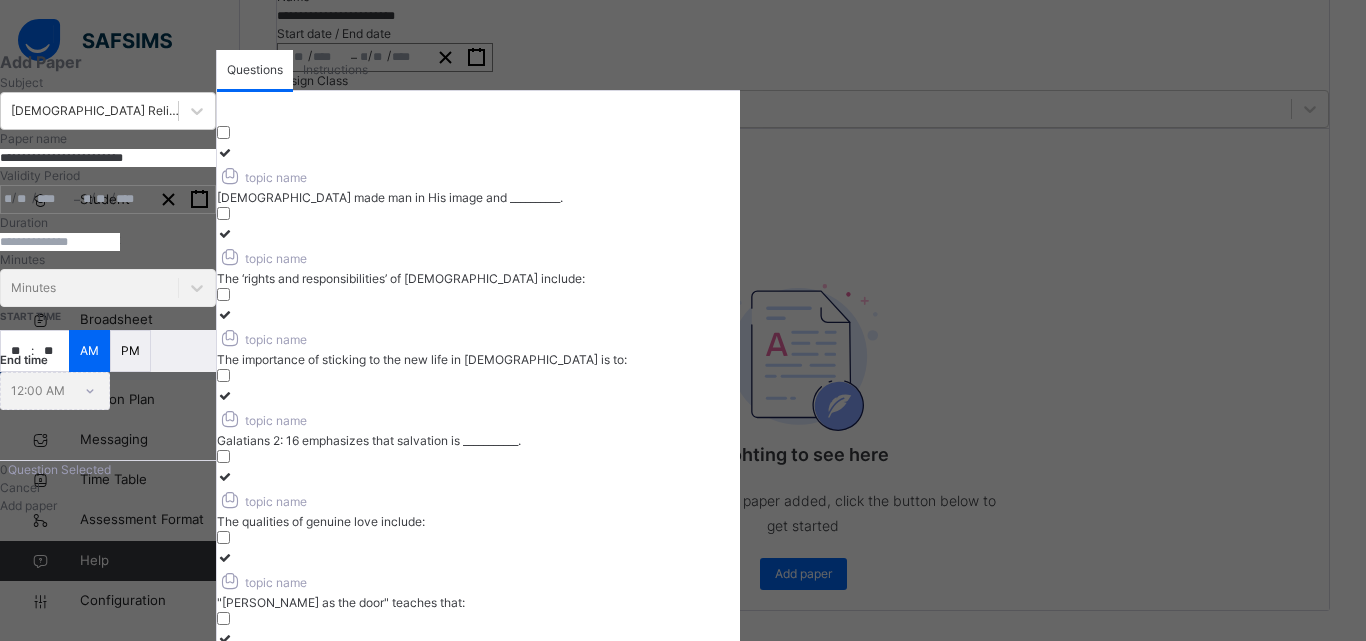 click at bounding box center [60, 242] 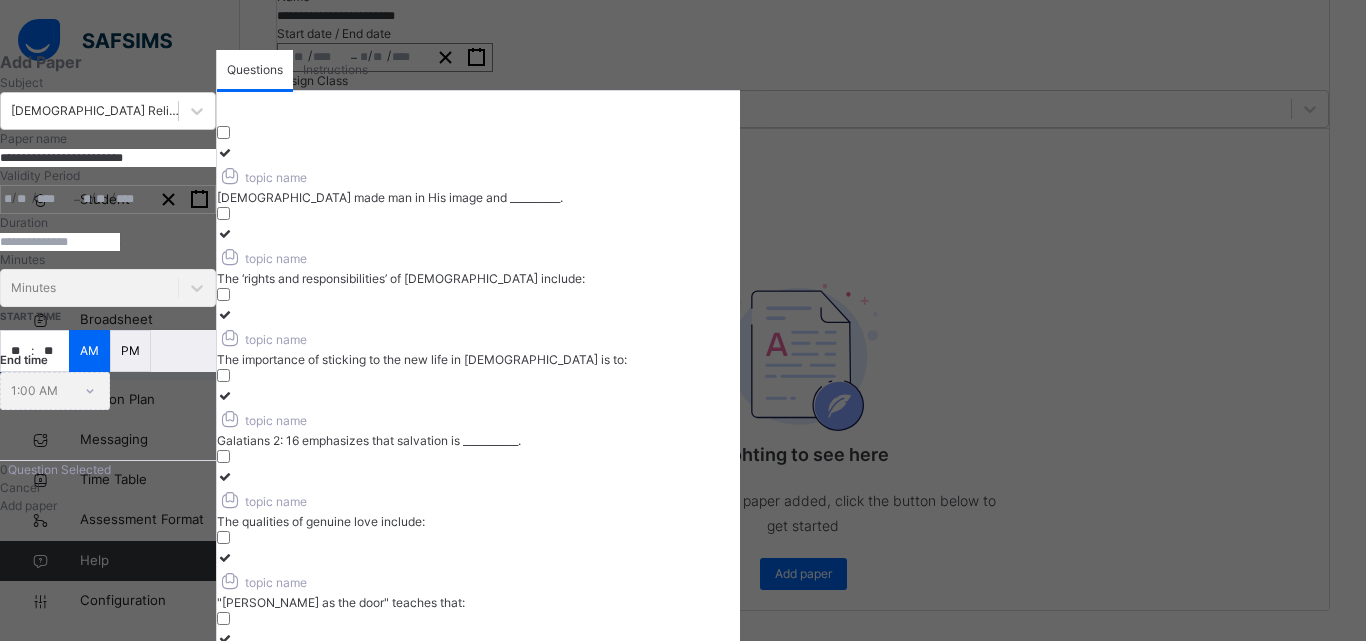 click on "**" at bounding box center [16, 351] 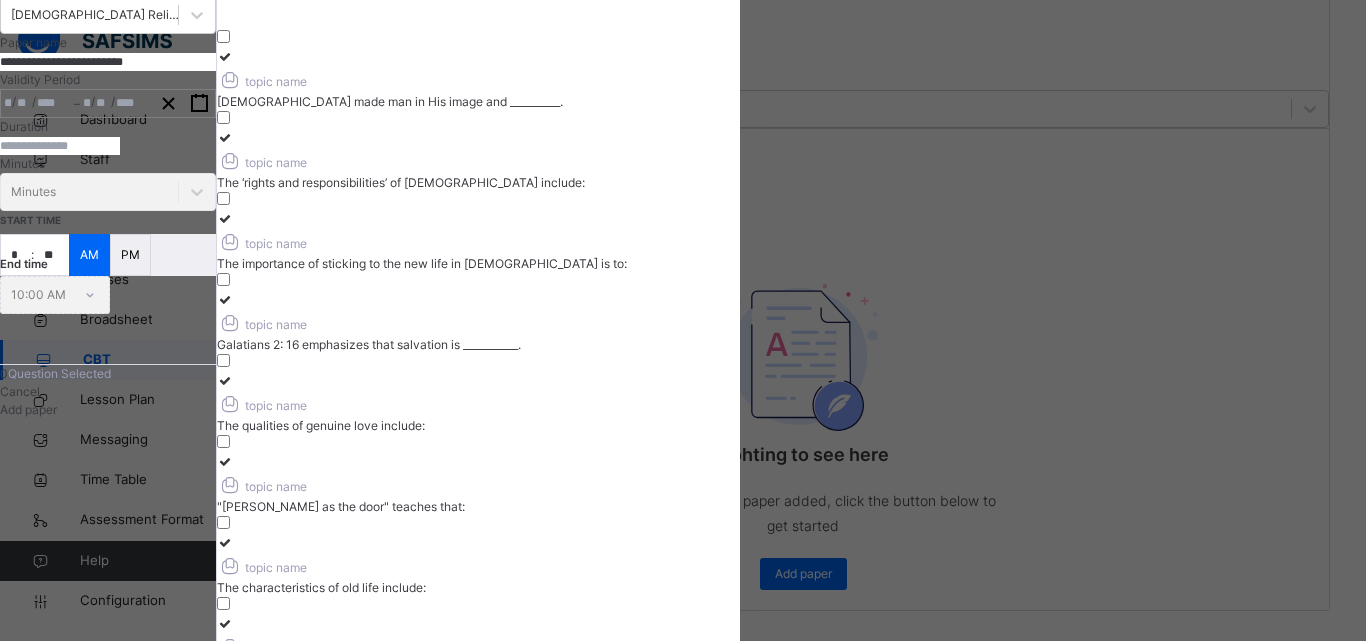 scroll, scrollTop: 100, scrollLeft: 0, axis: vertical 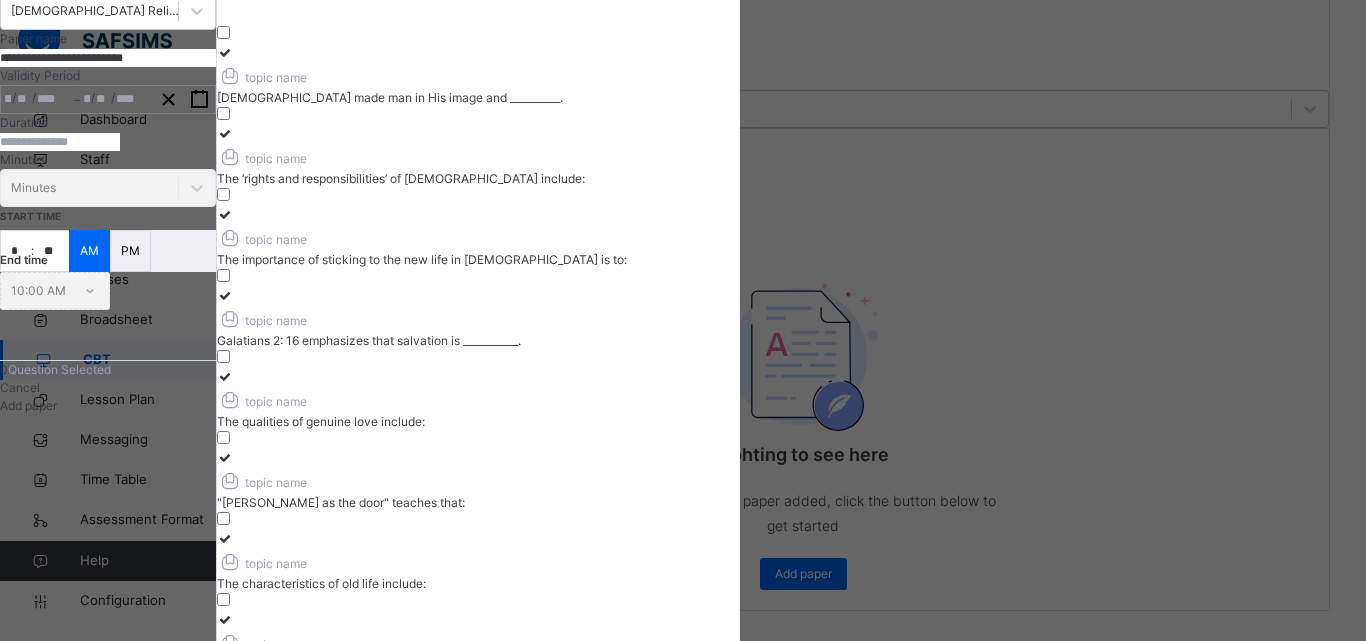 type on "*" 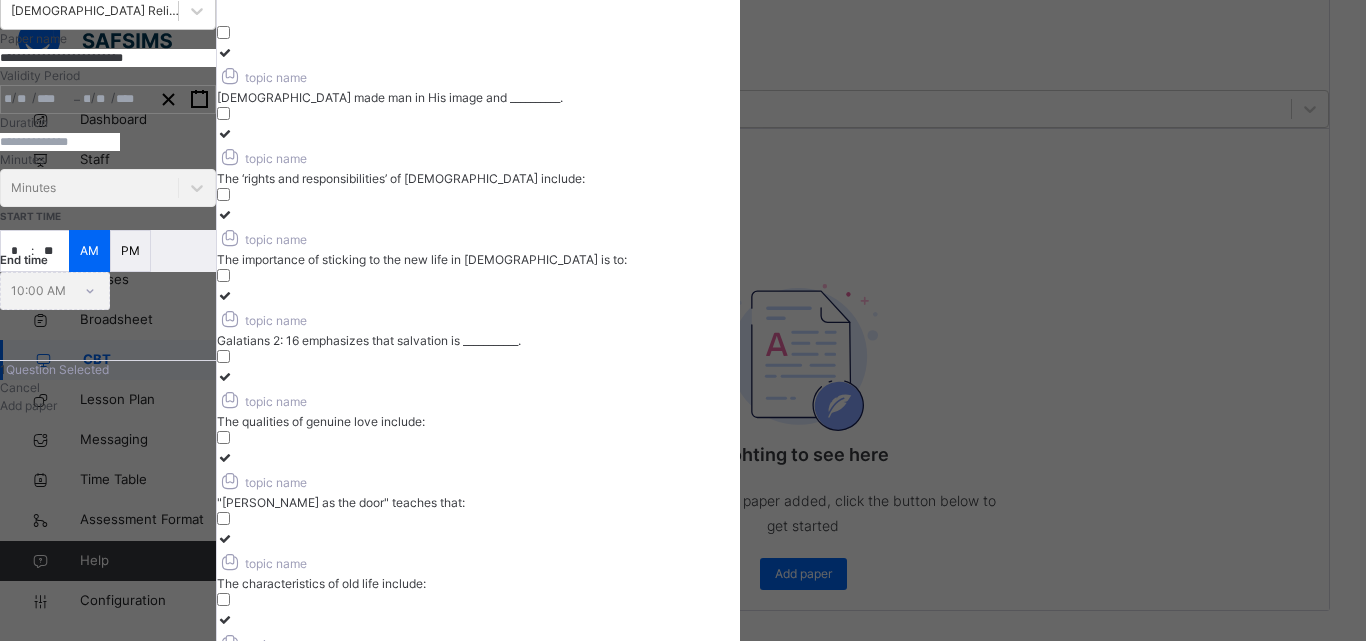 click at bounding box center (225, 133) 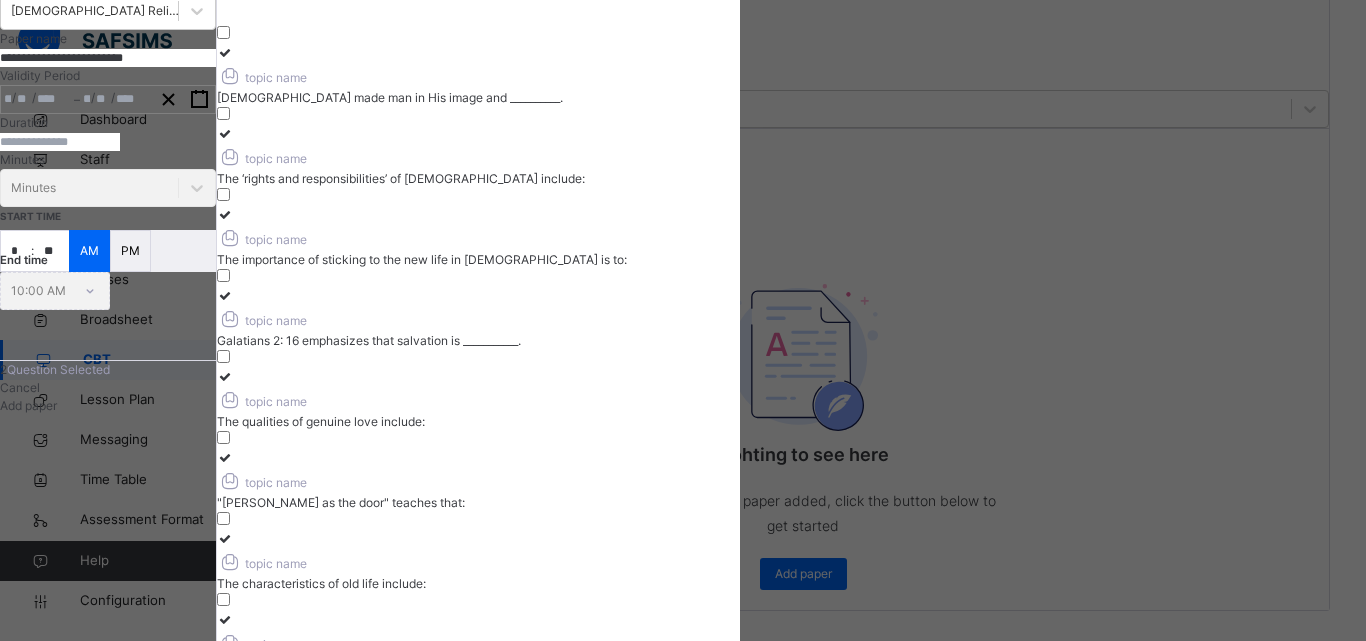 drag, startPoint x: 884, startPoint y: 227, endPoint x: 524, endPoint y: 218, distance: 360.1125 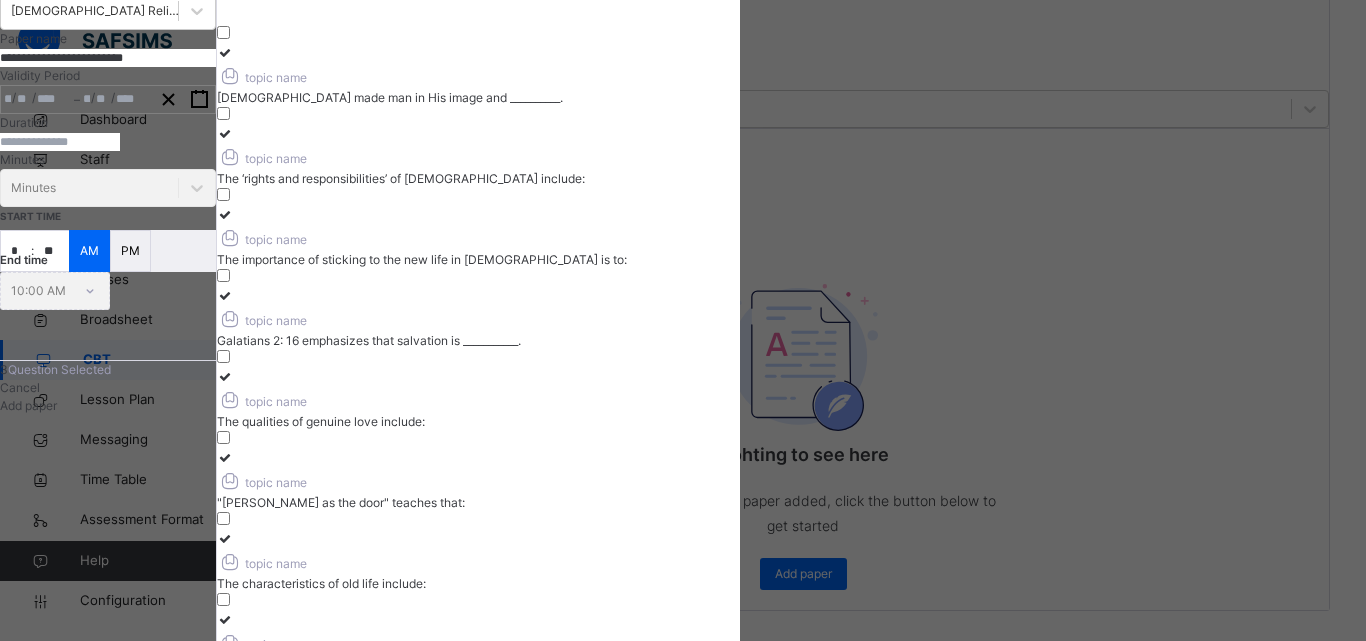 drag, startPoint x: 398, startPoint y: 221, endPoint x: 397, endPoint y: 329, distance: 108.00463 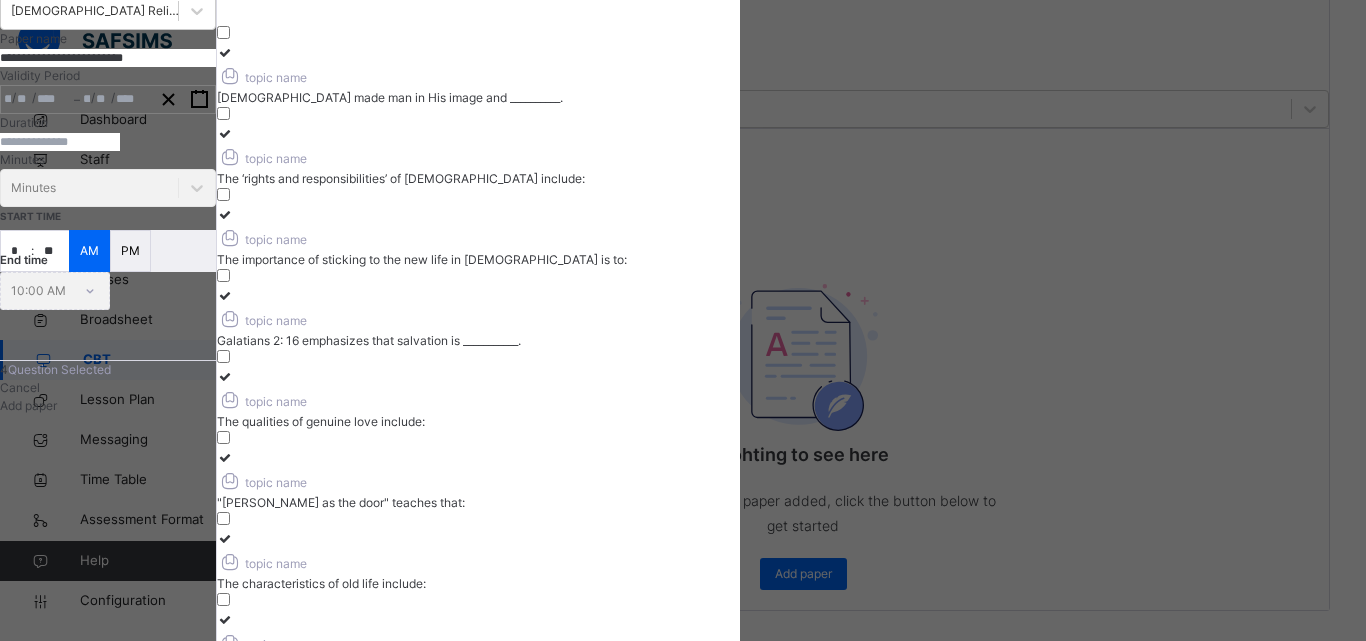 click at bounding box center [225, 376] 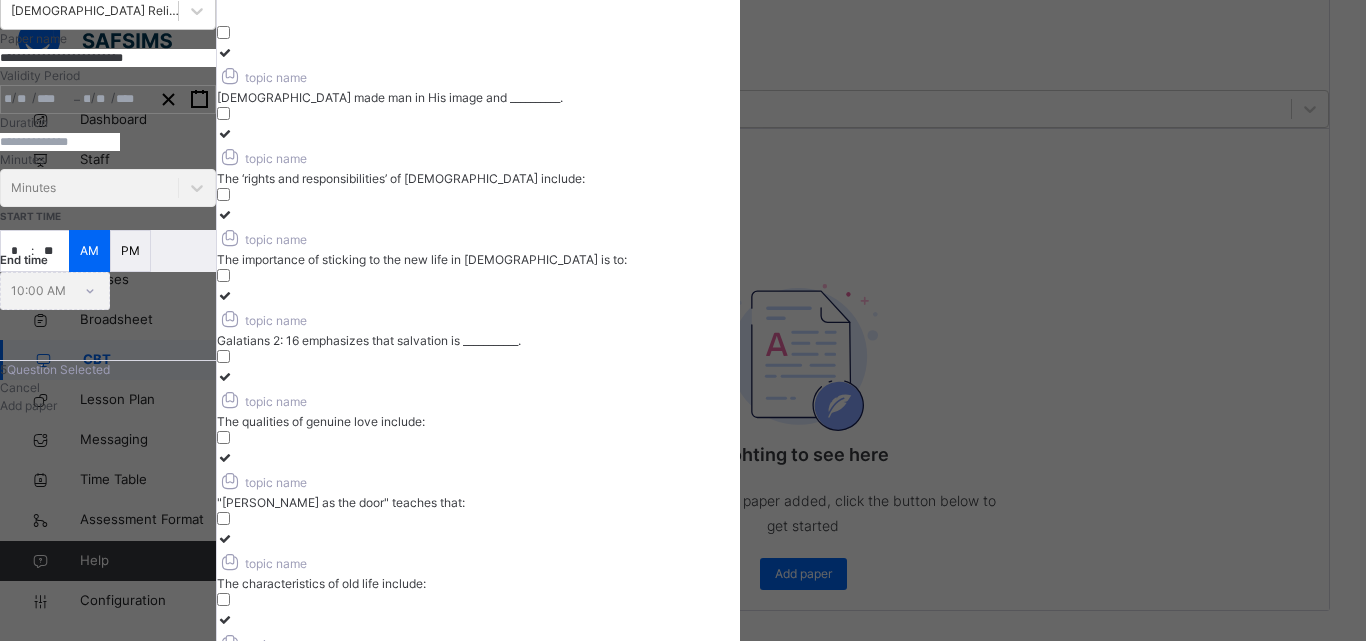 click at bounding box center [225, 457] 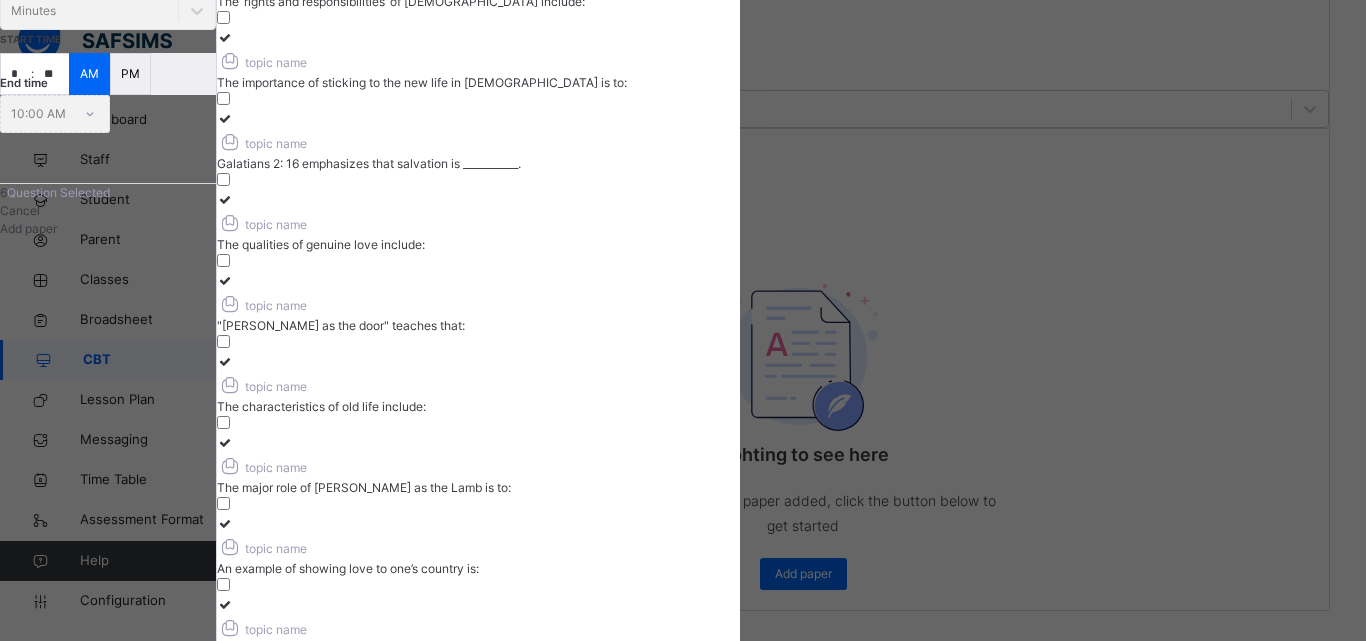 scroll, scrollTop: 300, scrollLeft: 0, axis: vertical 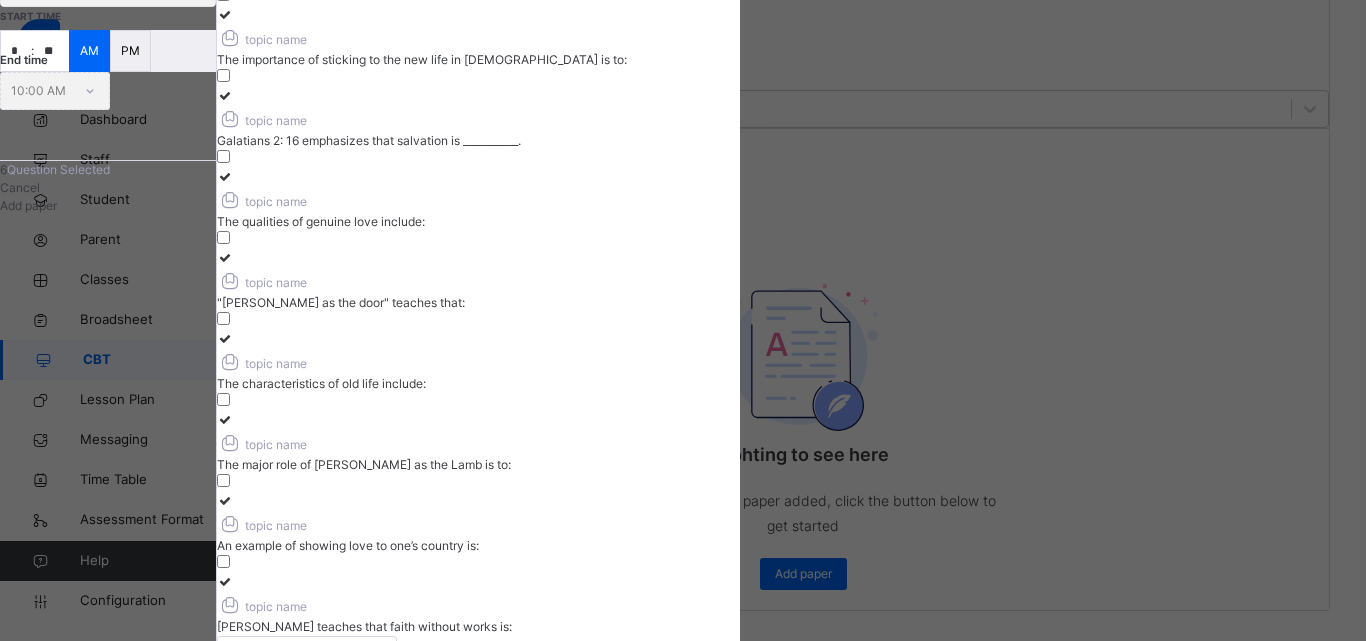 click at bounding box center (225, 419) 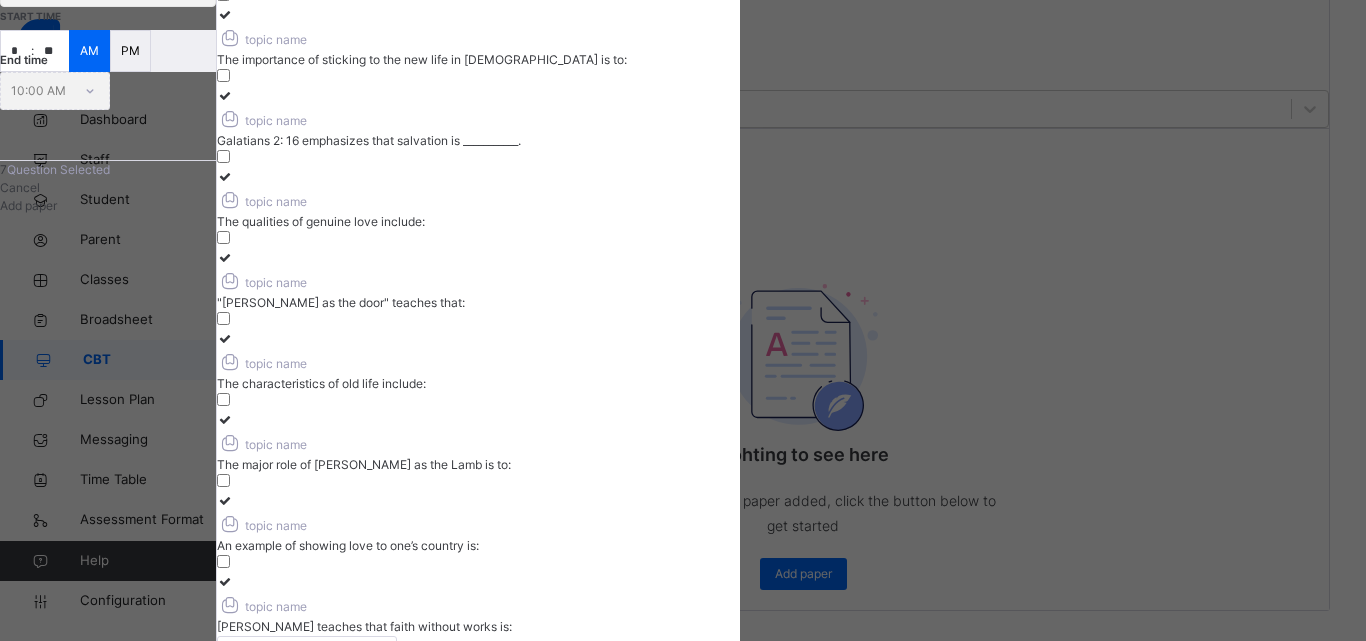 click at bounding box center [225, 338] 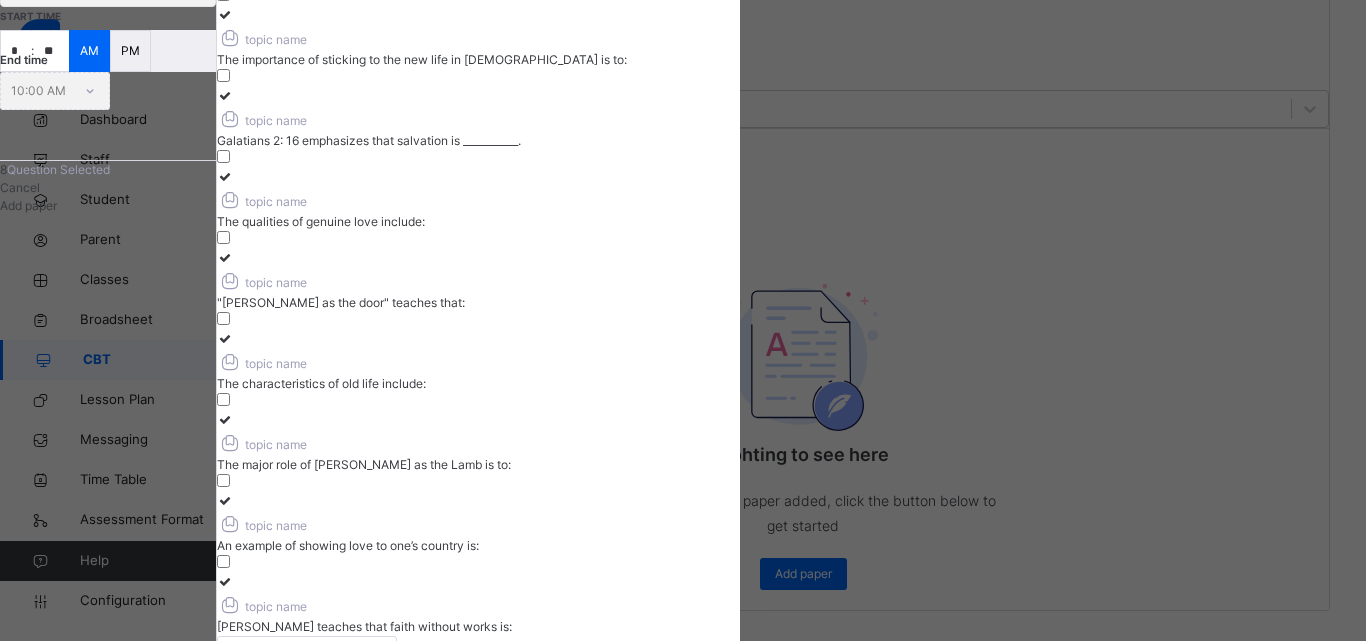 drag, startPoint x: 383, startPoint y: 345, endPoint x: 418, endPoint y: 337, distance: 35.902645 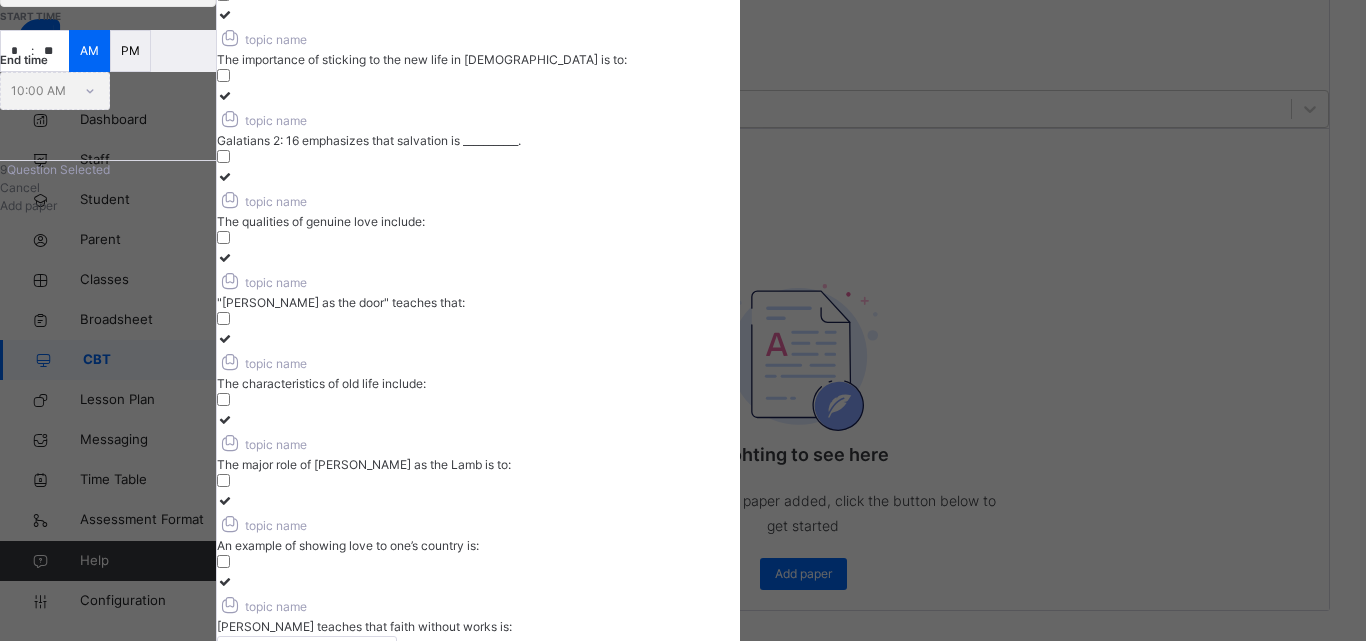 click at bounding box center [225, 581] 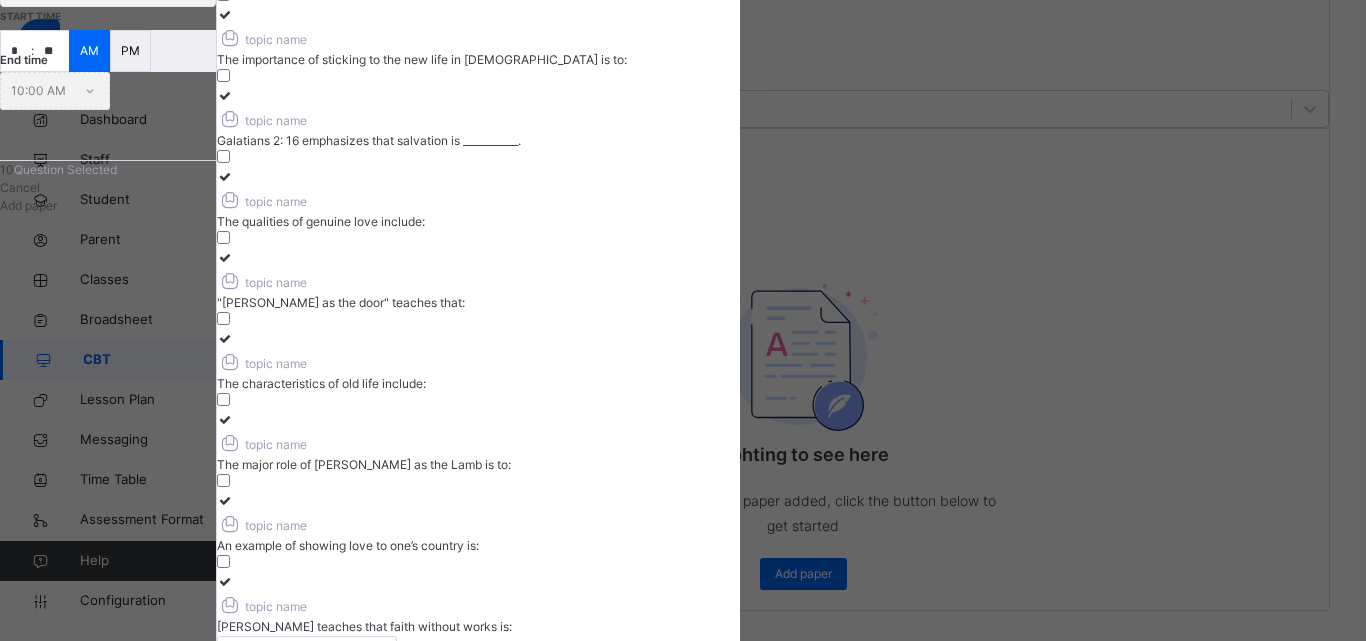 click on "2" at bounding box center (492, 688) 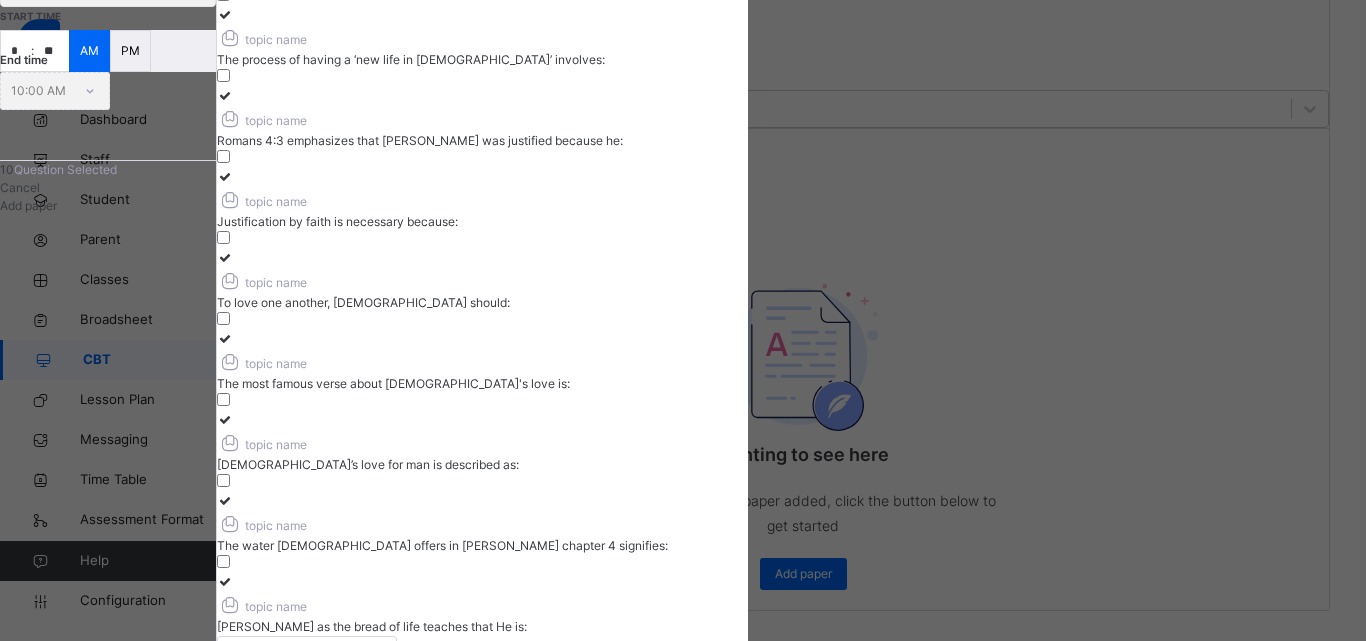 click at bounding box center (225, 581) 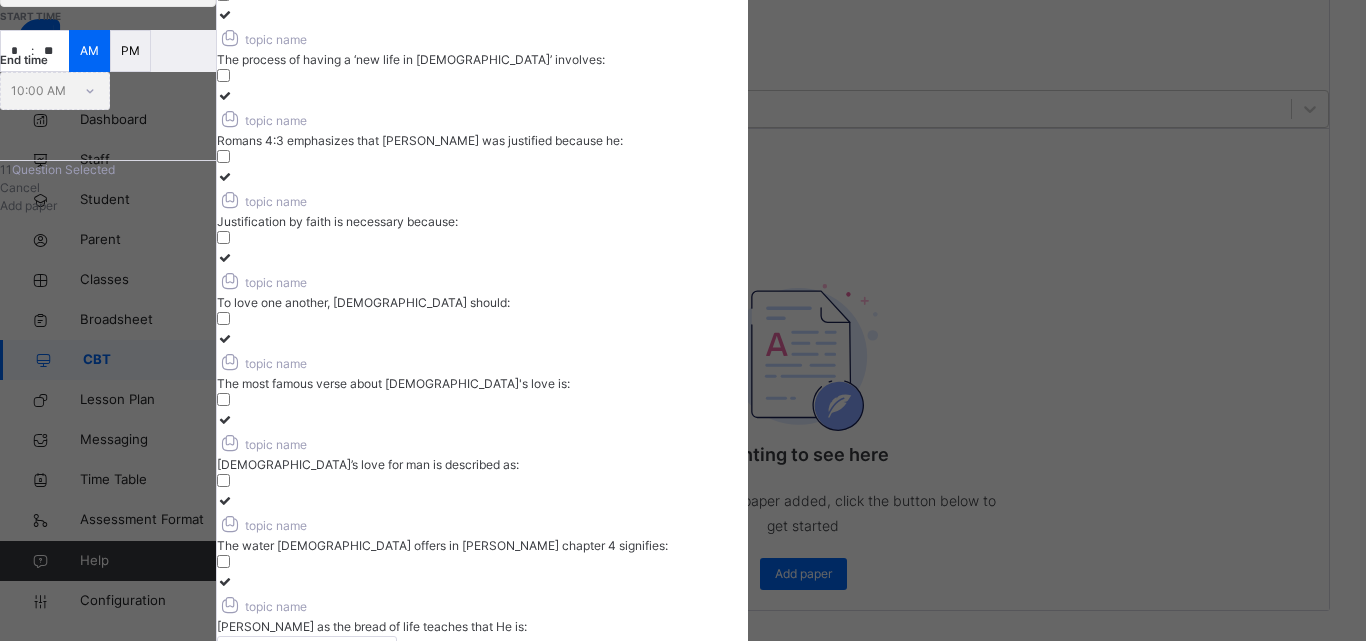drag, startPoint x: 391, startPoint y: 341, endPoint x: 381, endPoint y: 291, distance: 50.990196 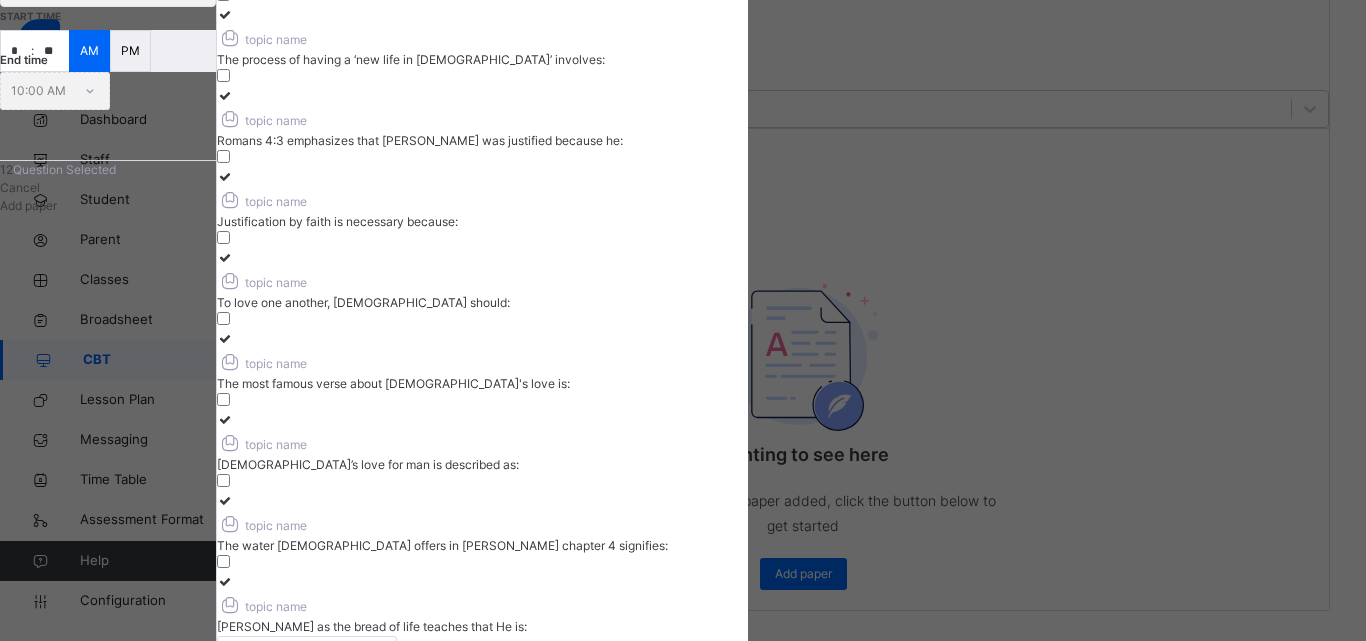 click at bounding box center (225, 338) 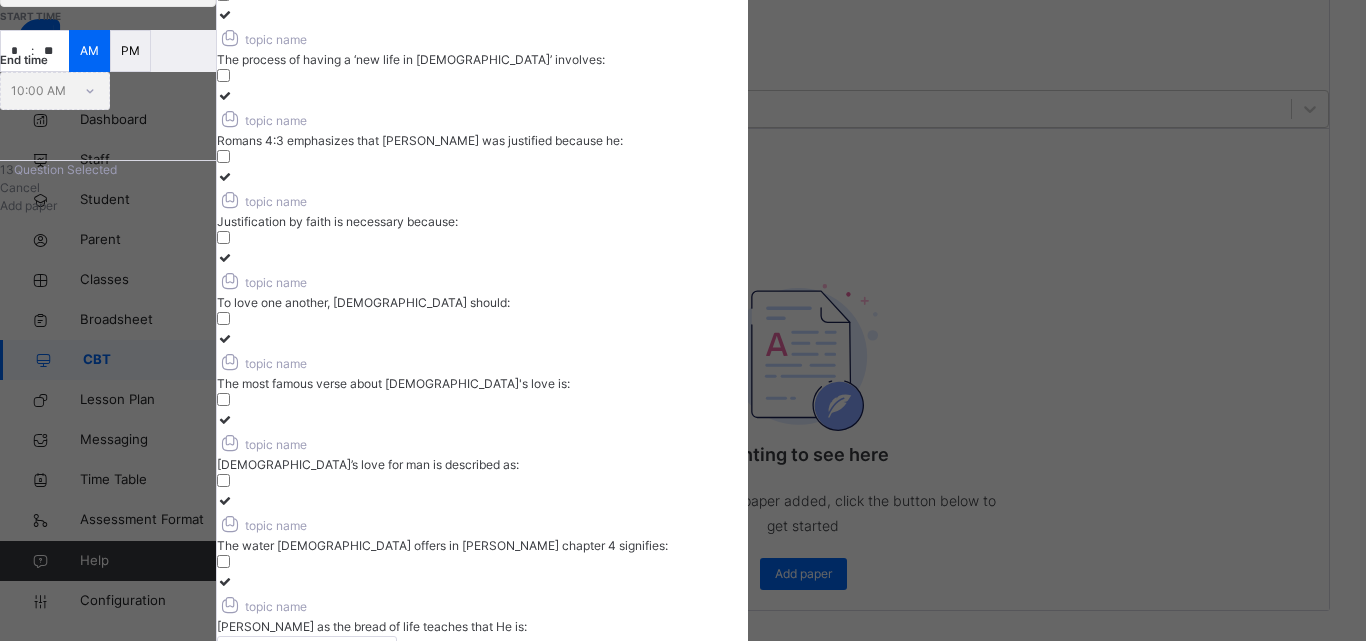 click at bounding box center (225, 419) 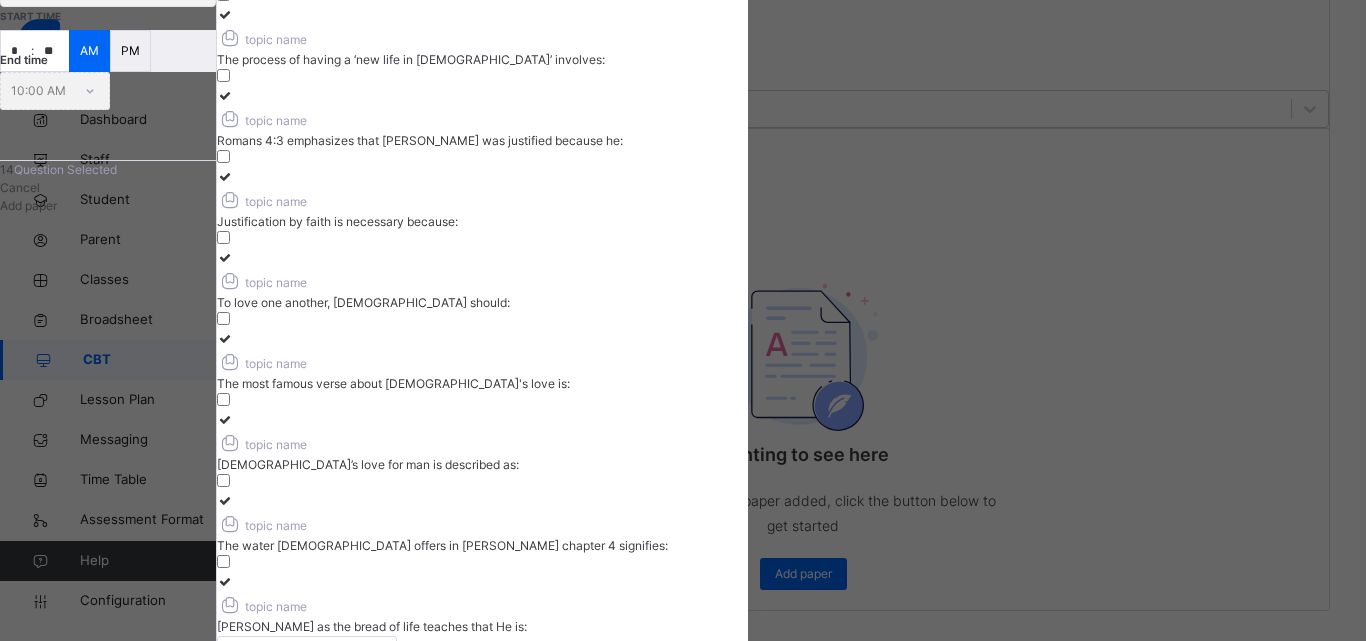 click at bounding box center (225, 257) 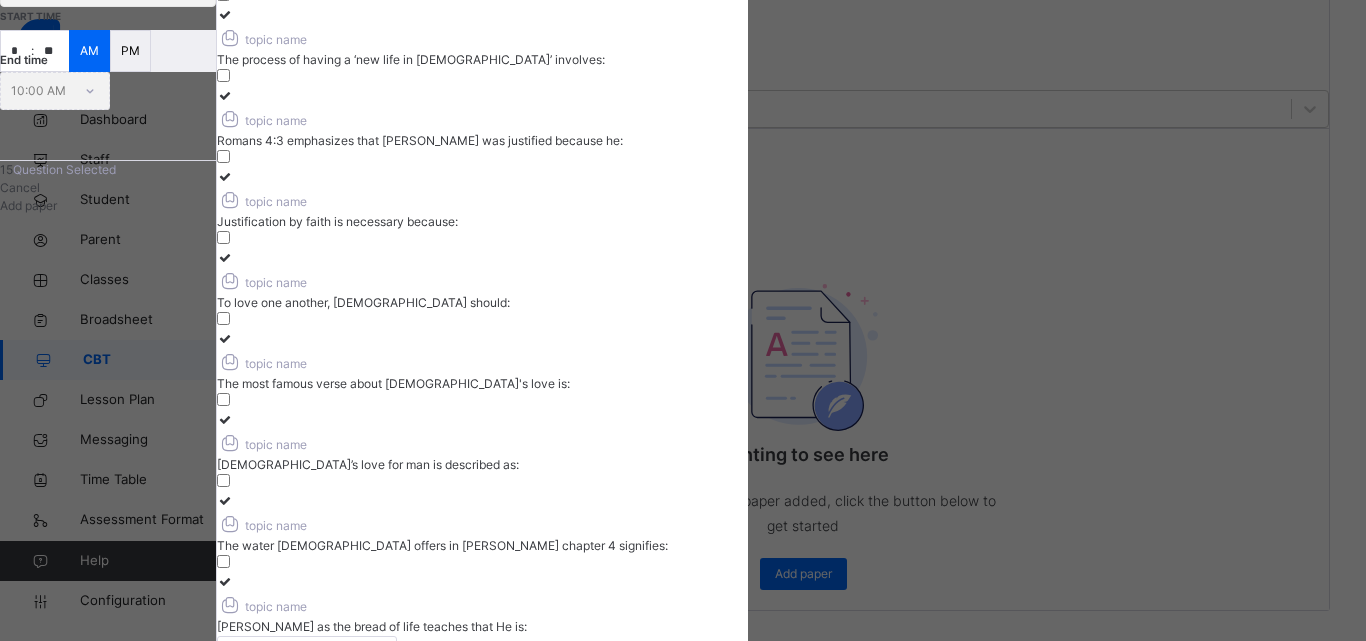 click at bounding box center (225, 176) 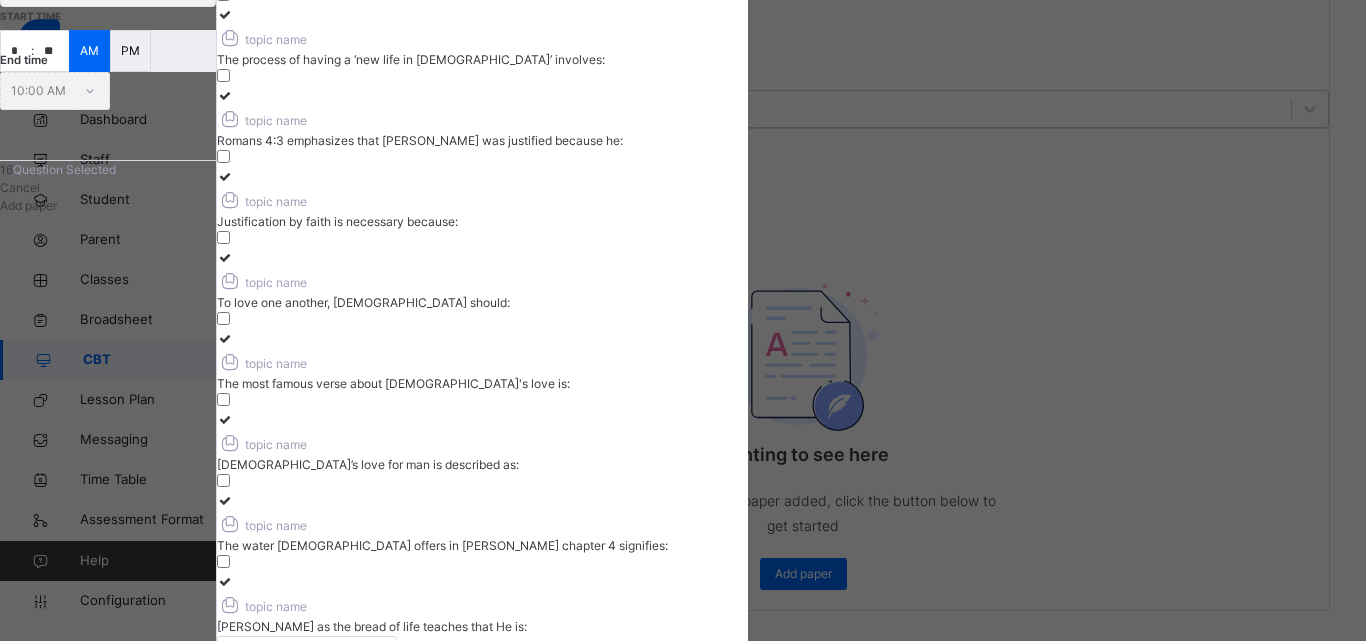 click at bounding box center [225, 14] 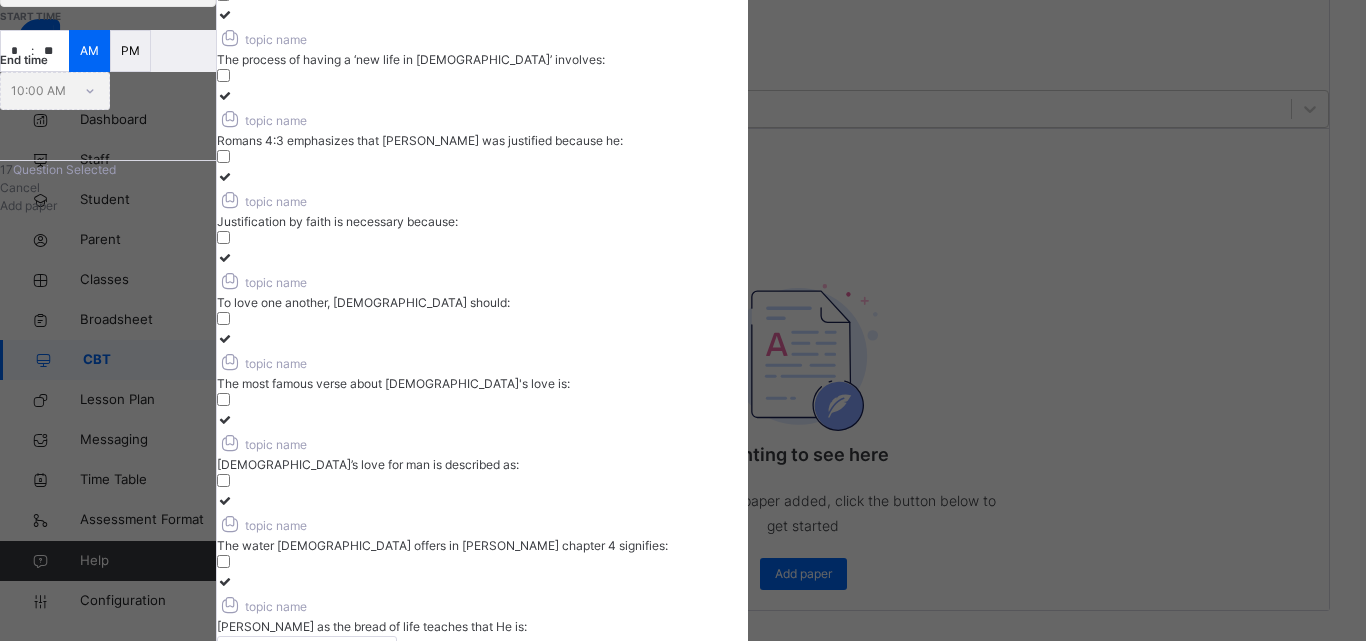 click at bounding box center (225, 95) 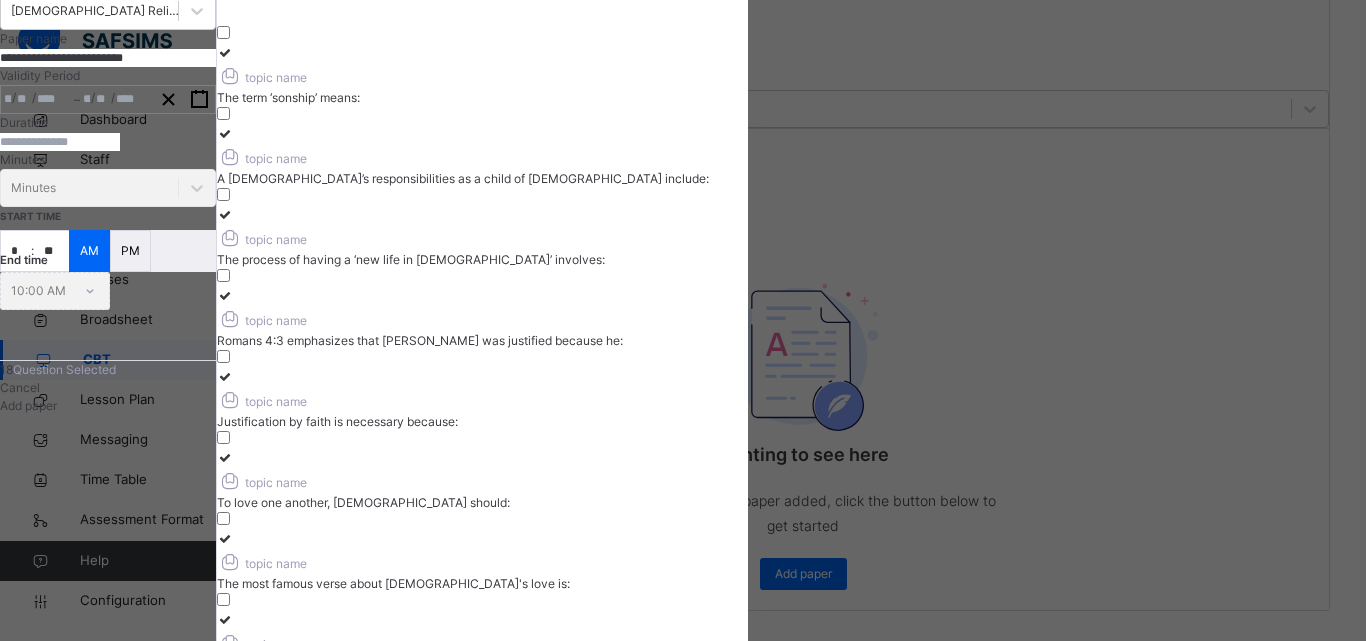 scroll, scrollTop: 0, scrollLeft: 0, axis: both 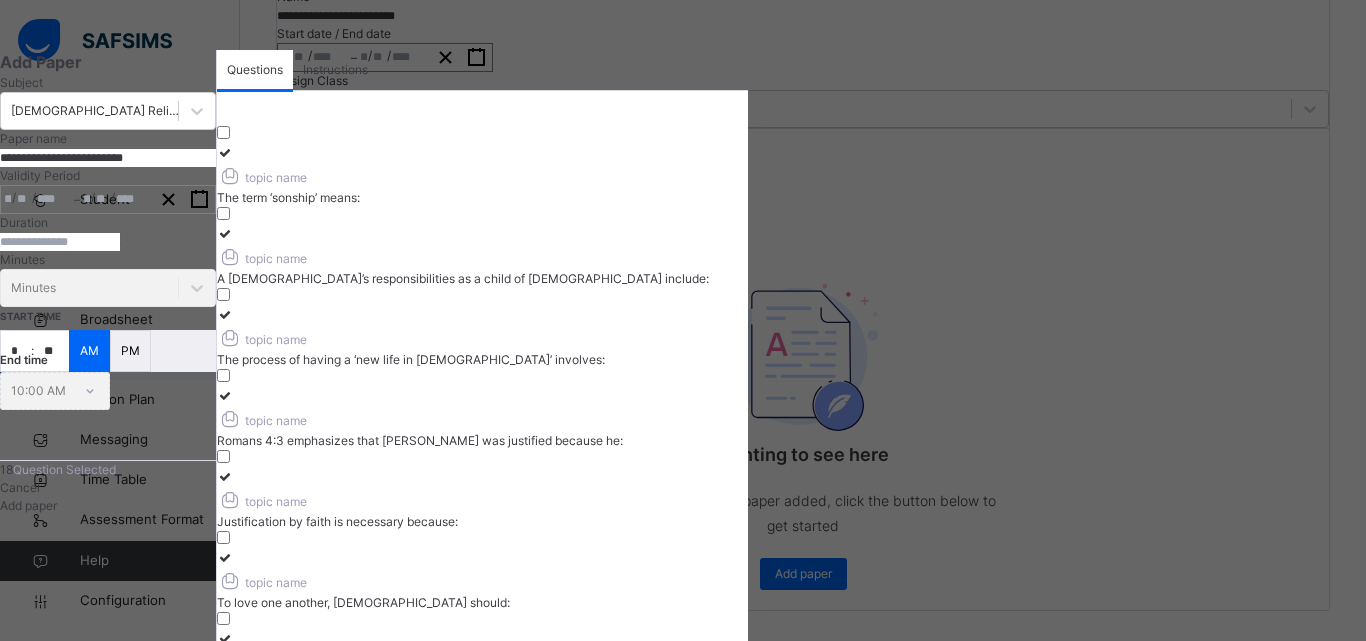 click at bounding box center (225, 233) 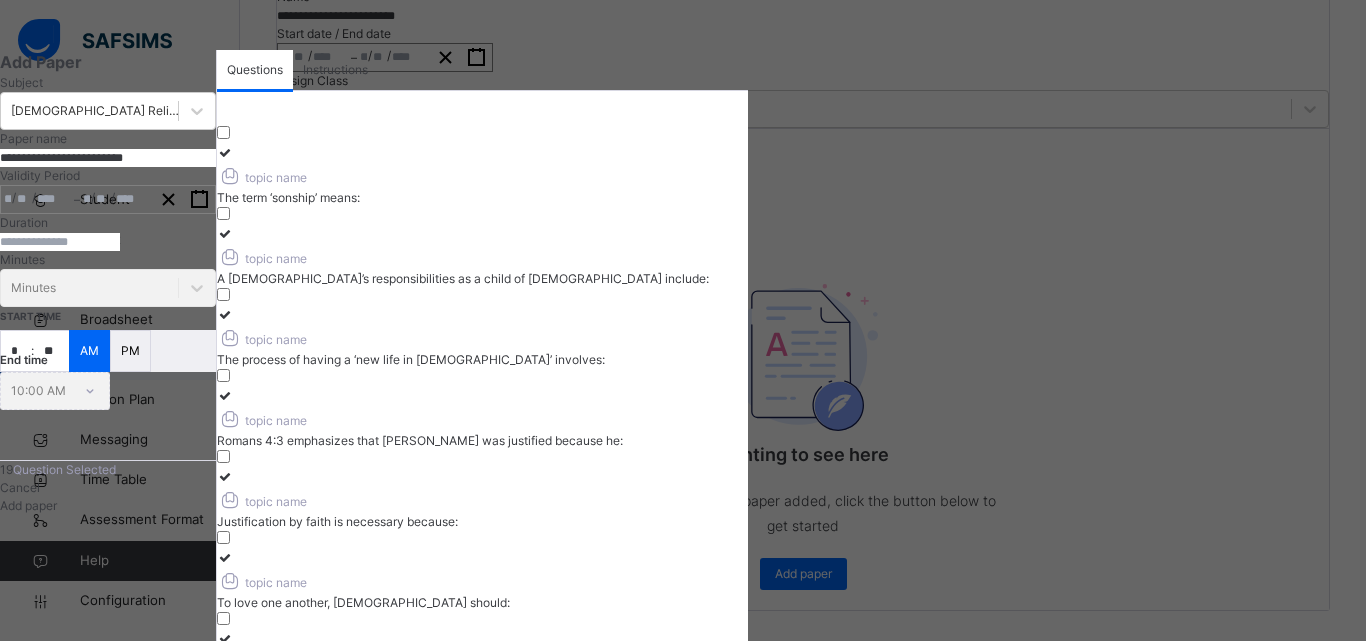click at bounding box center [225, 152] 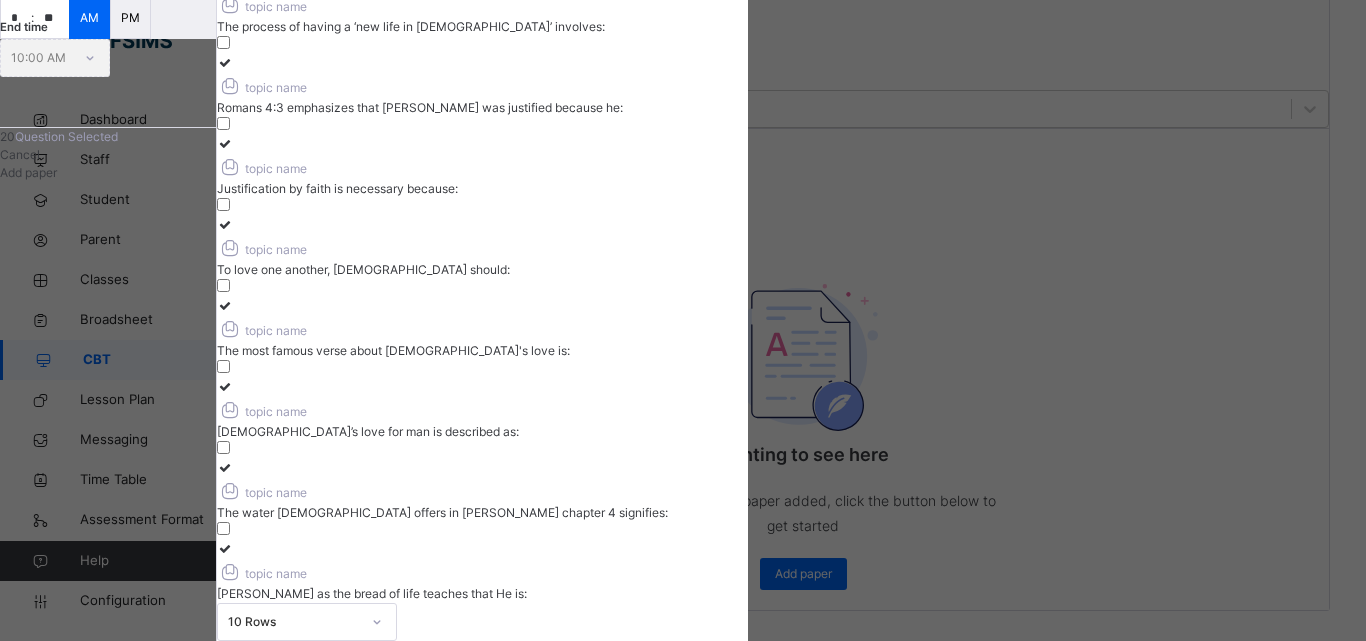 scroll, scrollTop: 400, scrollLeft: 0, axis: vertical 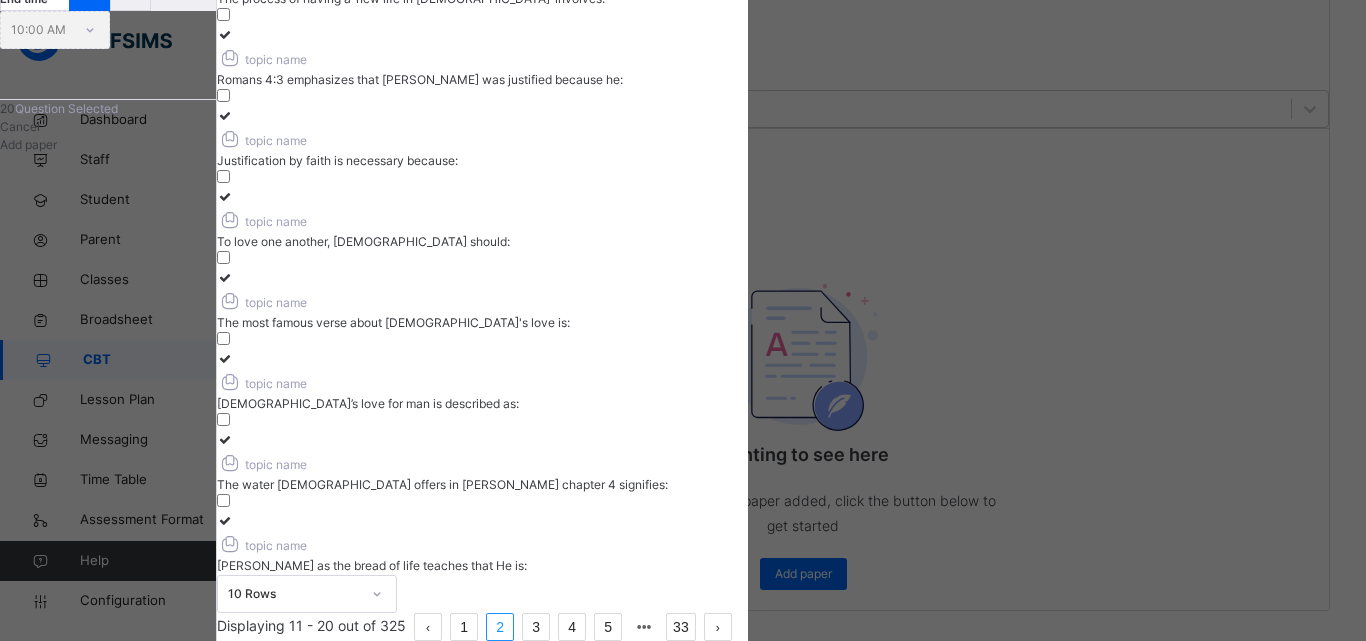click on "3" at bounding box center (536, 627) 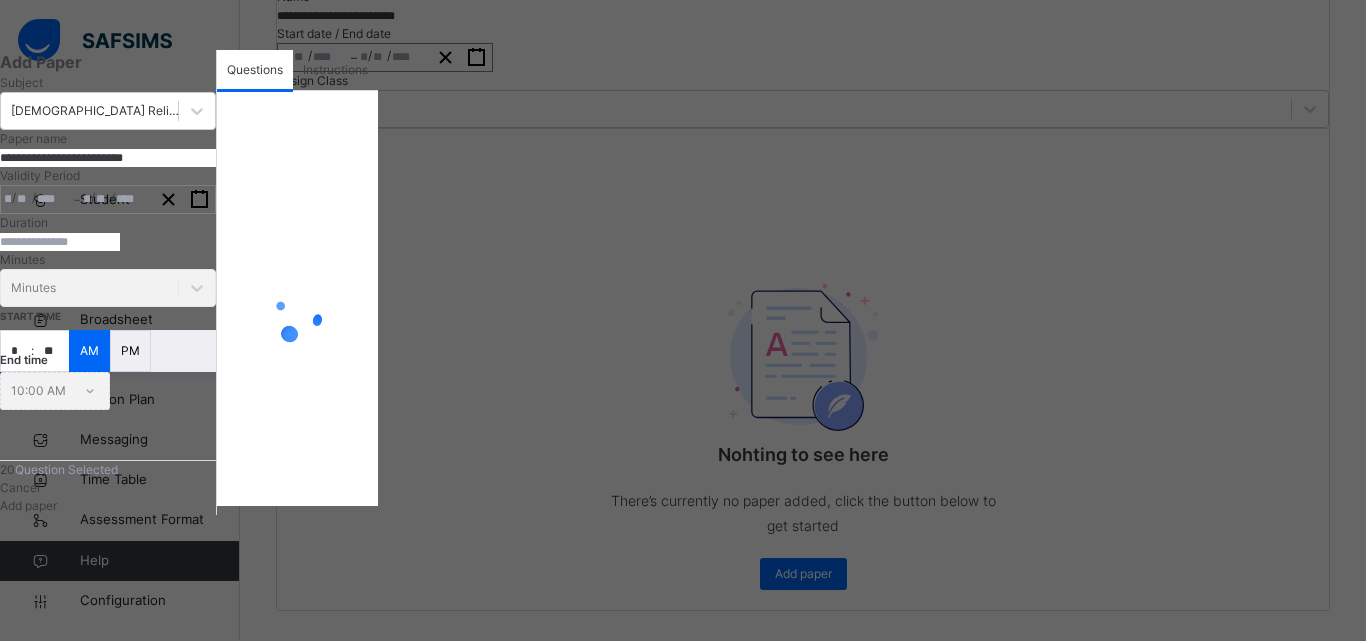 scroll, scrollTop: 100, scrollLeft: 0, axis: vertical 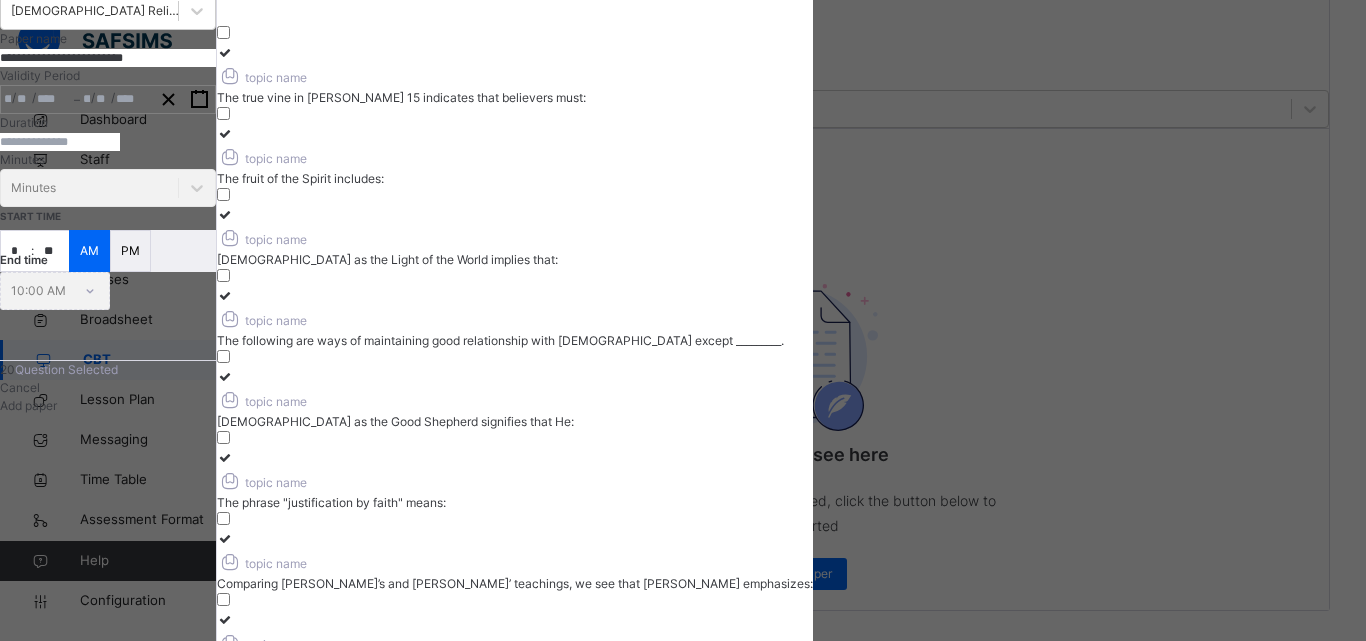 click at bounding box center (225, 52) 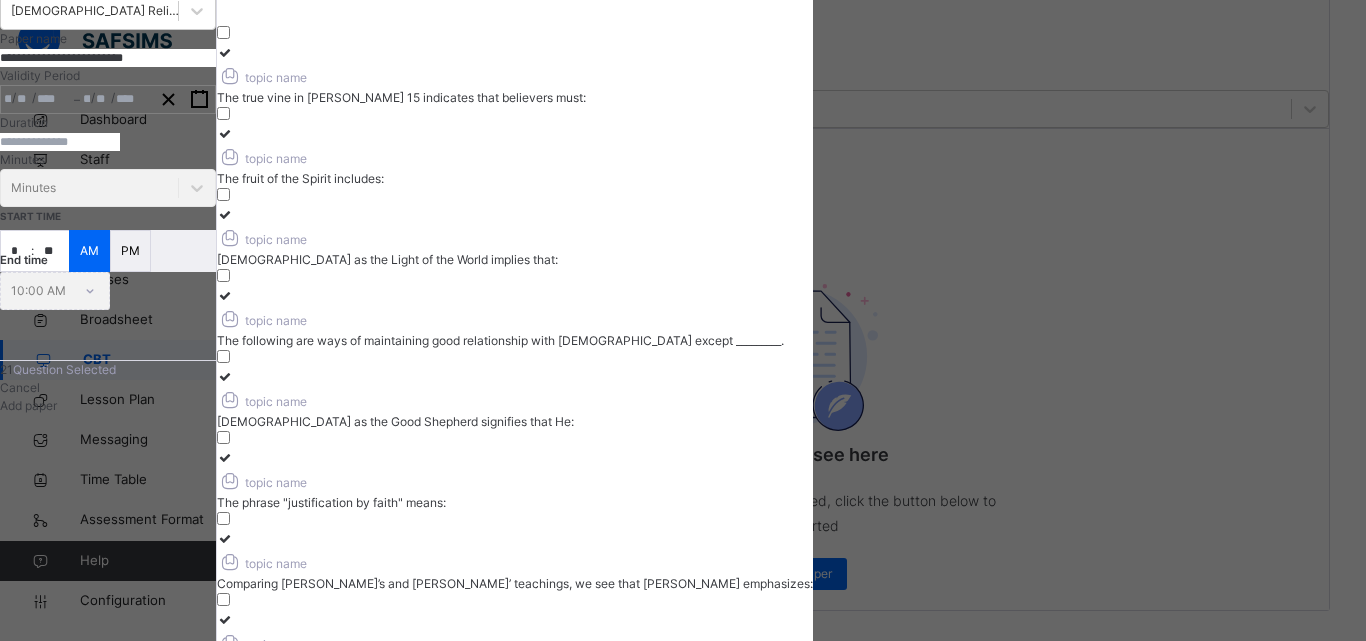 click at bounding box center [225, 133] 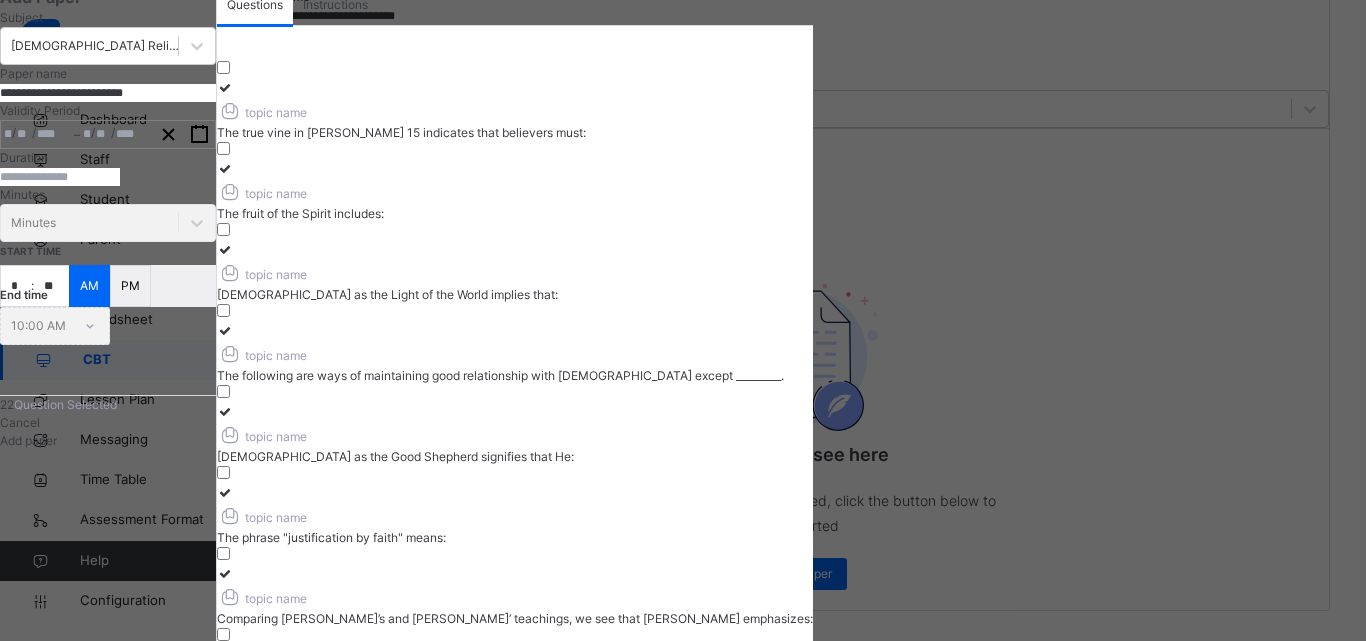 scroll, scrollTop: 100, scrollLeft: 0, axis: vertical 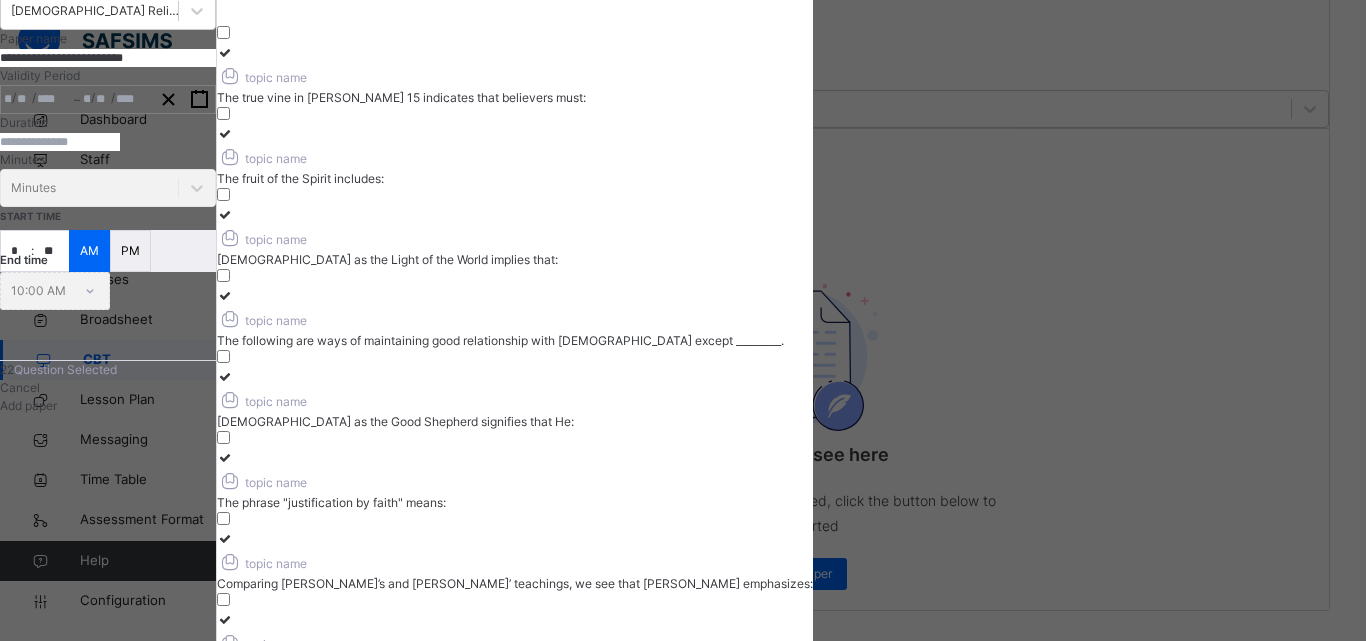 click at bounding box center [225, 214] 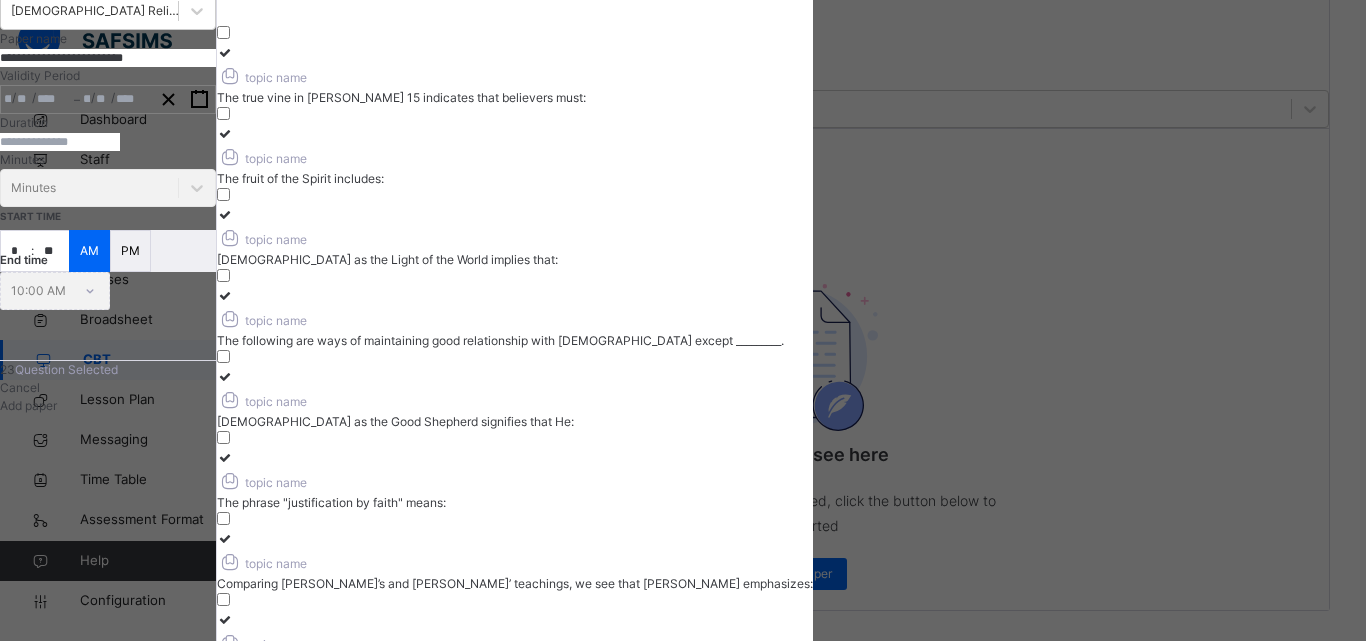 click at bounding box center [225, 295] 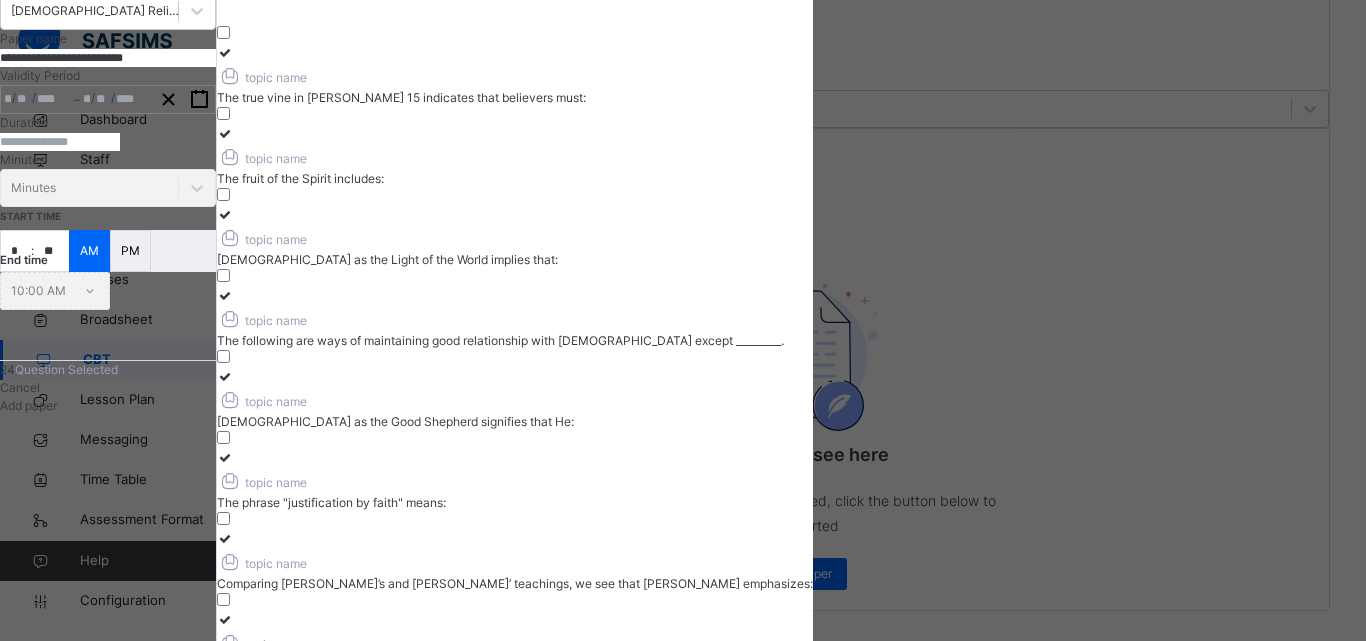 click at bounding box center (225, 457) 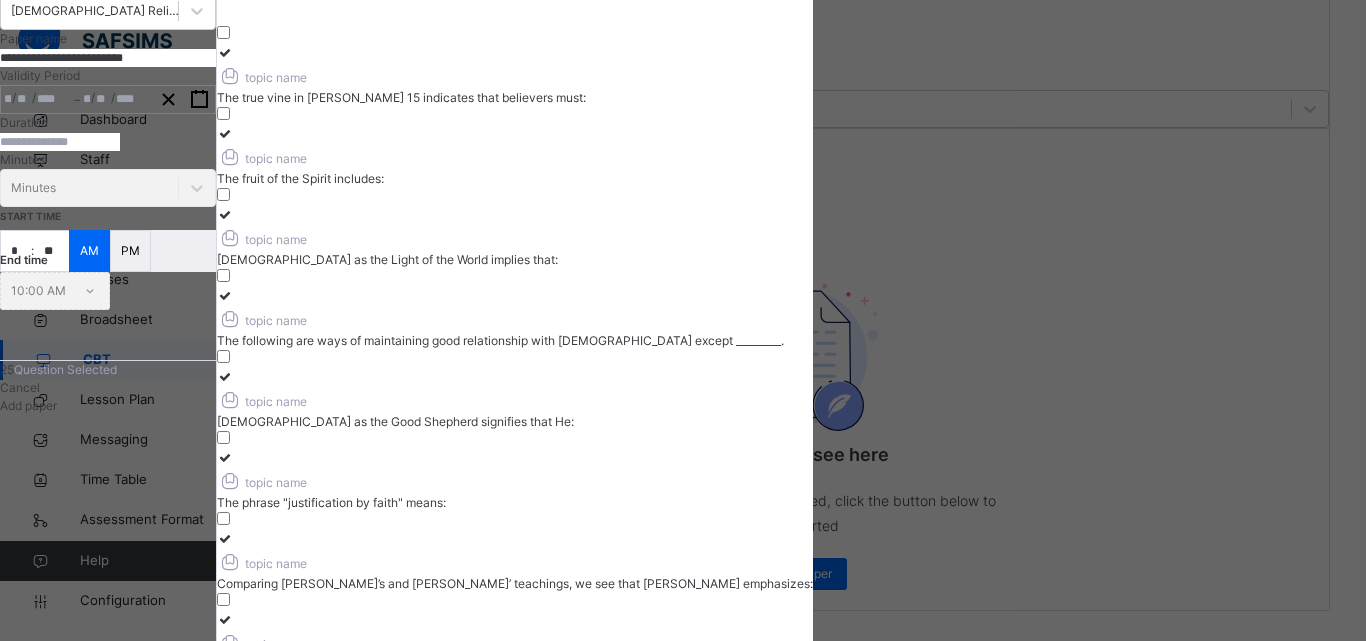 click at bounding box center (225, 376) 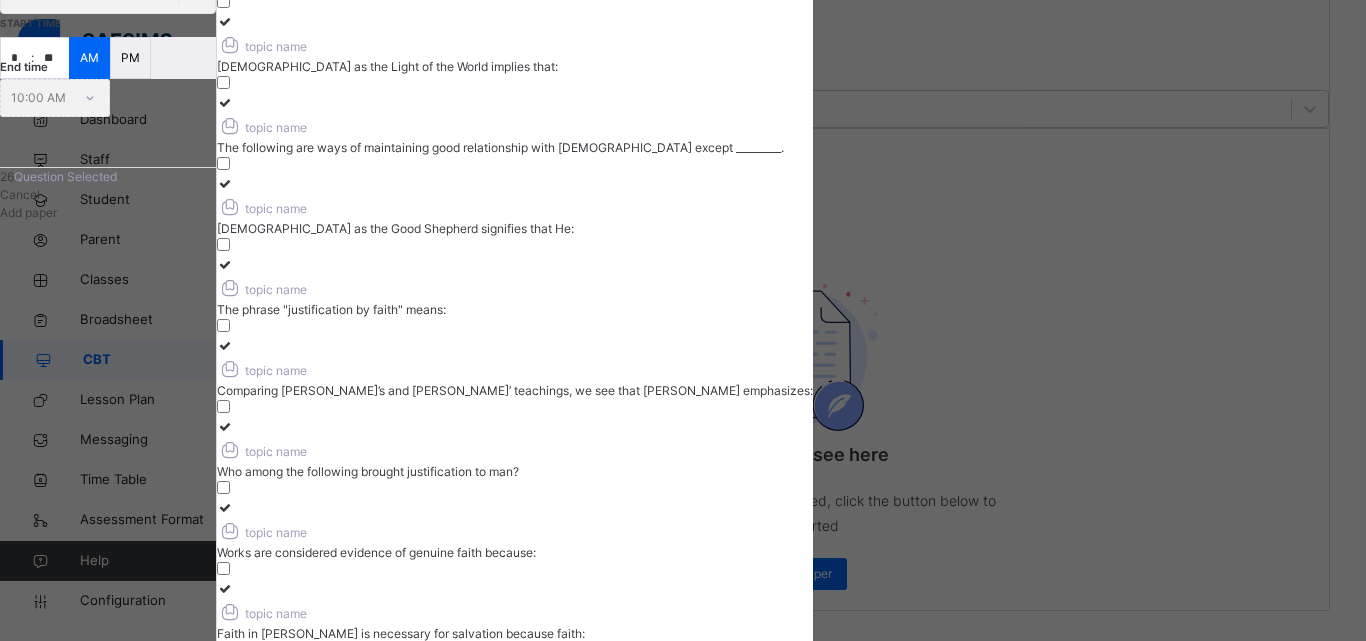 scroll, scrollTop: 300, scrollLeft: 0, axis: vertical 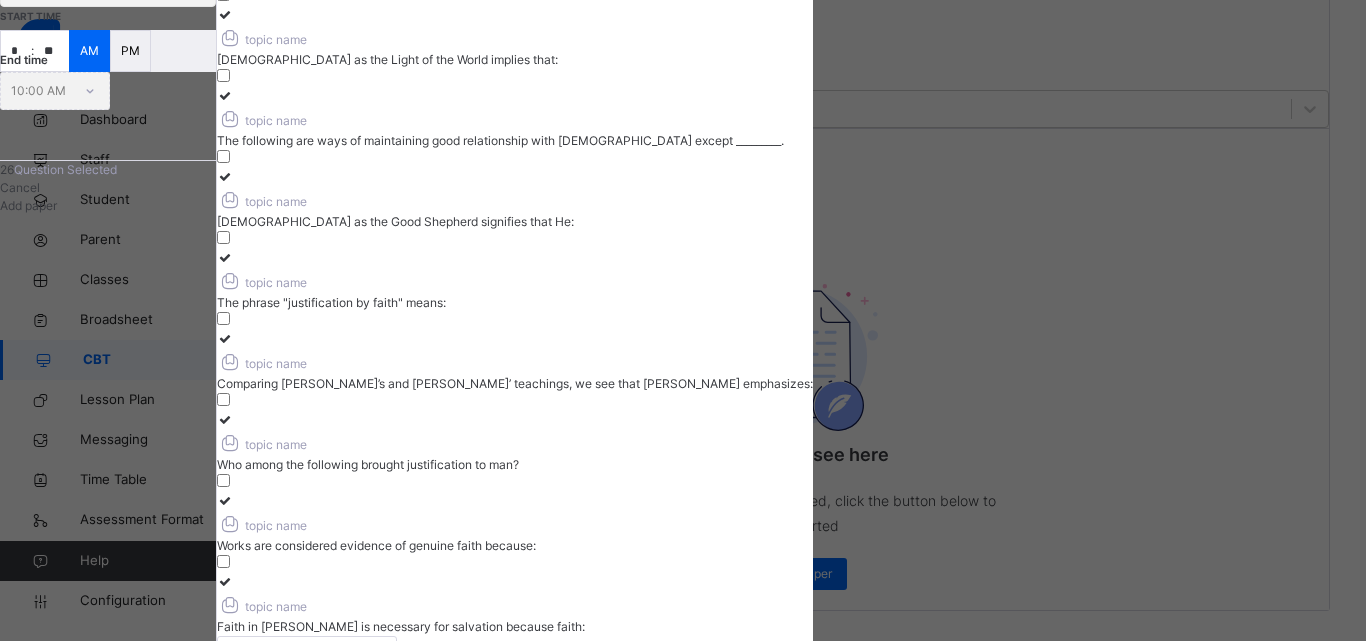 click at bounding box center (225, 338) 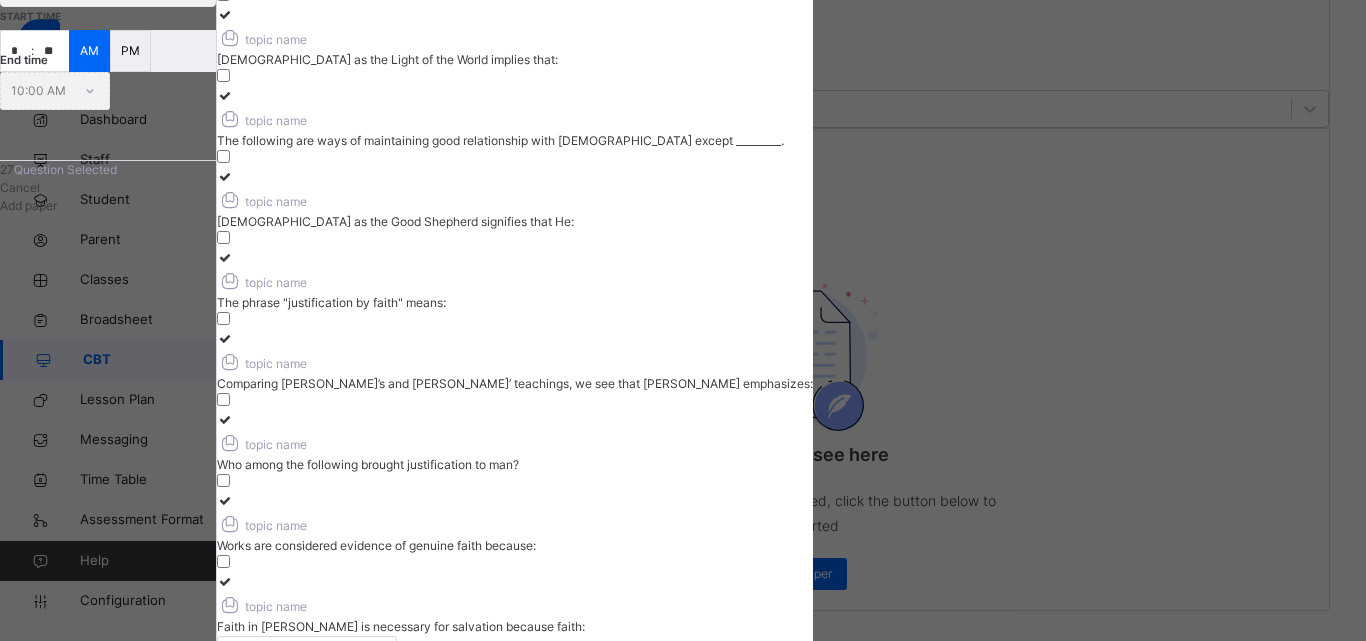 click at bounding box center [225, 419] 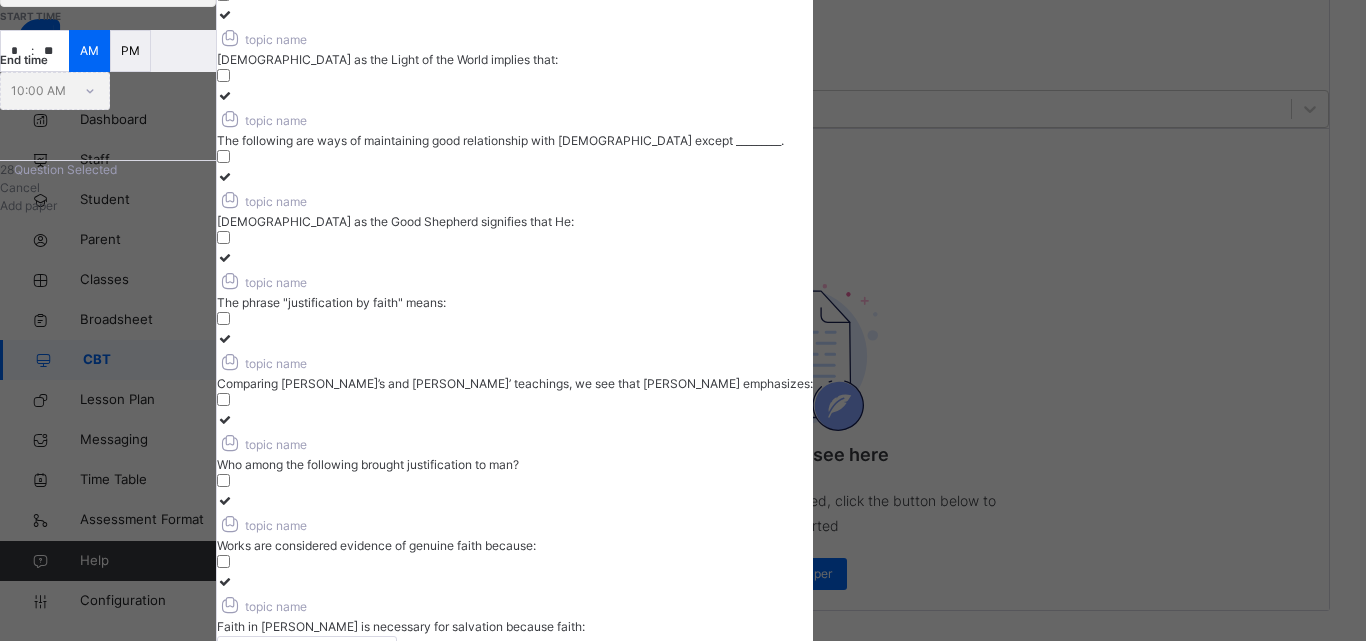 click at bounding box center (225, 581) 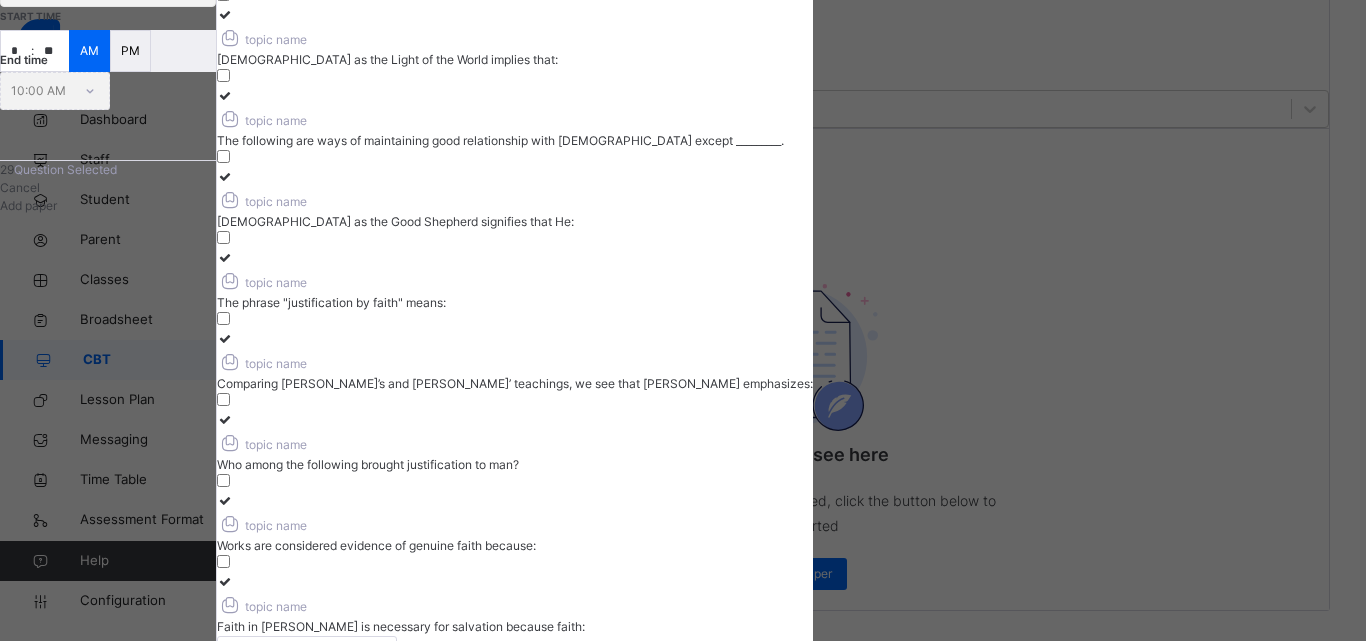 click at bounding box center [225, 500] 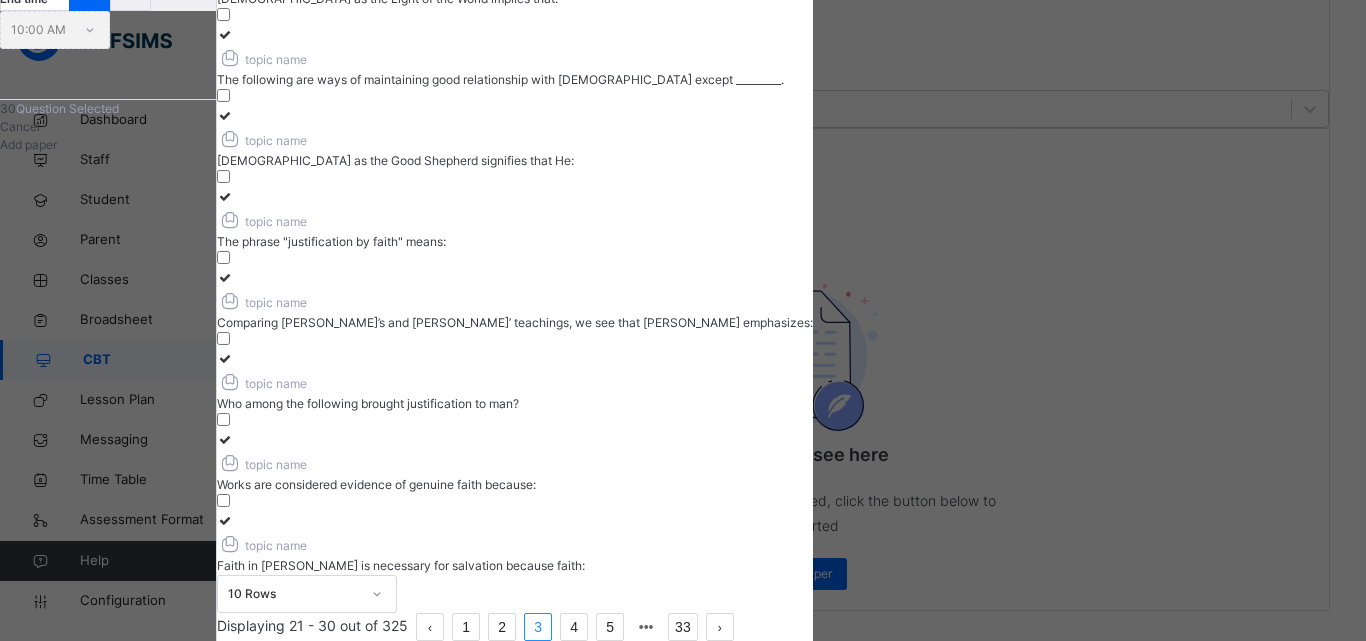 scroll, scrollTop: 400, scrollLeft: 0, axis: vertical 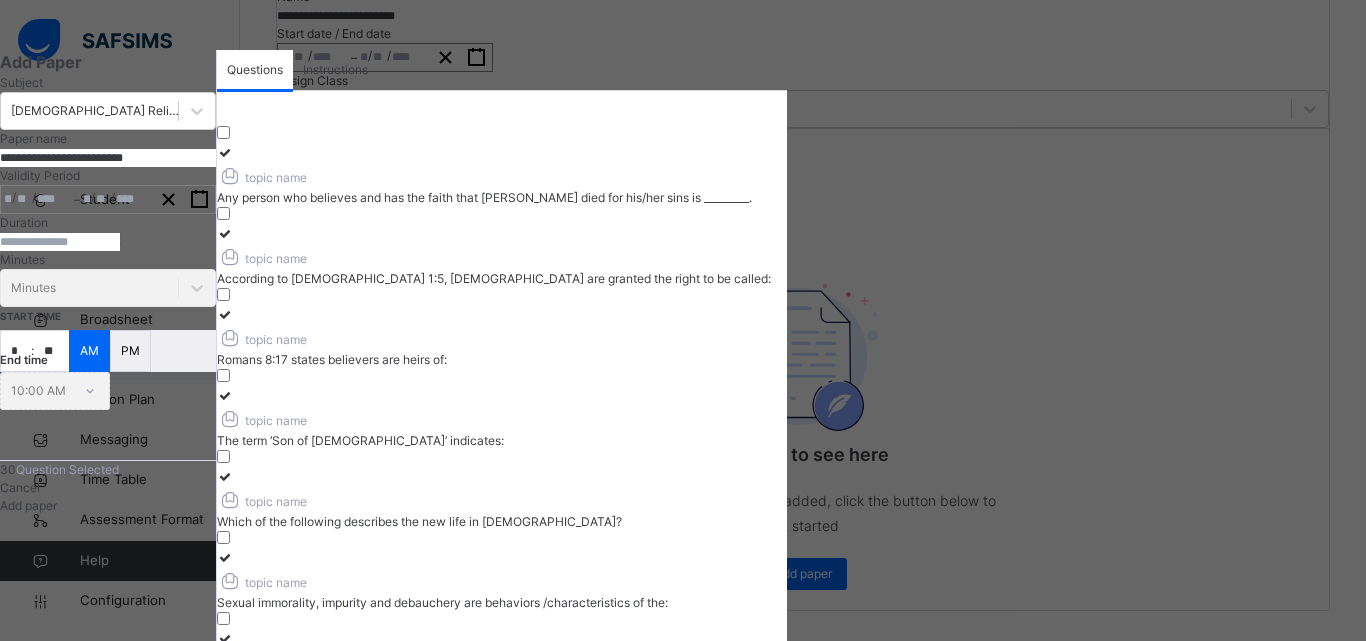 click at bounding box center [225, 152] 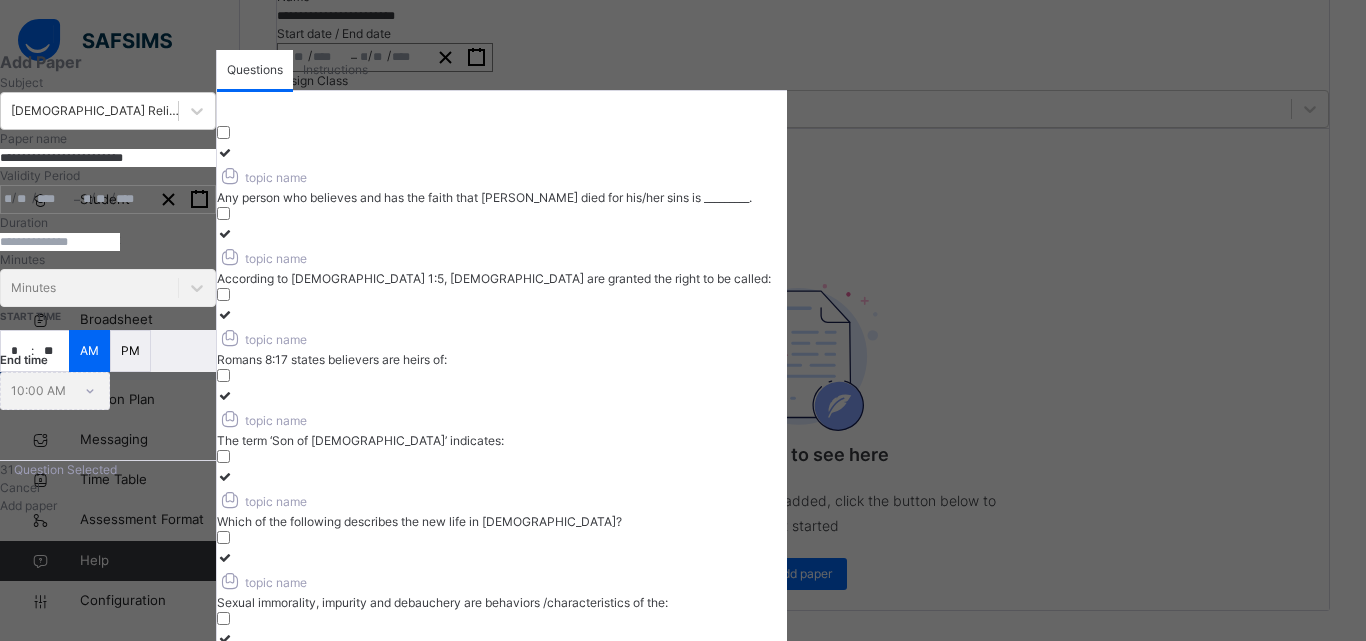 click at bounding box center (225, 233) 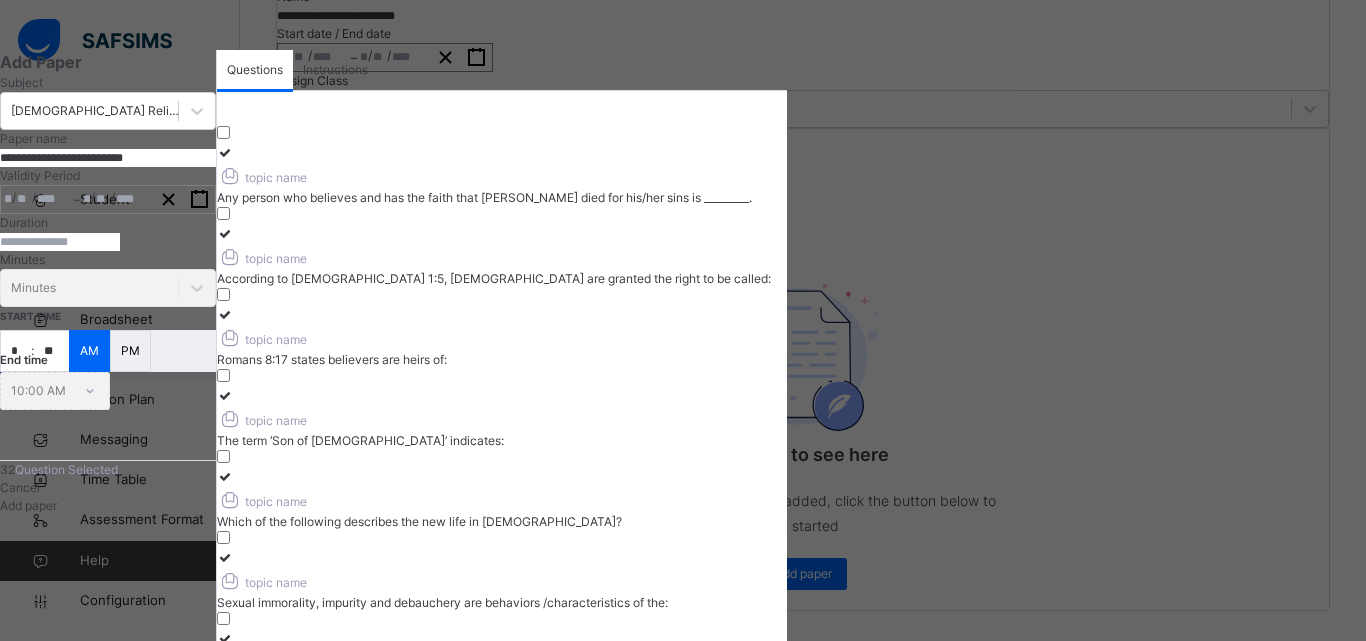click at bounding box center [225, 395] 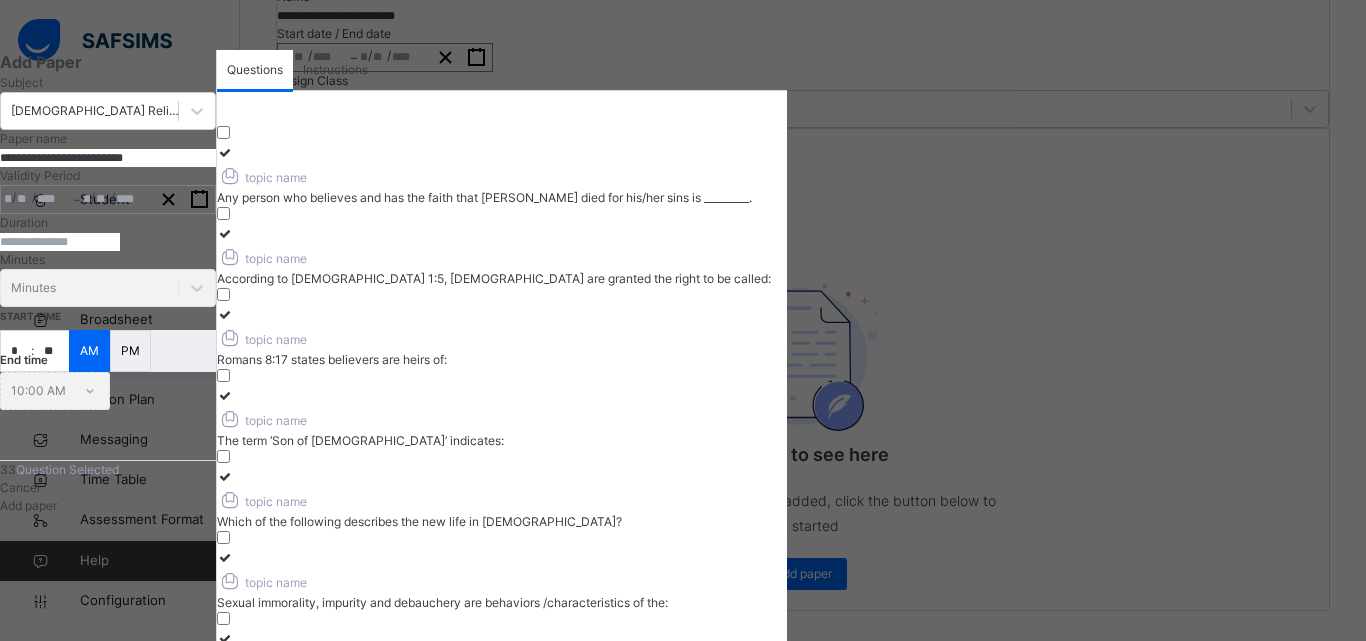 click at bounding box center [225, 314] 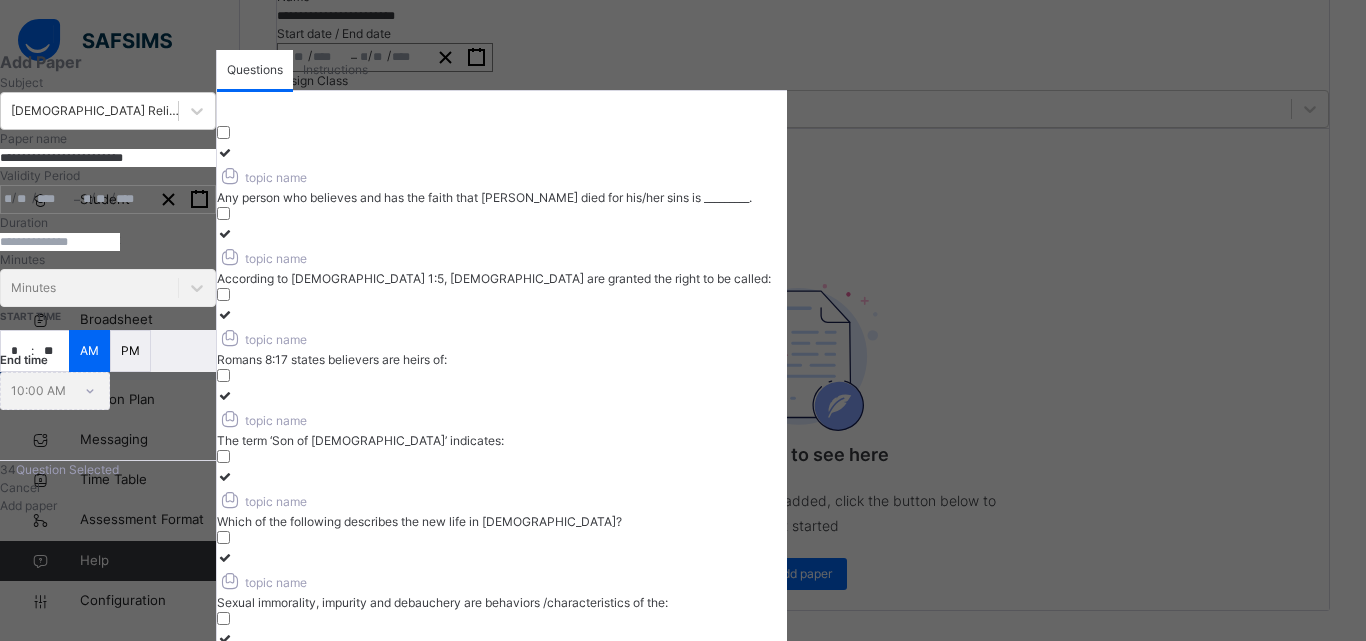 click at bounding box center [225, 476] 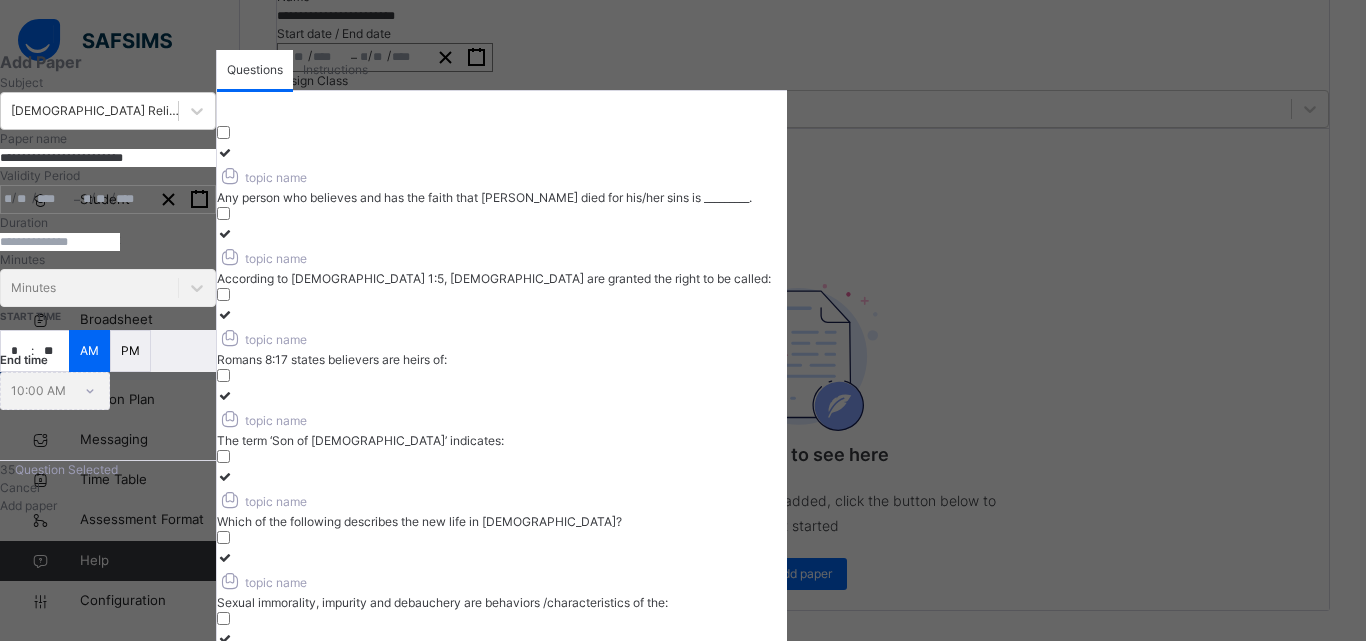 click at bounding box center [225, 557] 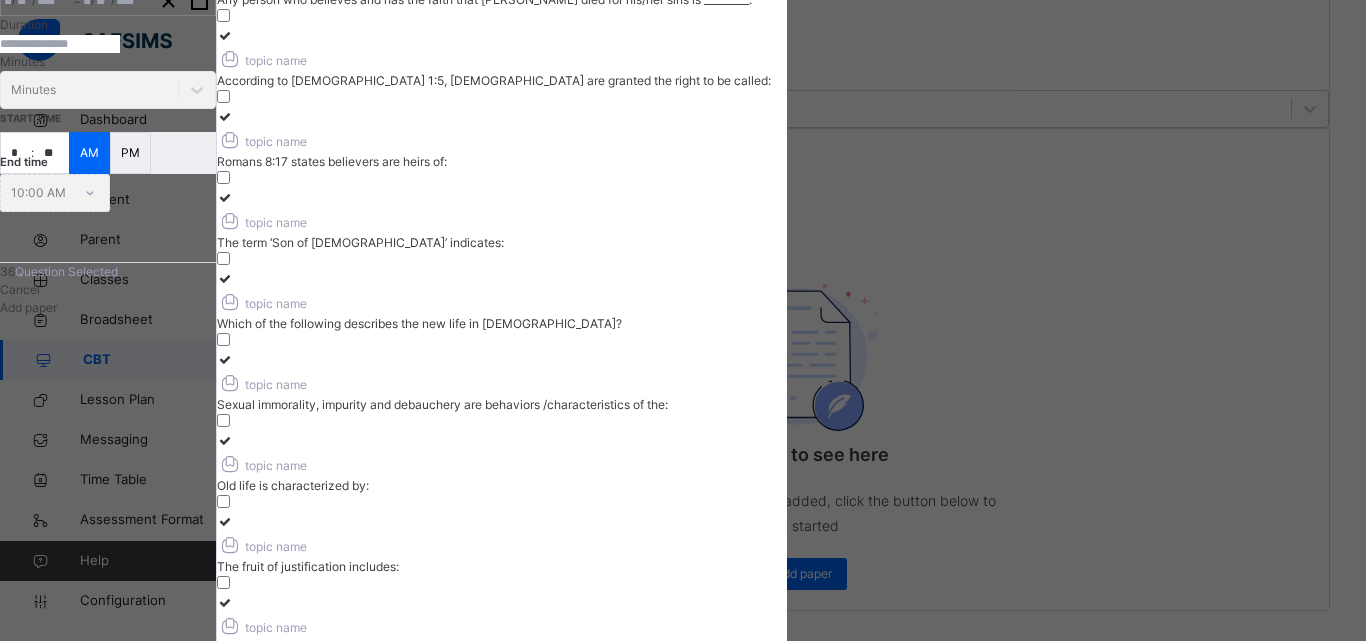scroll, scrollTop: 200, scrollLeft: 0, axis: vertical 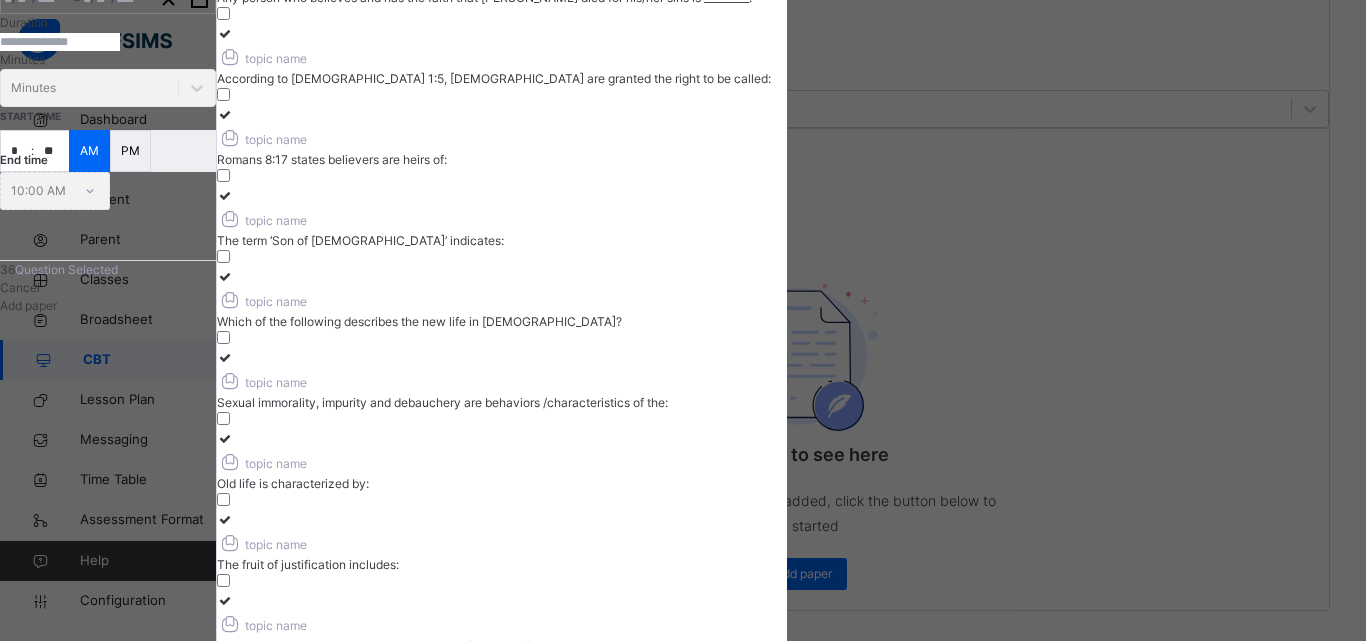 click at bounding box center [225, 438] 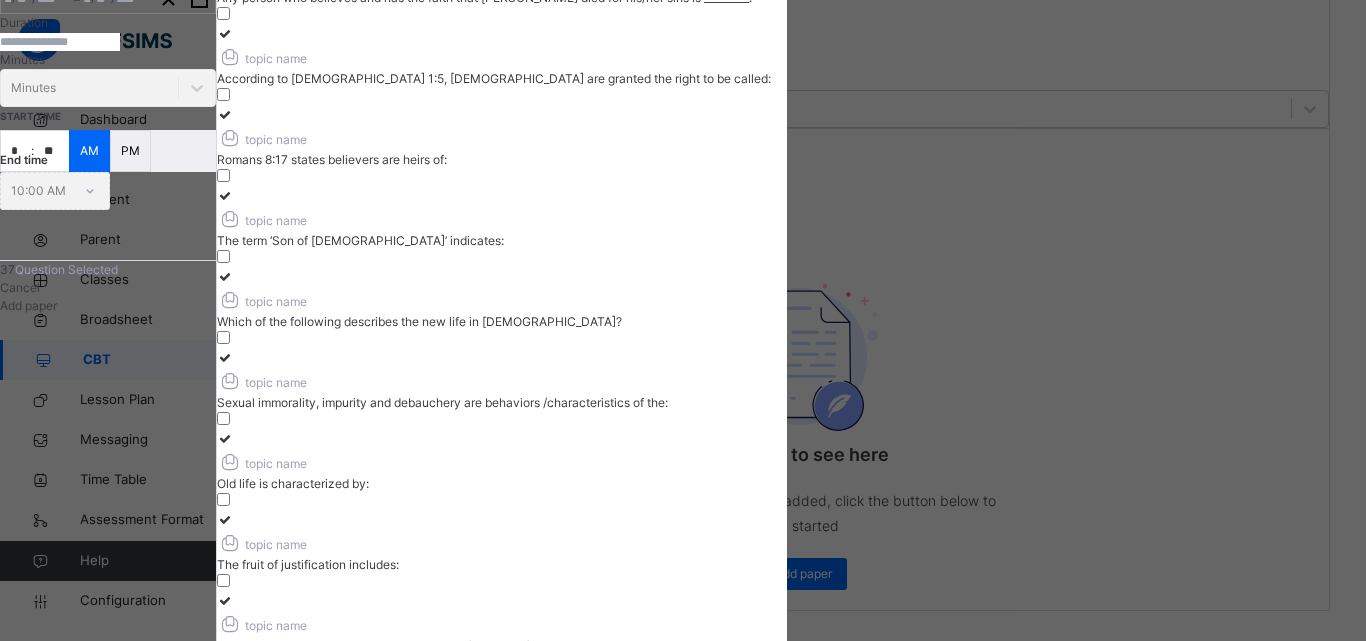 click at bounding box center (225, 519) 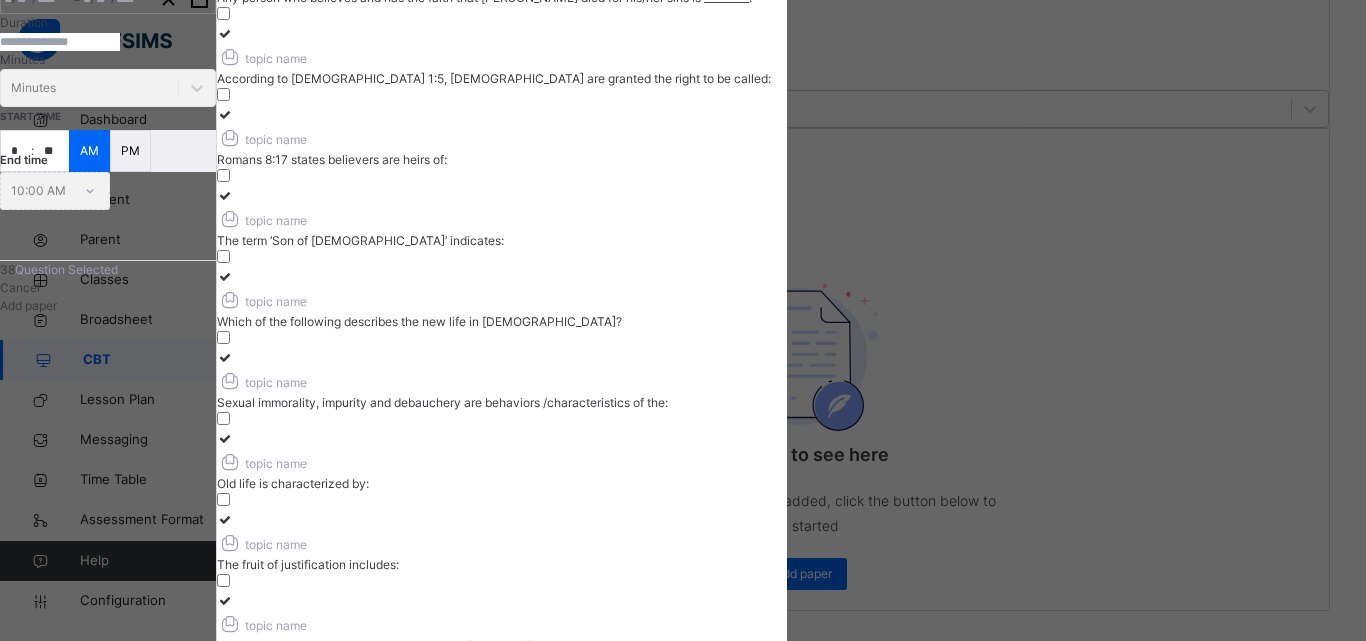 click at bounding box center [225, 681] 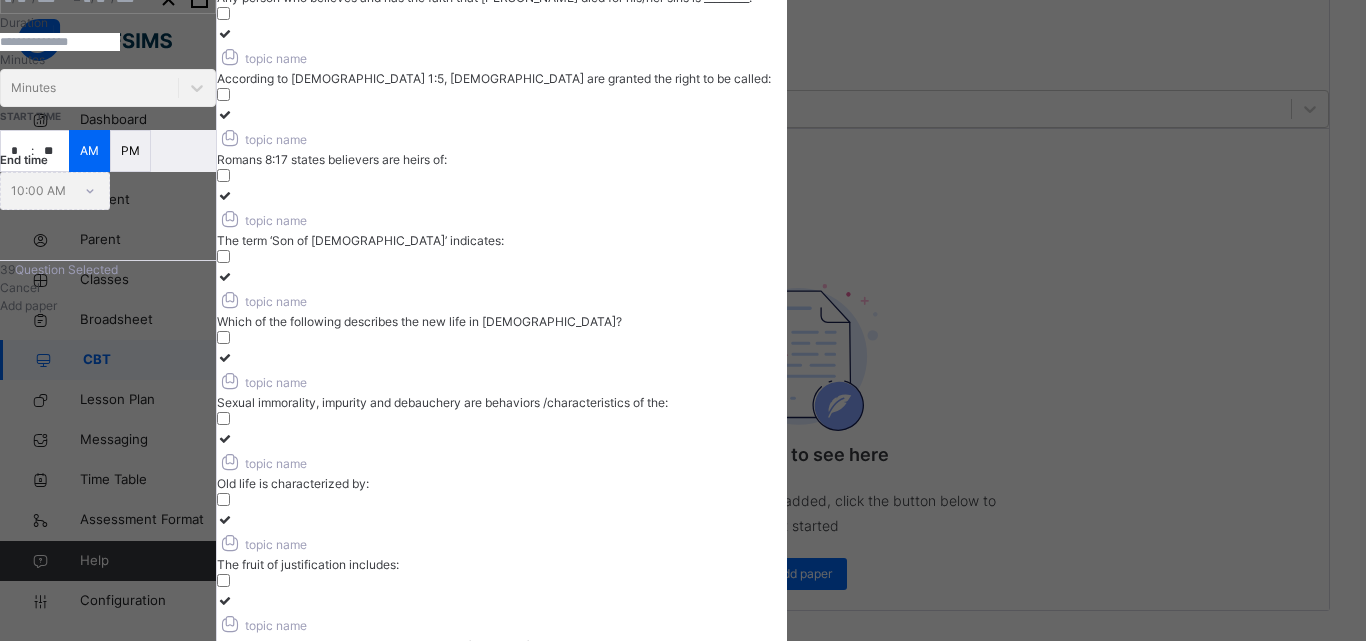 click at bounding box center (225, 600) 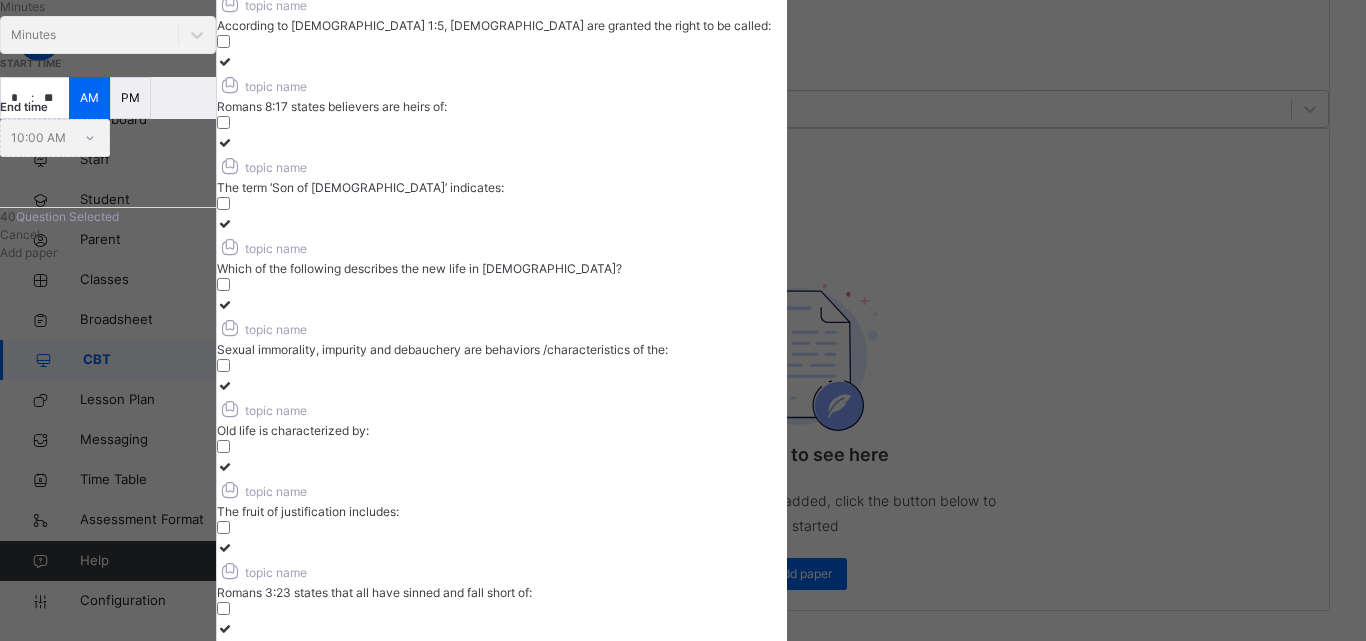 scroll, scrollTop: 300, scrollLeft: 0, axis: vertical 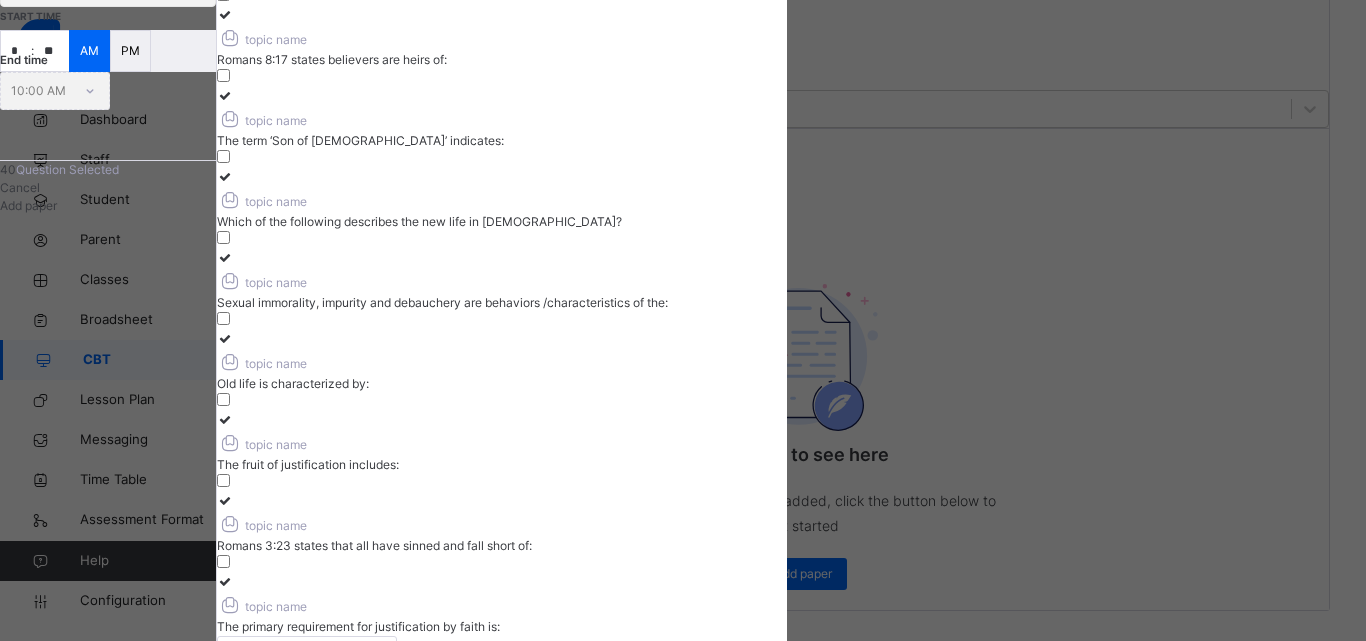click on "5" at bounding box center [611, 688] 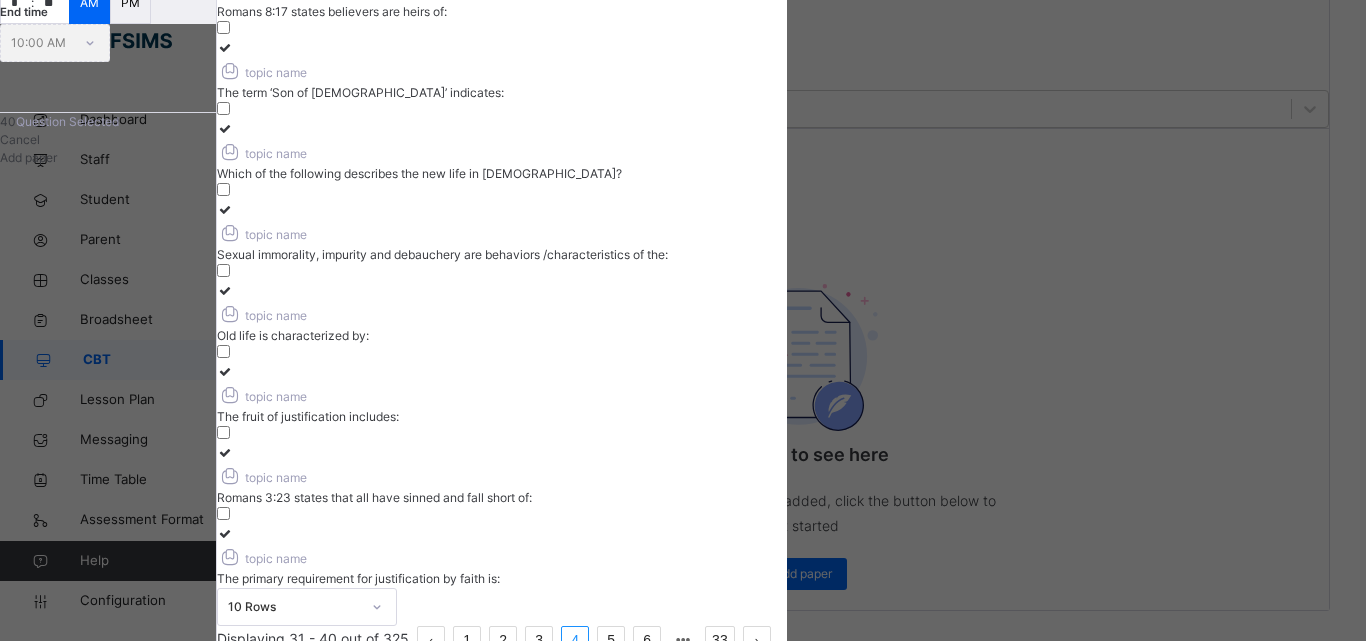 scroll, scrollTop: 300, scrollLeft: 0, axis: vertical 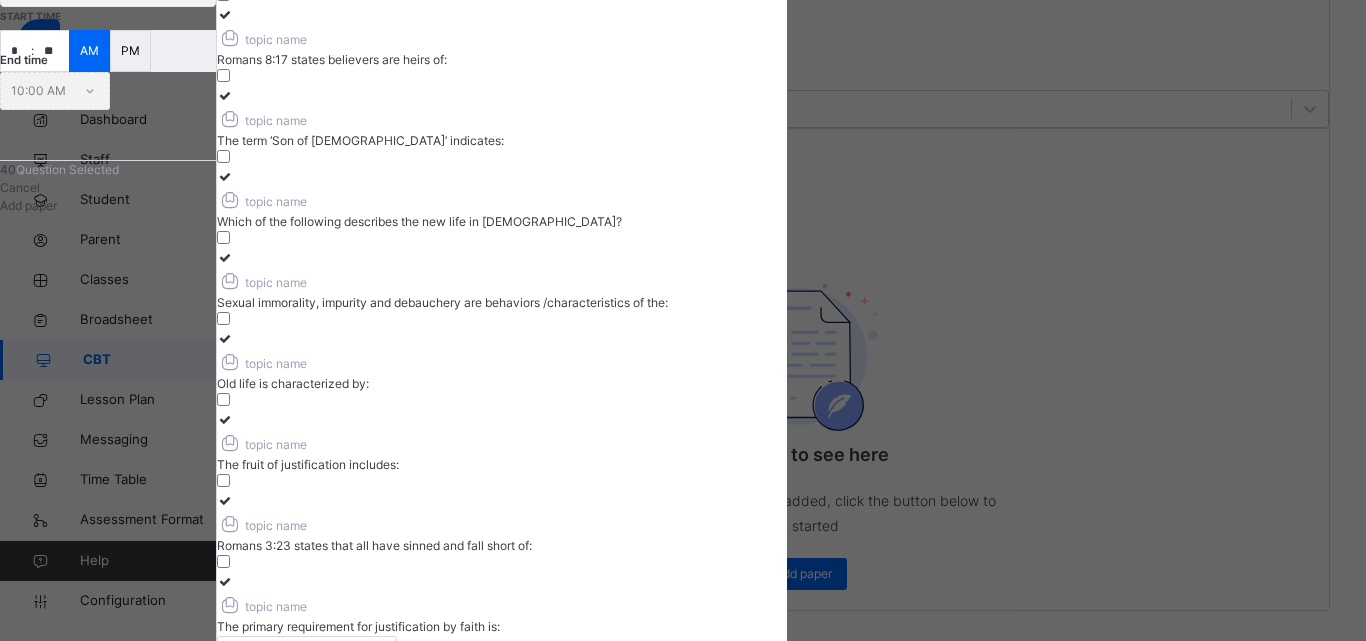 click on "5" at bounding box center (611, 688) 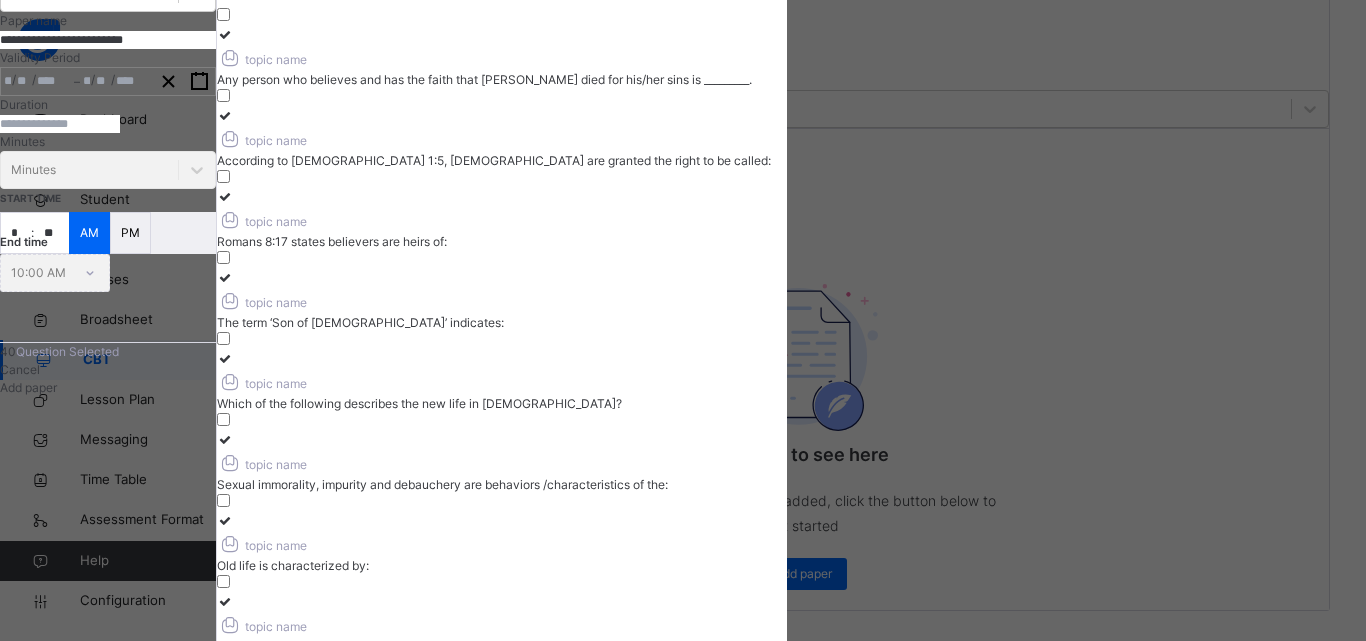 scroll, scrollTop: 300, scrollLeft: 0, axis: vertical 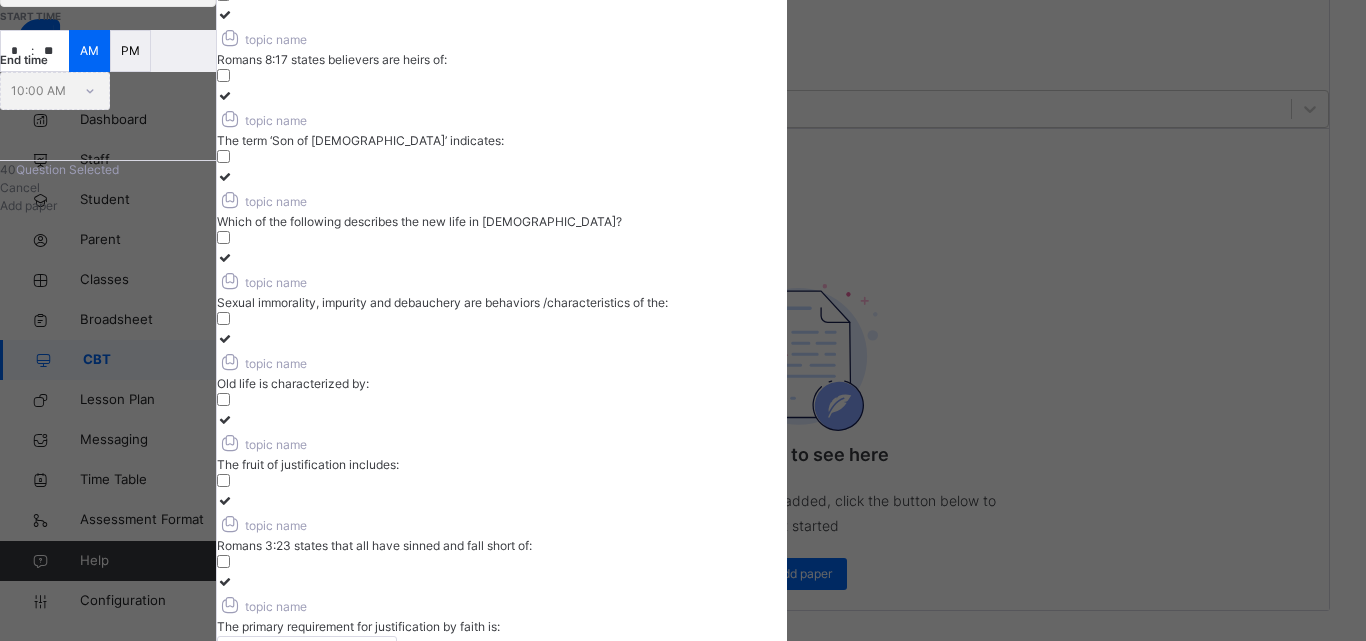 click on "5" at bounding box center (611, 688) 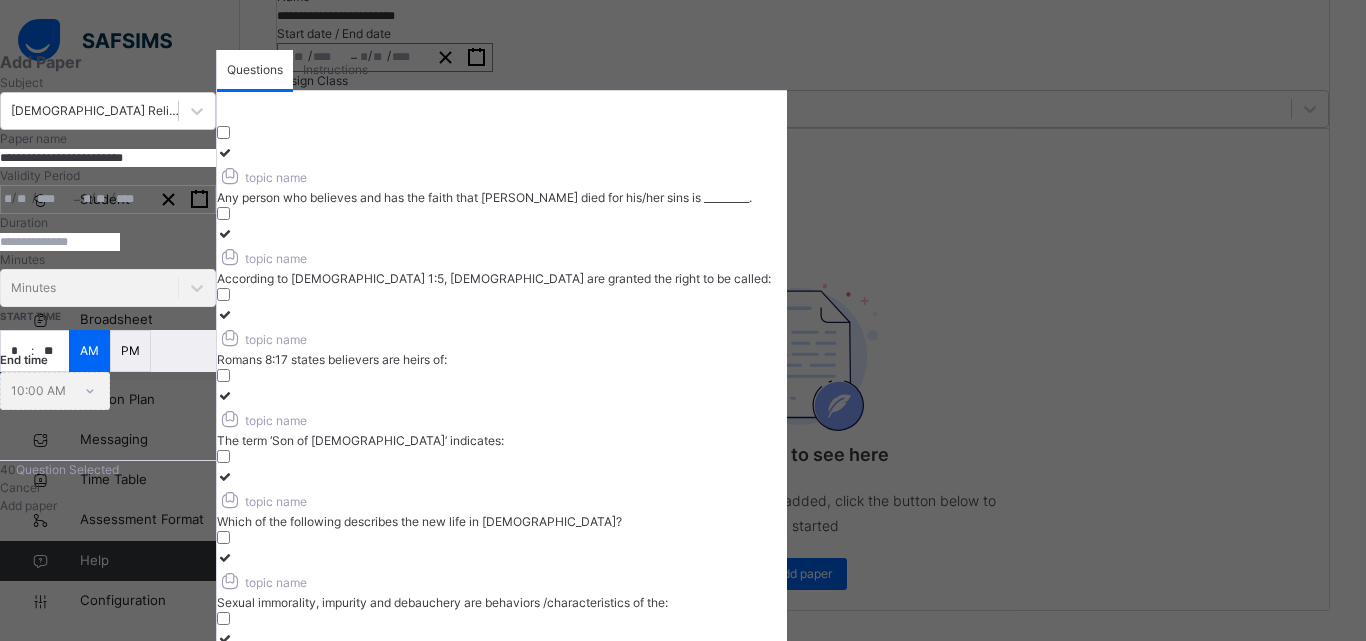 click on "Questions Instructions Questions Instructions     topic name   Any person who believes and has the faith that [PERSON_NAME] died for his/her sins is _________.       topic name   According to [DEMOGRAPHIC_DATA] 1:5, [DEMOGRAPHIC_DATA] are granted the right to be called:       topic name   Romans 8:17 states believers are heirs of:       topic name   The term ‘Son of [DEMOGRAPHIC_DATA]’ indicates:       topic name   Which of the following describes the new life in [DEMOGRAPHIC_DATA]?       topic name   Sexual immorality, impurity and debauchery are behaviors /characteristics of the:       topic name   Old life is characterized by:       topic name   The fruit of justification includes:       topic name   Romans 3:23 states that all have sinned and fall short of:       topic name   The primary requirement for justification by faith is:   10 Rows Displaying 31 - 40 out of 325 1 2 3 4 5 6 33 Instruction List Add Another" at bounding box center [502, 526] 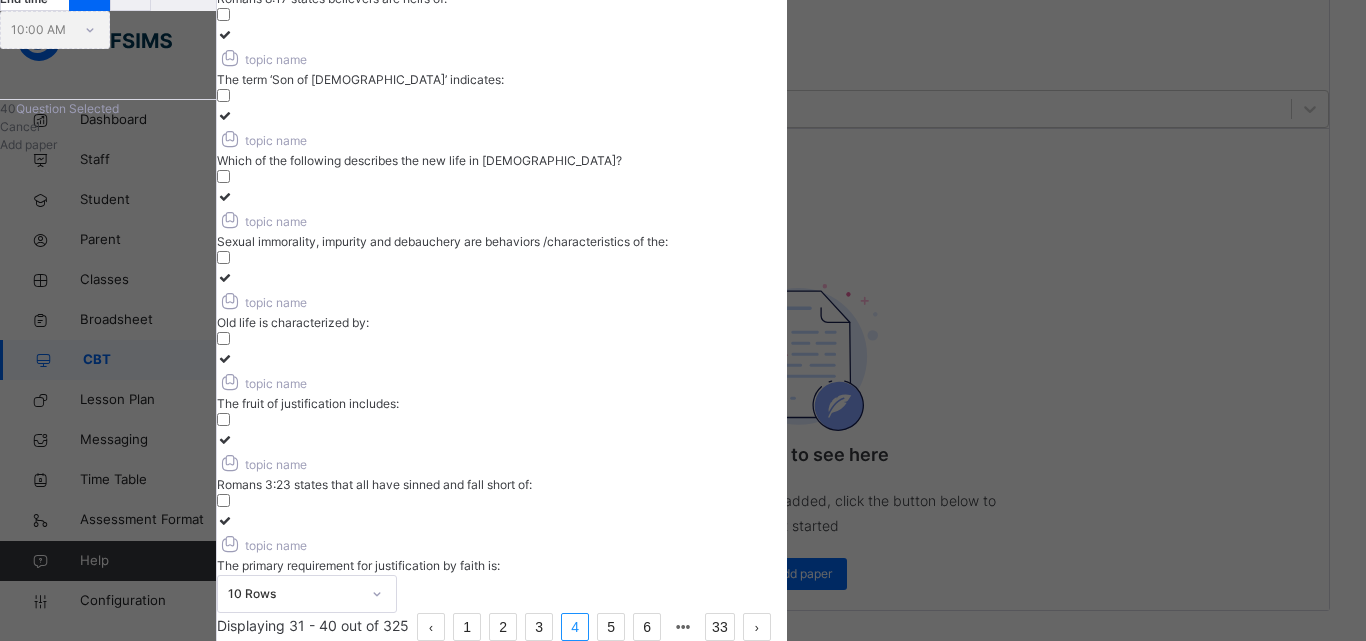 scroll, scrollTop: 431, scrollLeft: 0, axis: vertical 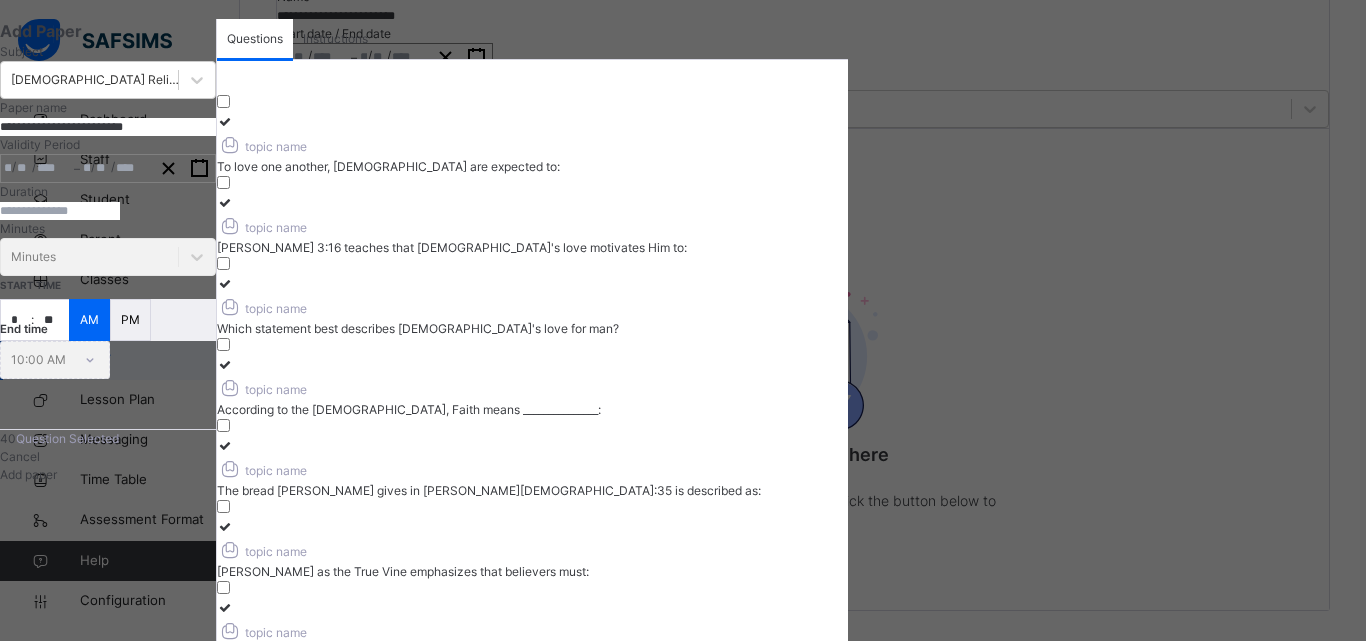 click at bounding box center (225, 121) 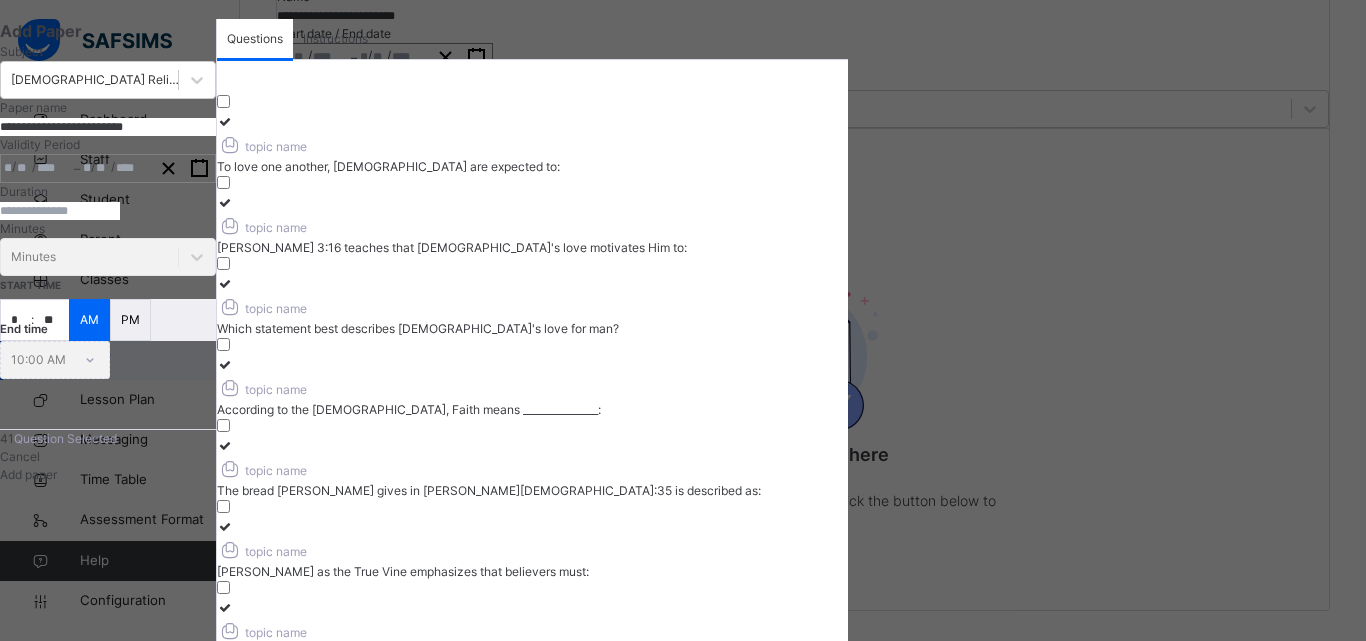 click at bounding box center [225, 202] 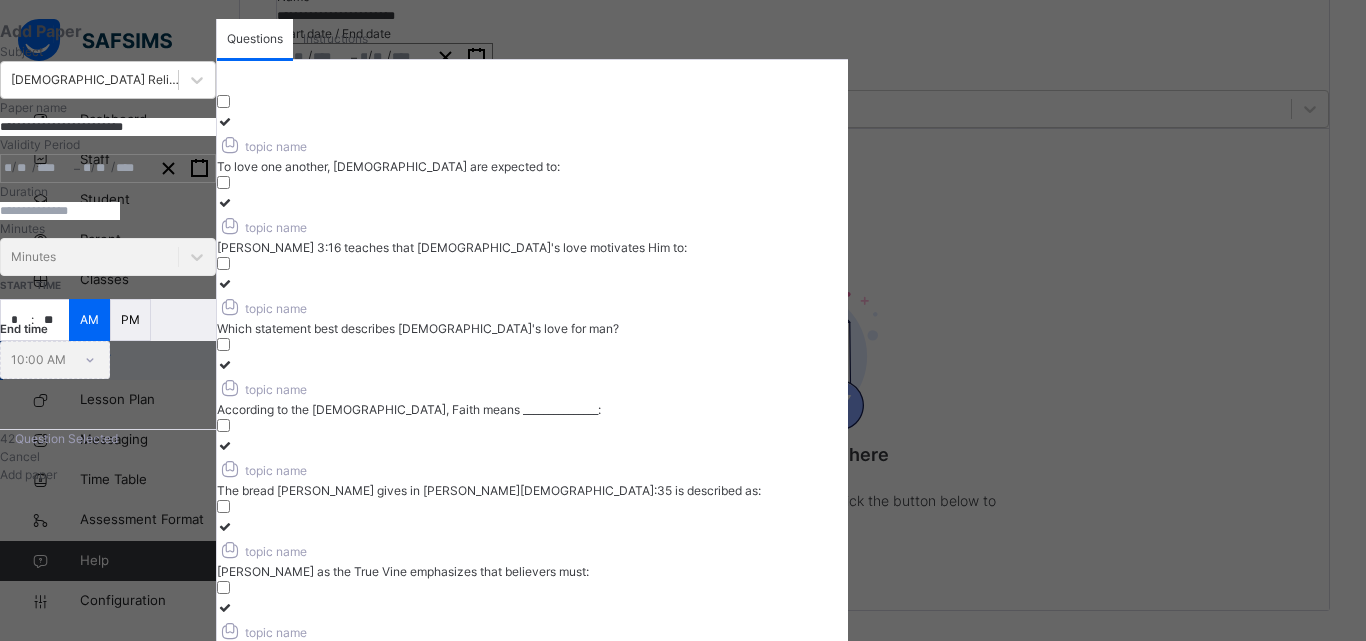 click at bounding box center (225, 364) 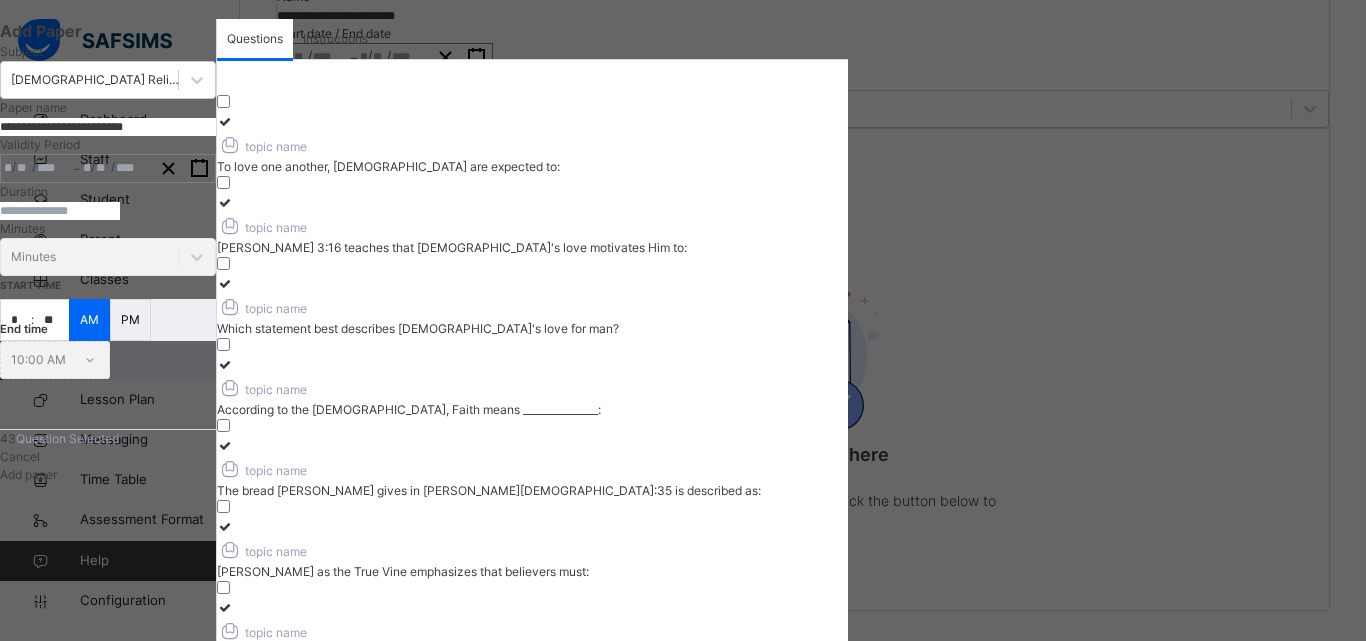 click at bounding box center [225, 283] 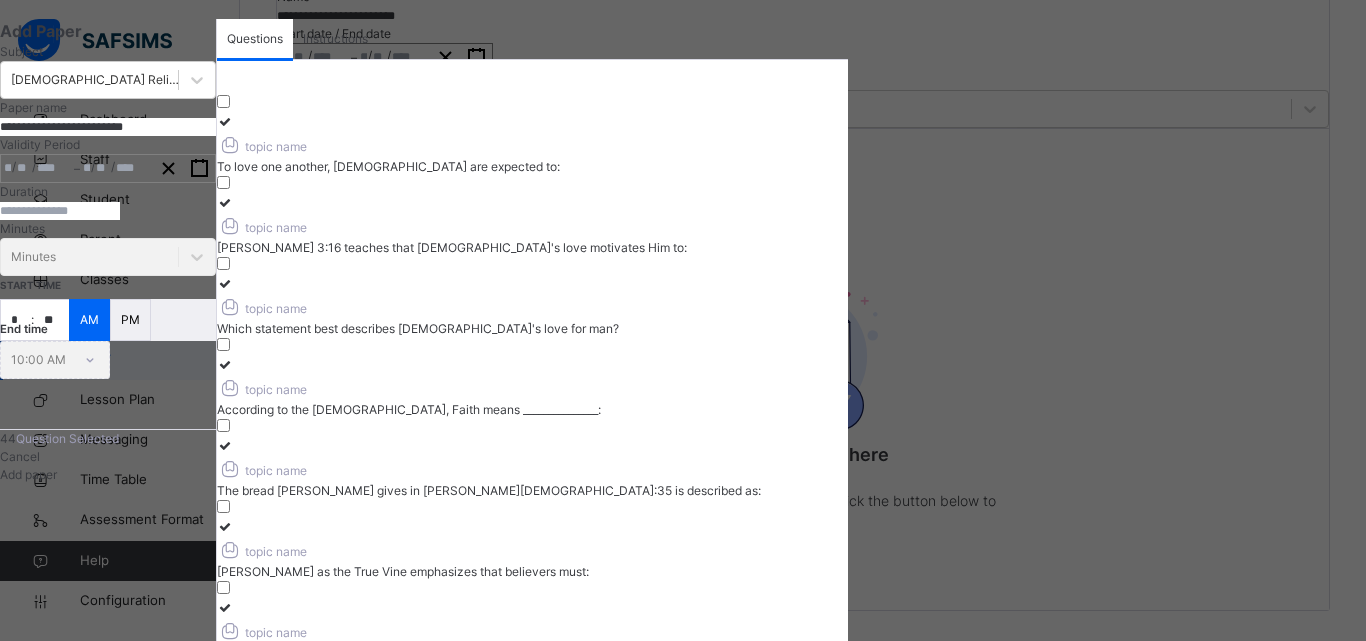 click at bounding box center [225, 445] 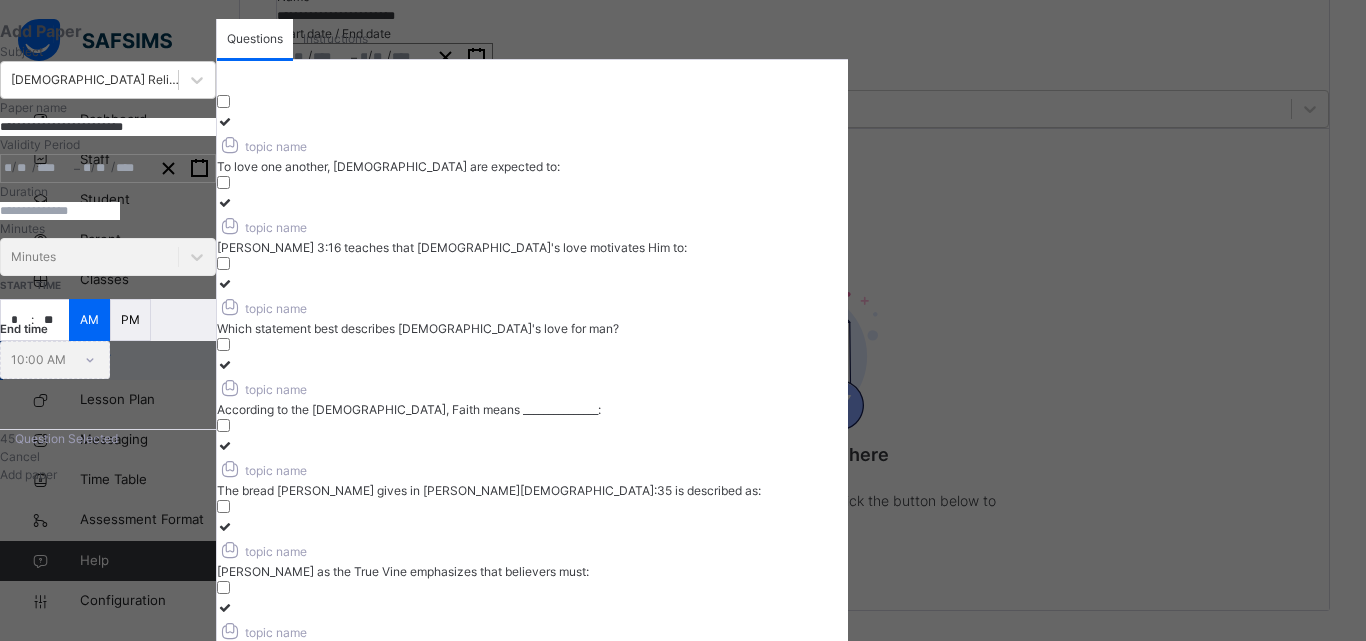 click at bounding box center [225, 526] 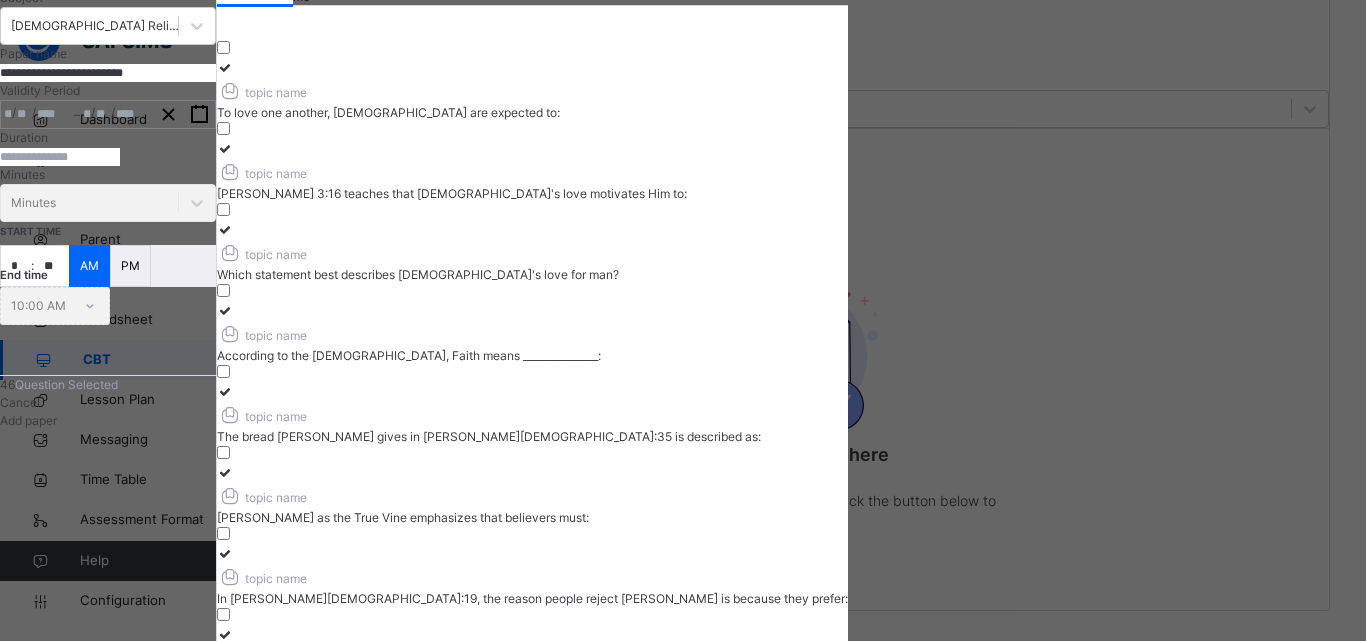 scroll, scrollTop: 131, scrollLeft: 0, axis: vertical 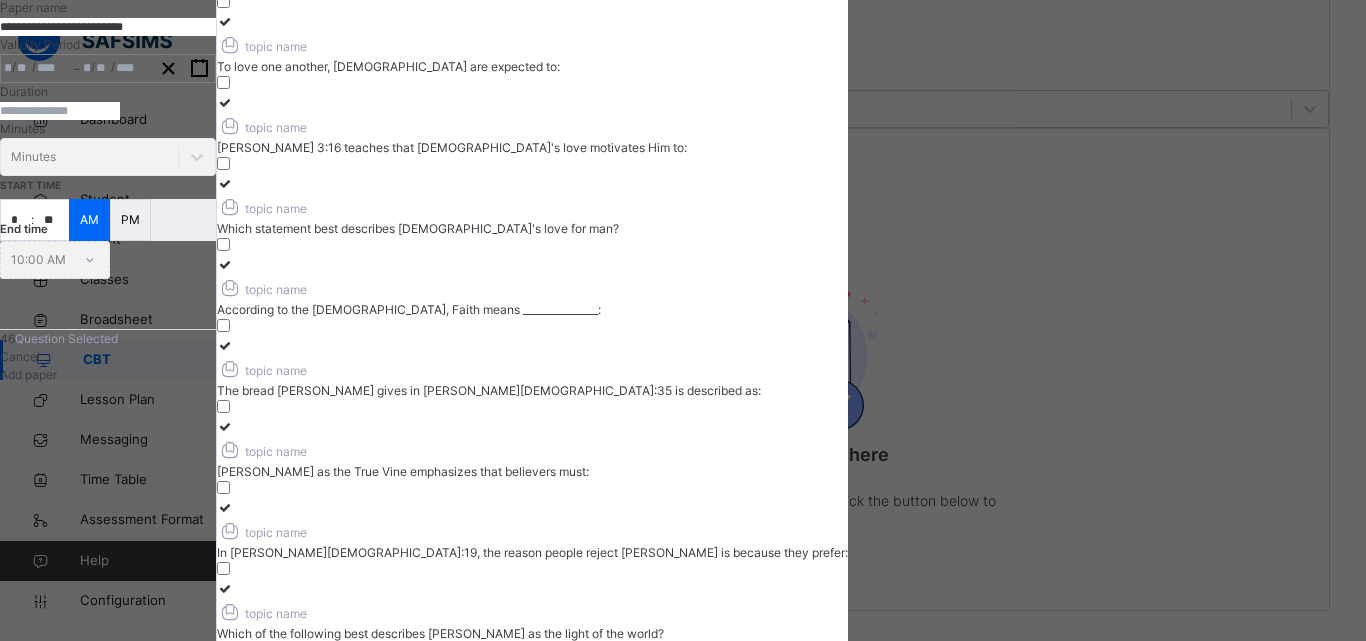 click at bounding box center (225, 588) 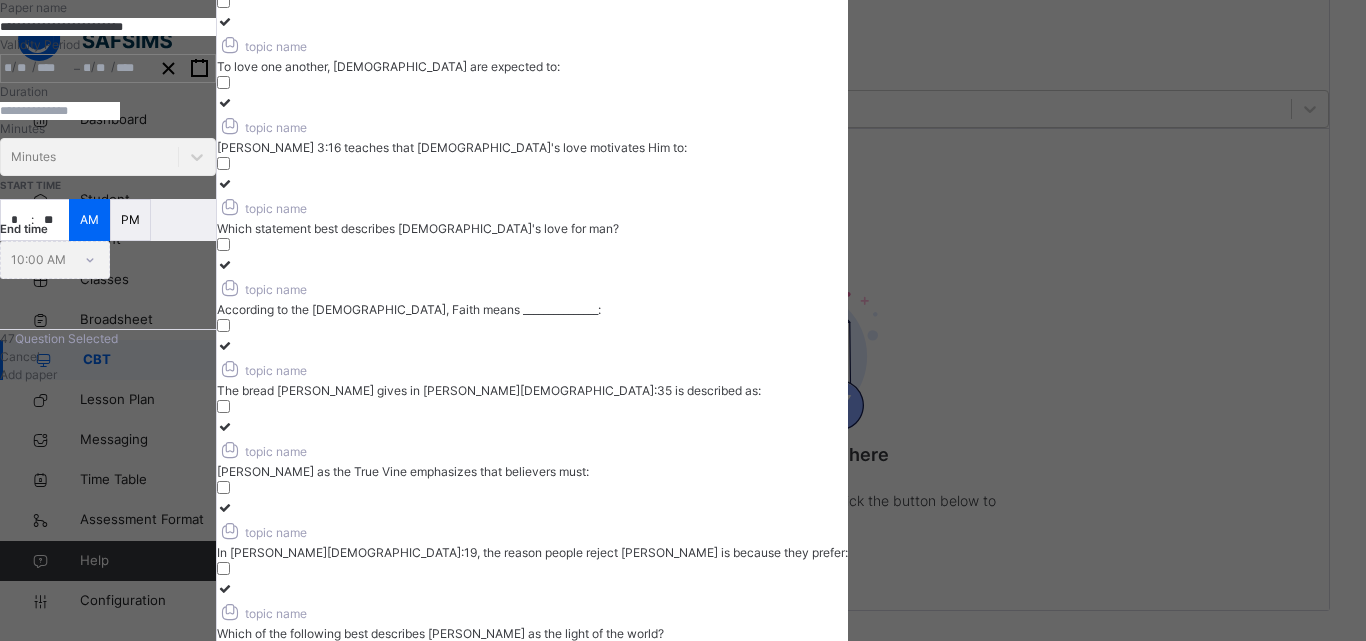 click at bounding box center [225, 507] 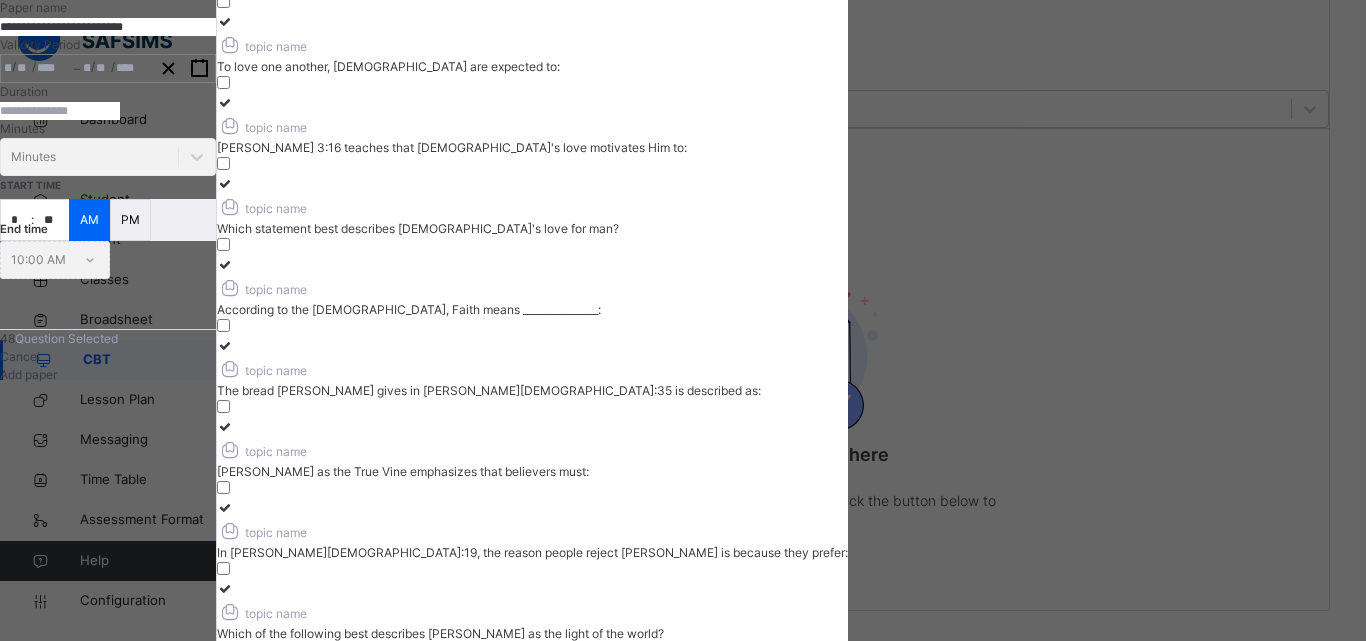 click at bounding box center (225, 669) 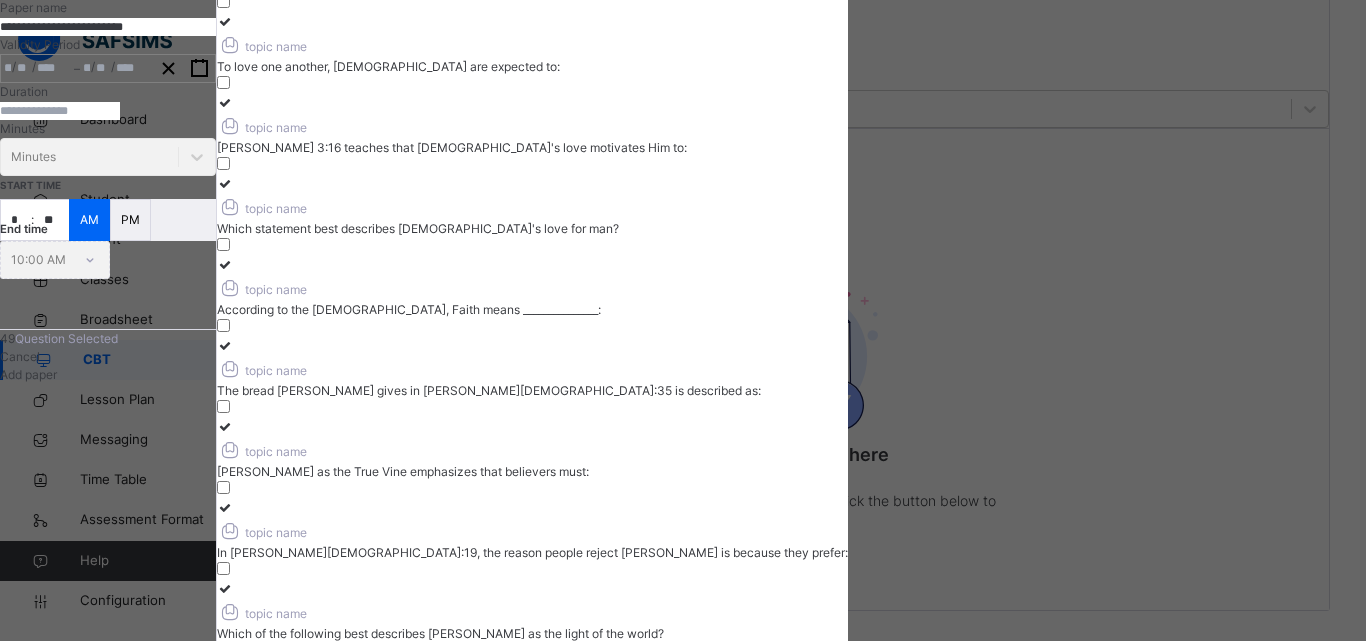 click at bounding box center (225, 750) 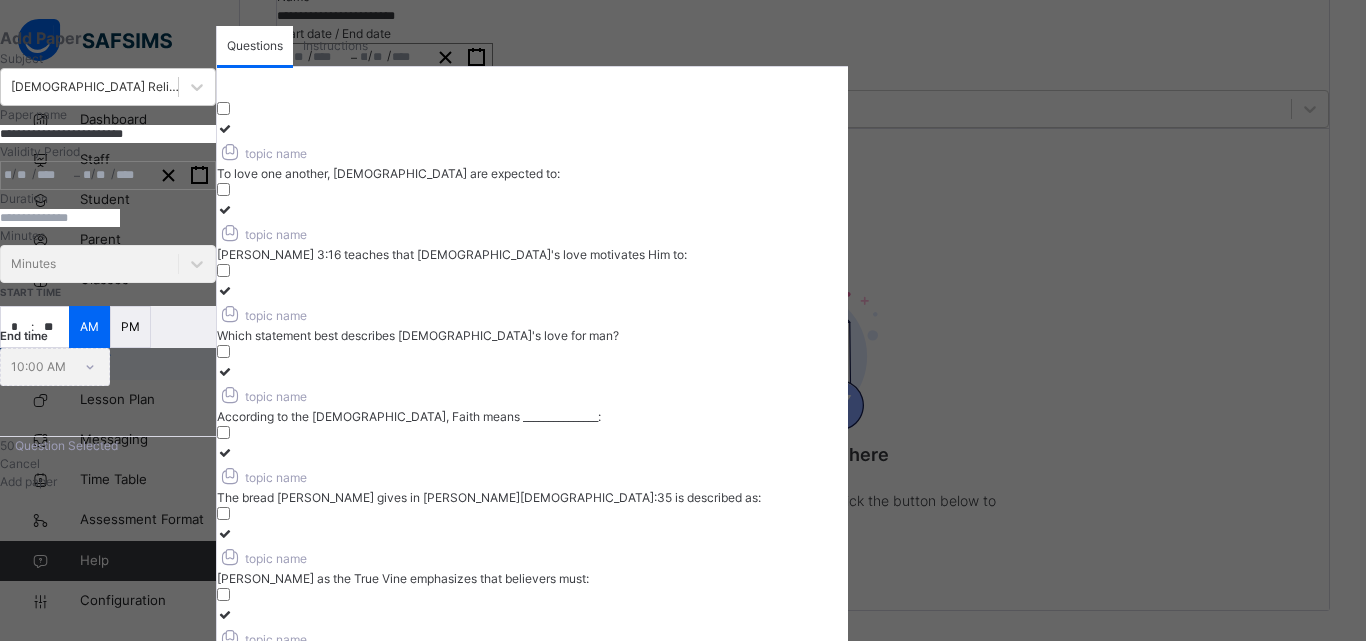 scroll, scrollTop: 0, scrollLeft: 0, axis: both 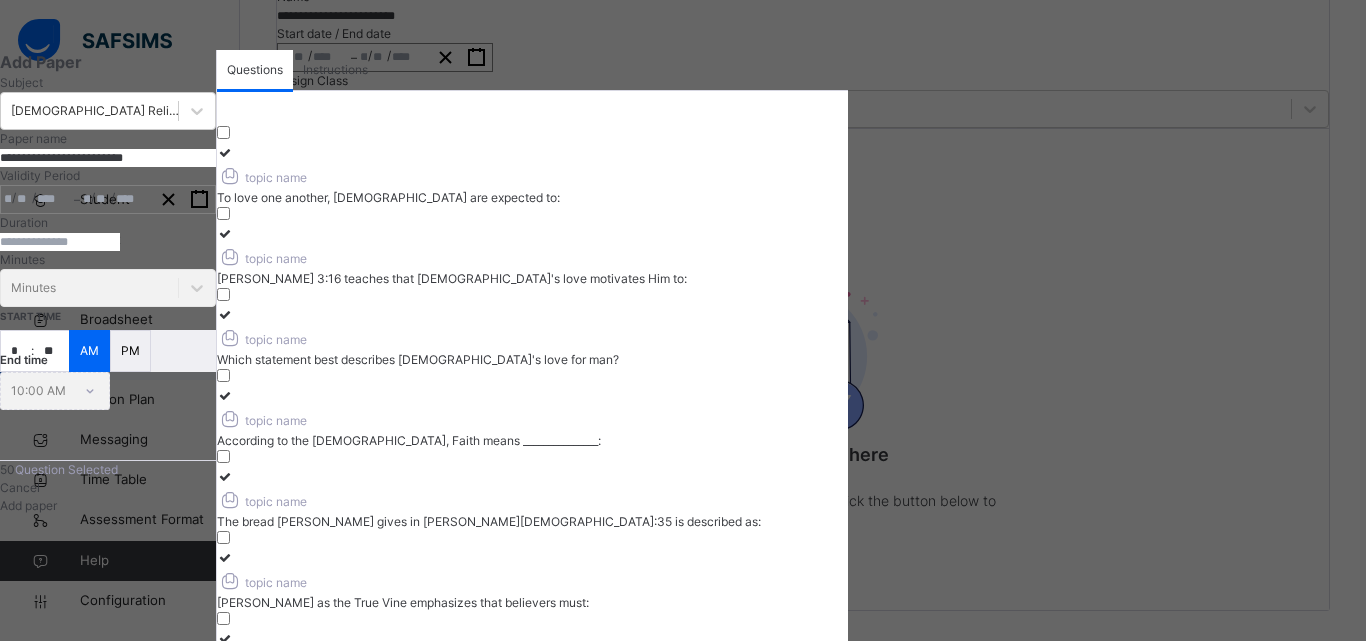 click on "Instructions" at bounding box center [335, 70] 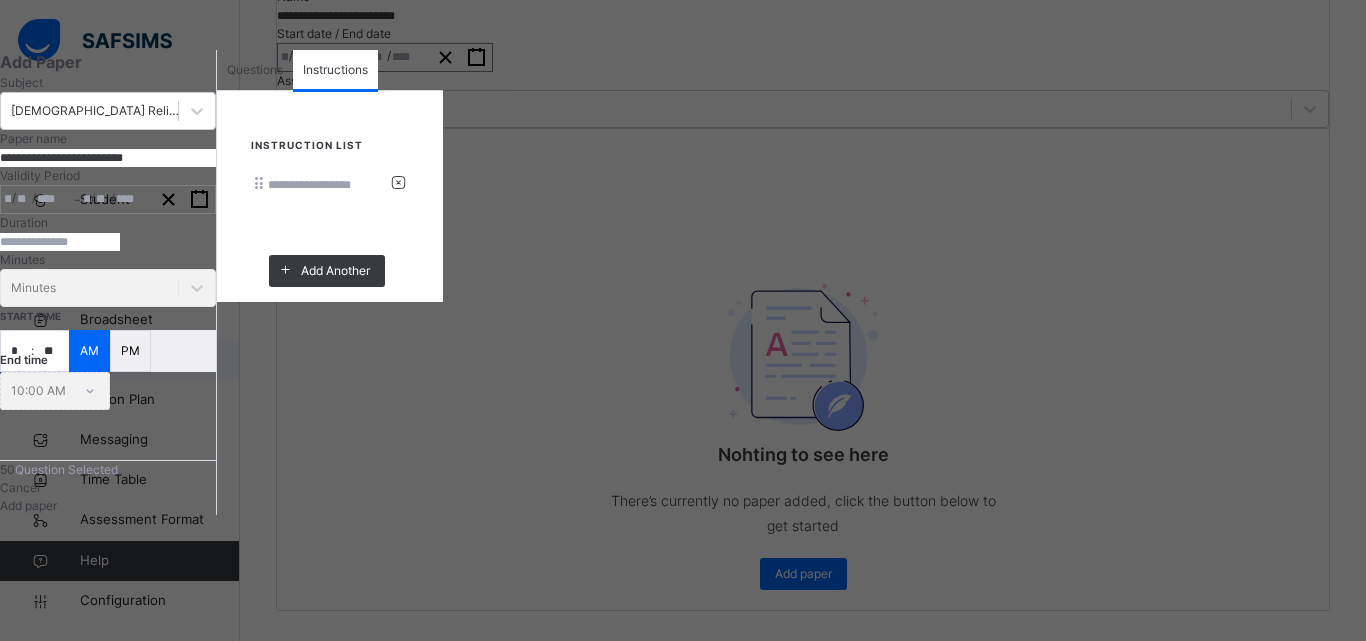 click at bounding box center (328, 185) 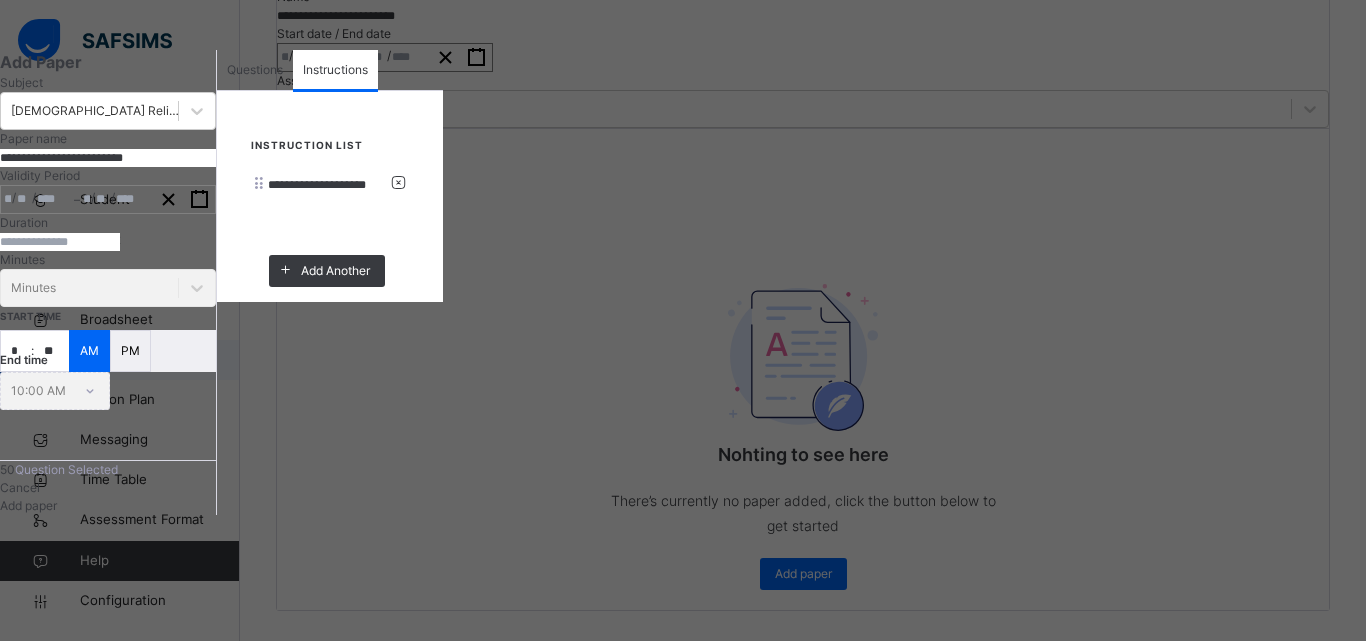 scroll, scrollTop: 431, scrollLeft: 0, axis: vertical 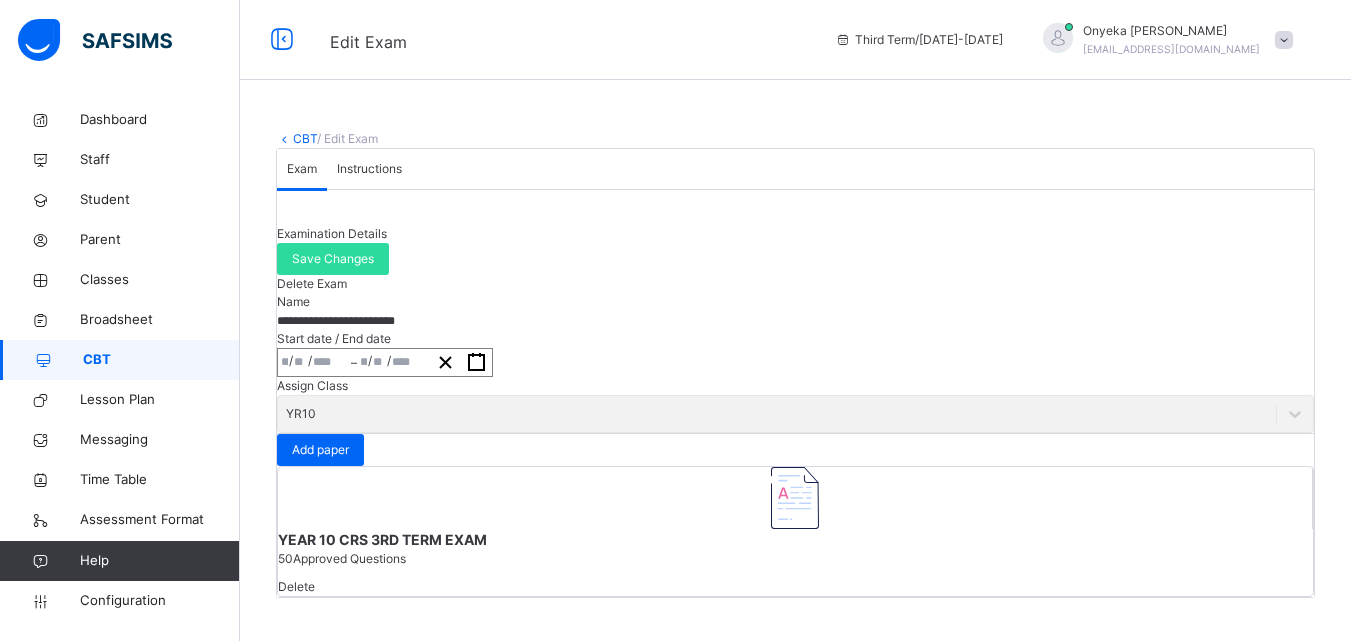 click on "CBT" at bounding box center [305, 138] 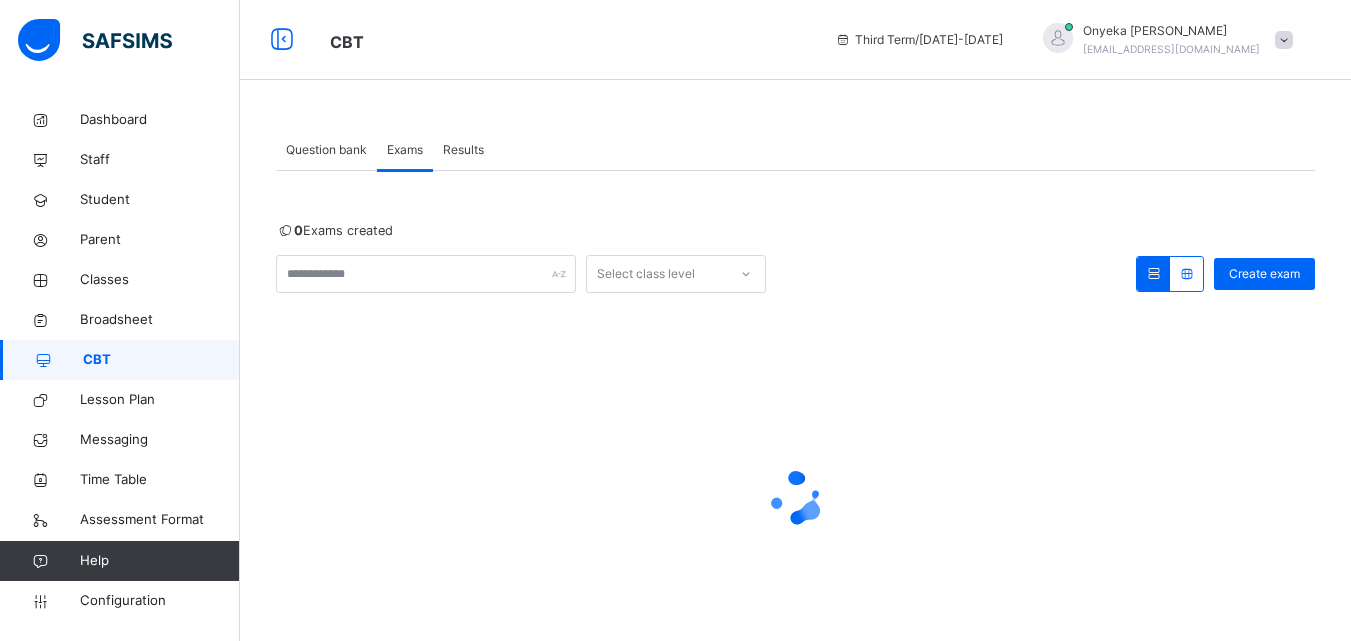 click on "Exams" at bounding box center (405, 150) 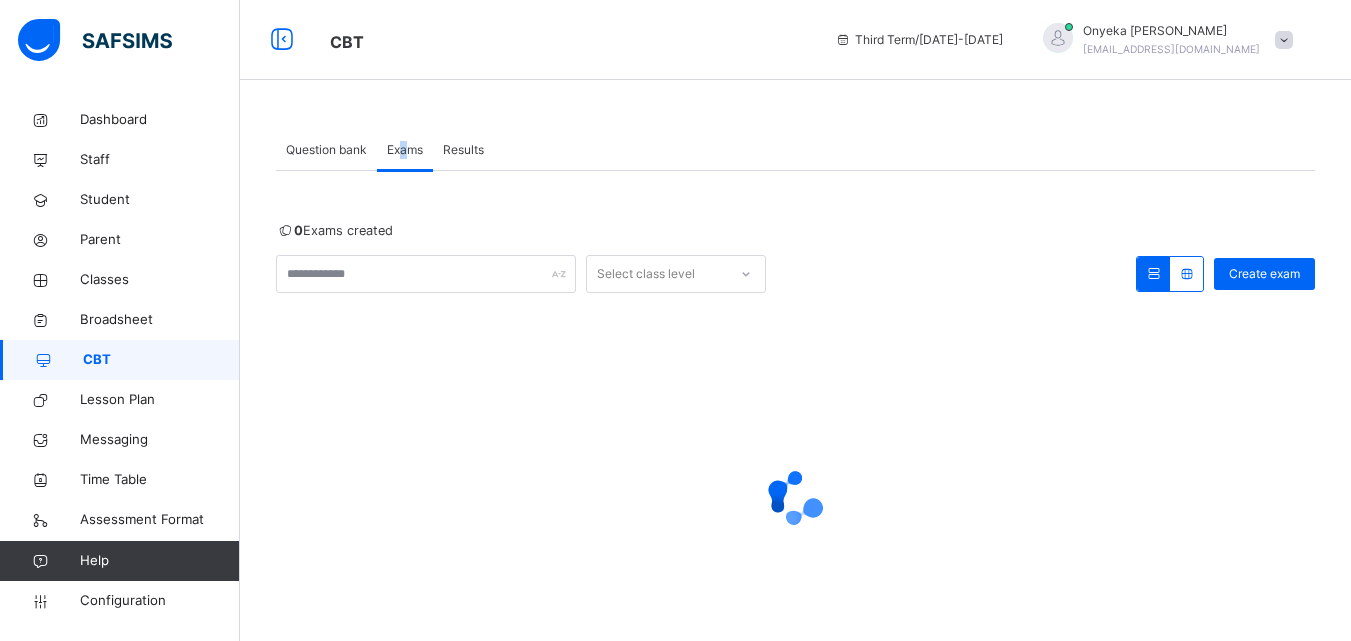 click on "Exams" at bounding box center (405, 150) 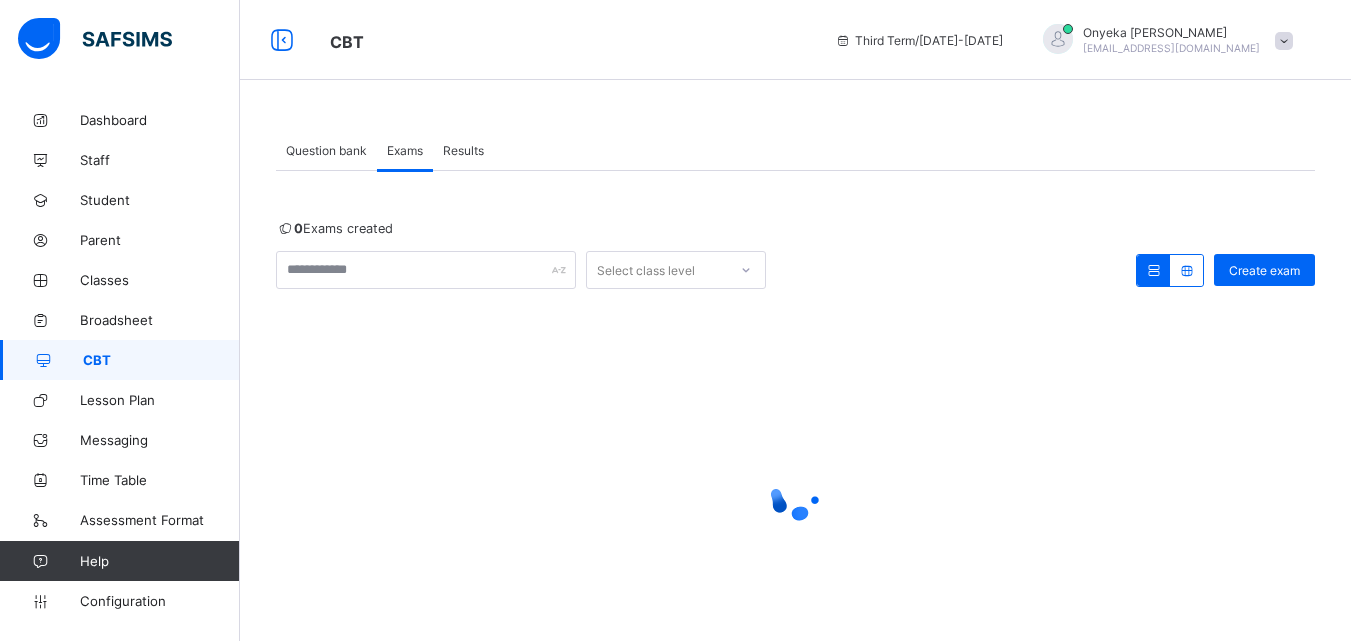 scroll, scrollTop: 0, scrollLeft: 0, axis: both 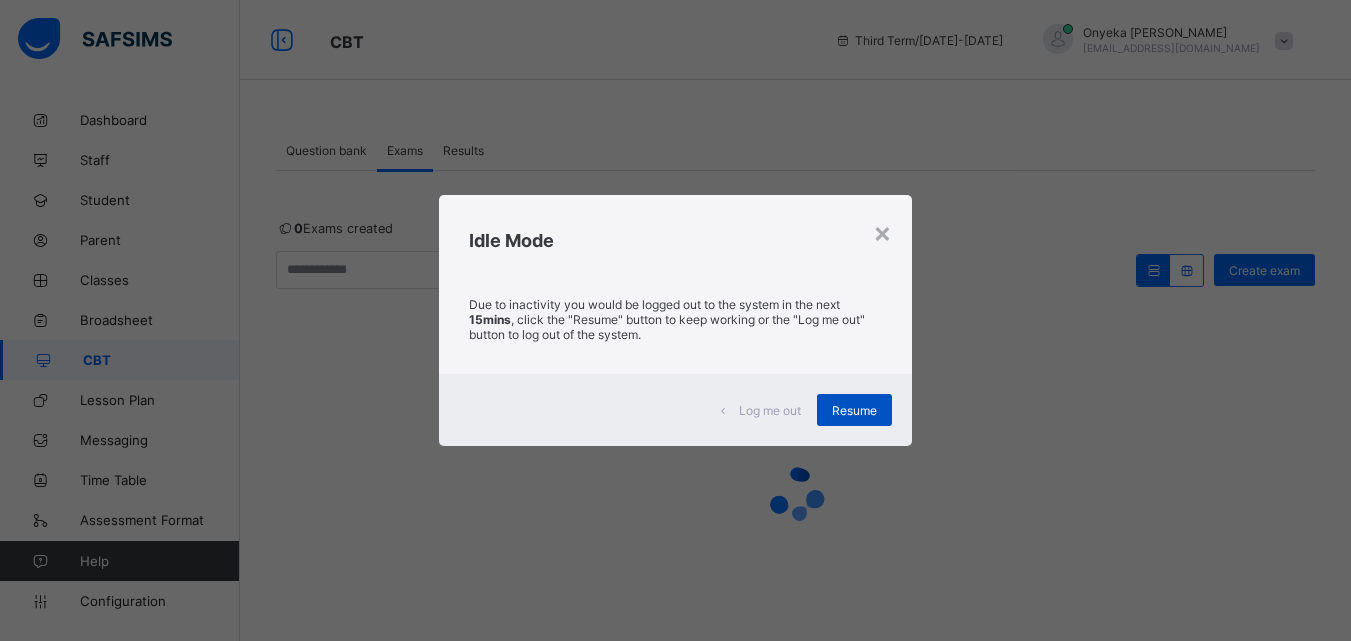 click on "Resume" at bounding box center [854, 410] 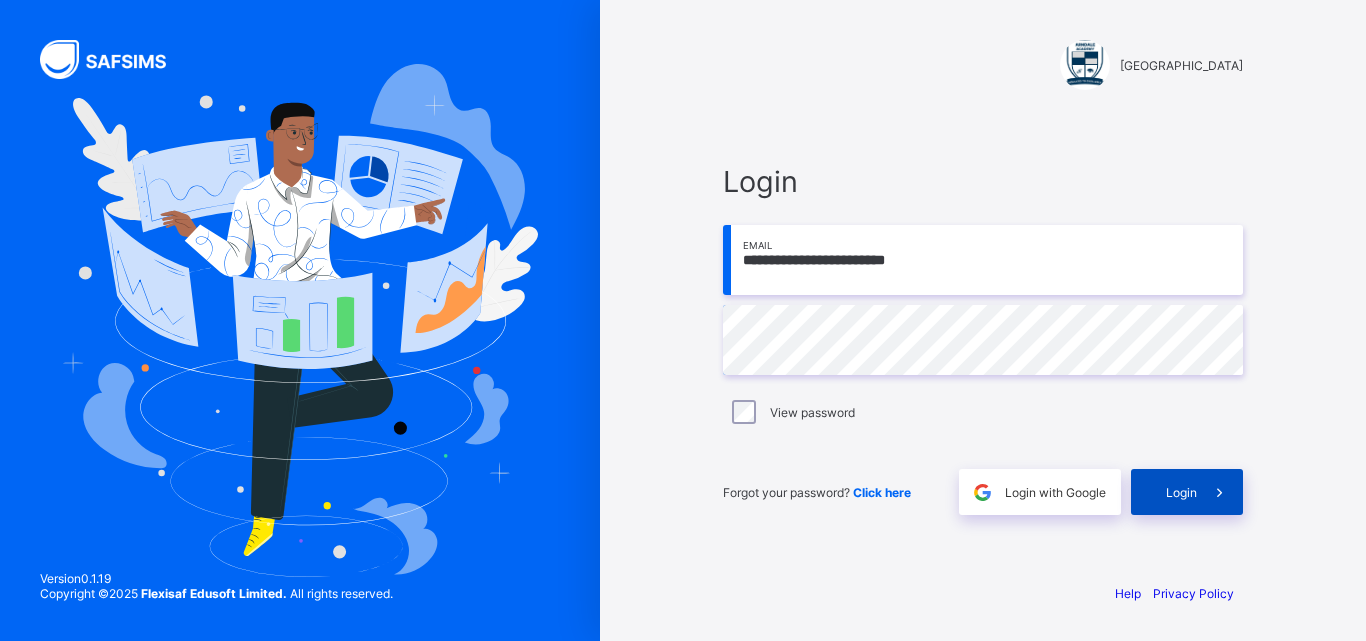 click on "Login" at bounding box center (1181, 492) 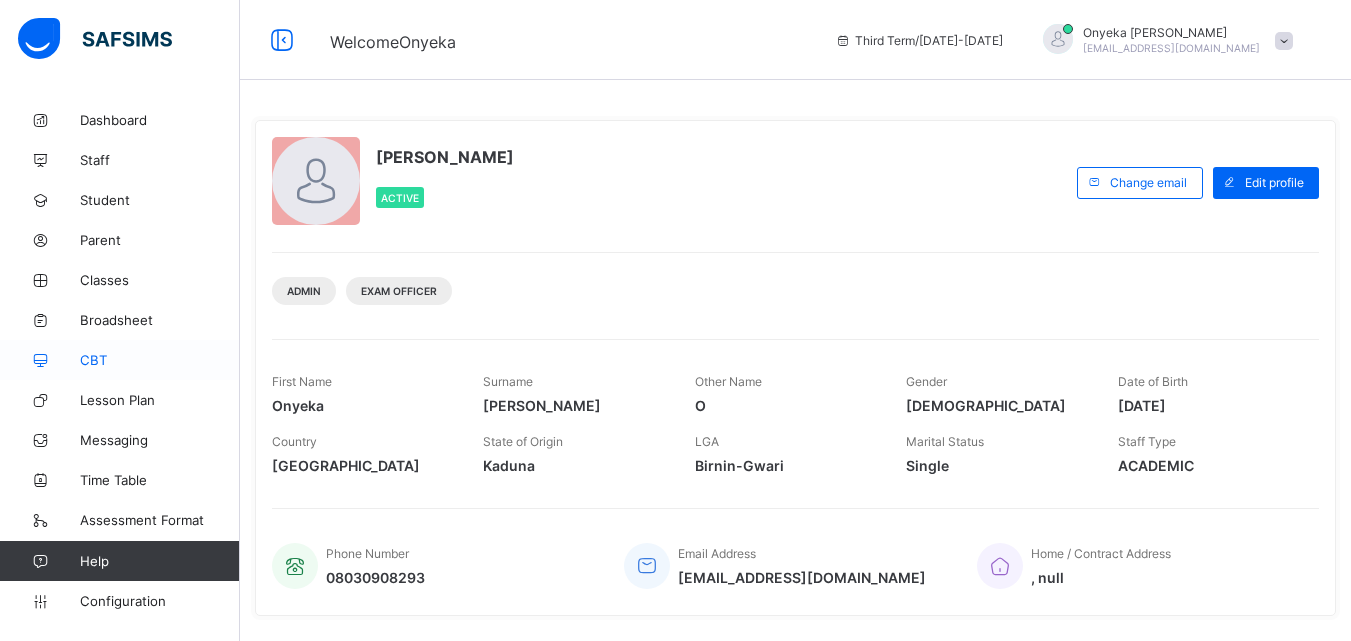 click on "CBT" at bounding box center (160, 360) 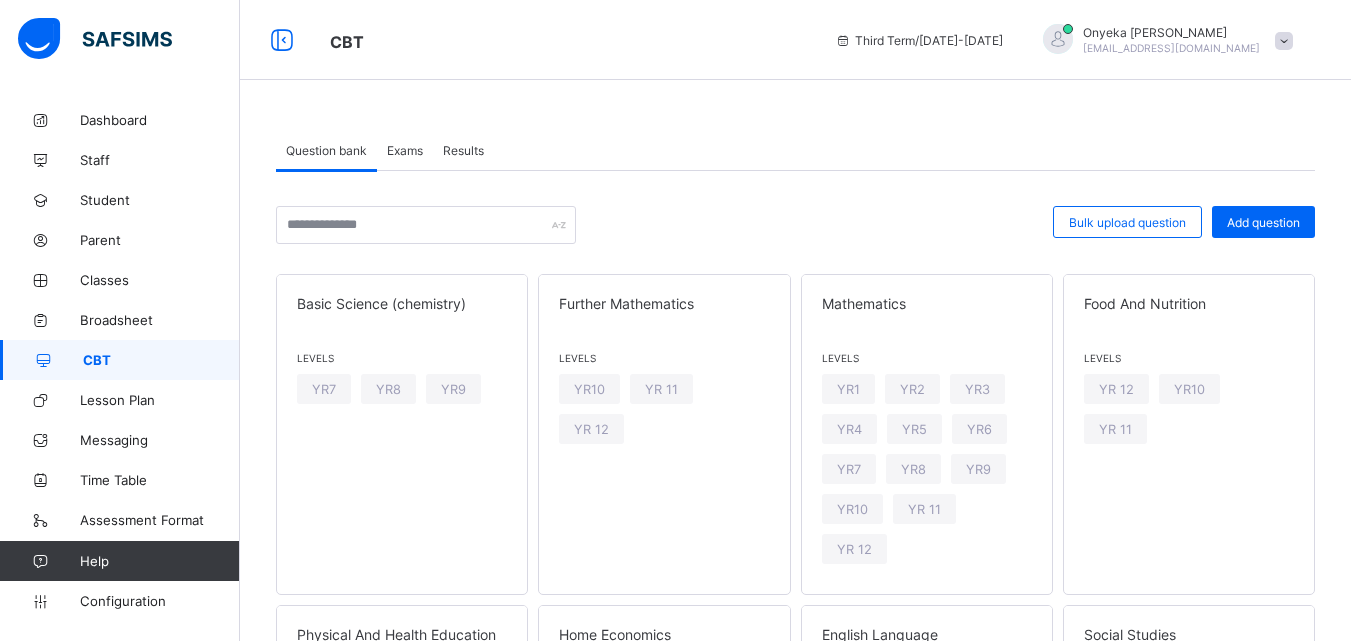 click on "Exams" at bounding box center [405, 150] 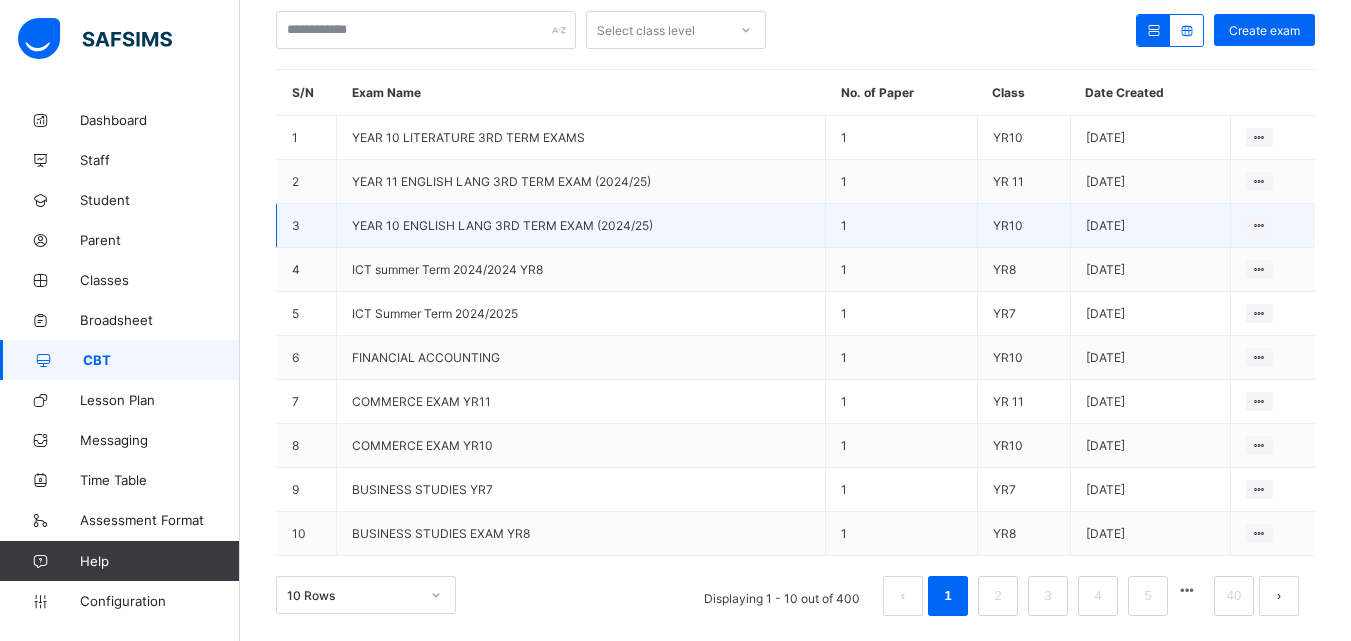 scroll, scrollTop: 260, scrollLeft: 0, axis: vertical 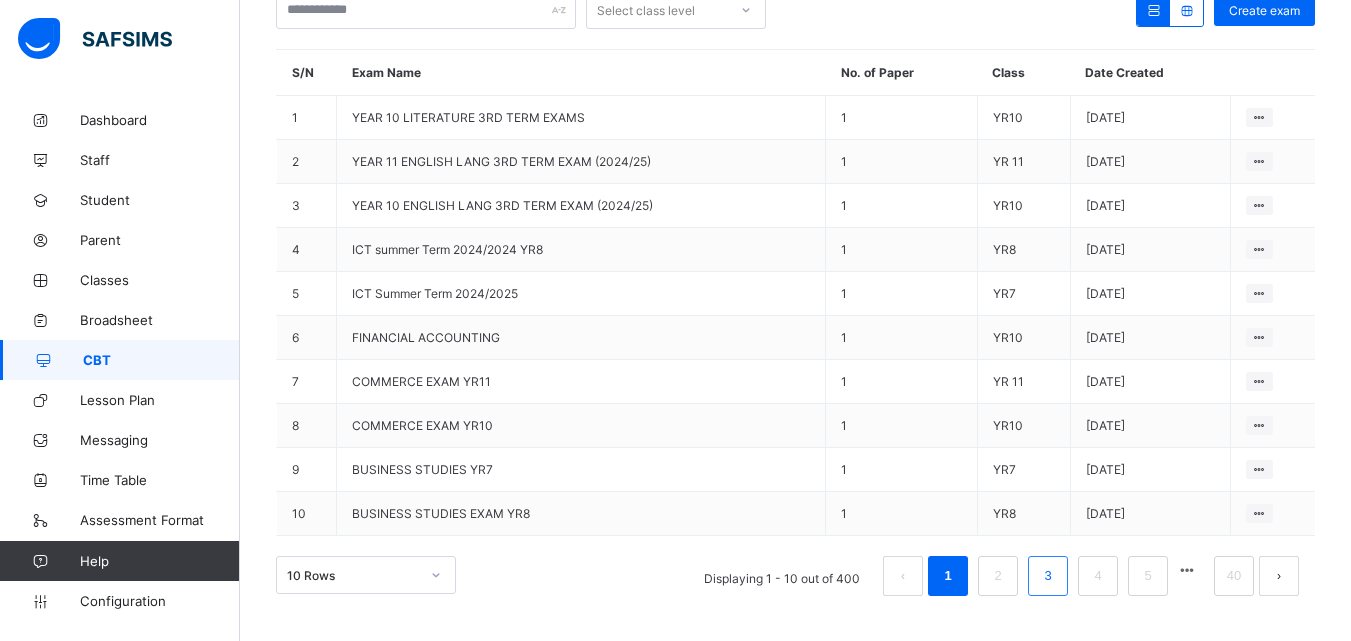 click on "3" at bounding box center (1047, 576) 